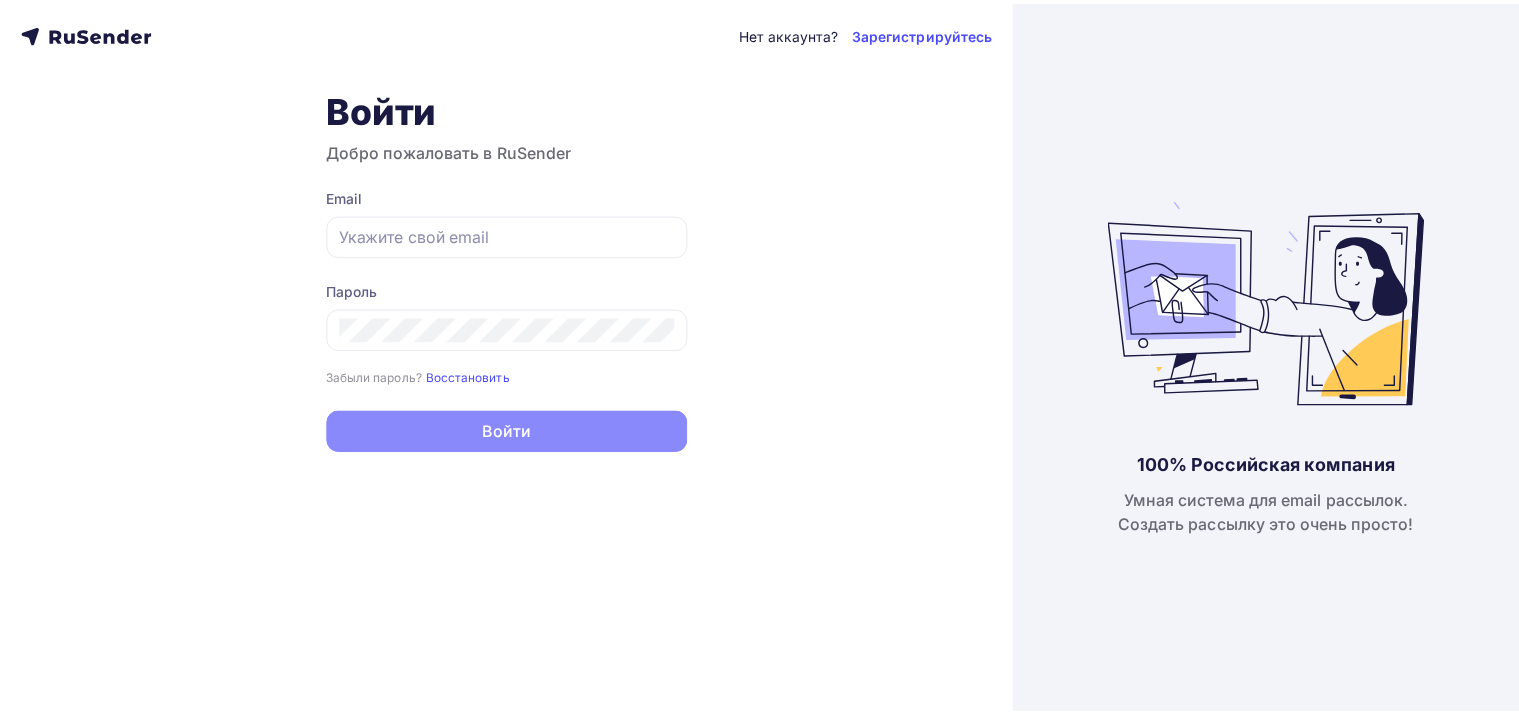scroll, scrollTop: 0, scrollLeft: 0, axis: both 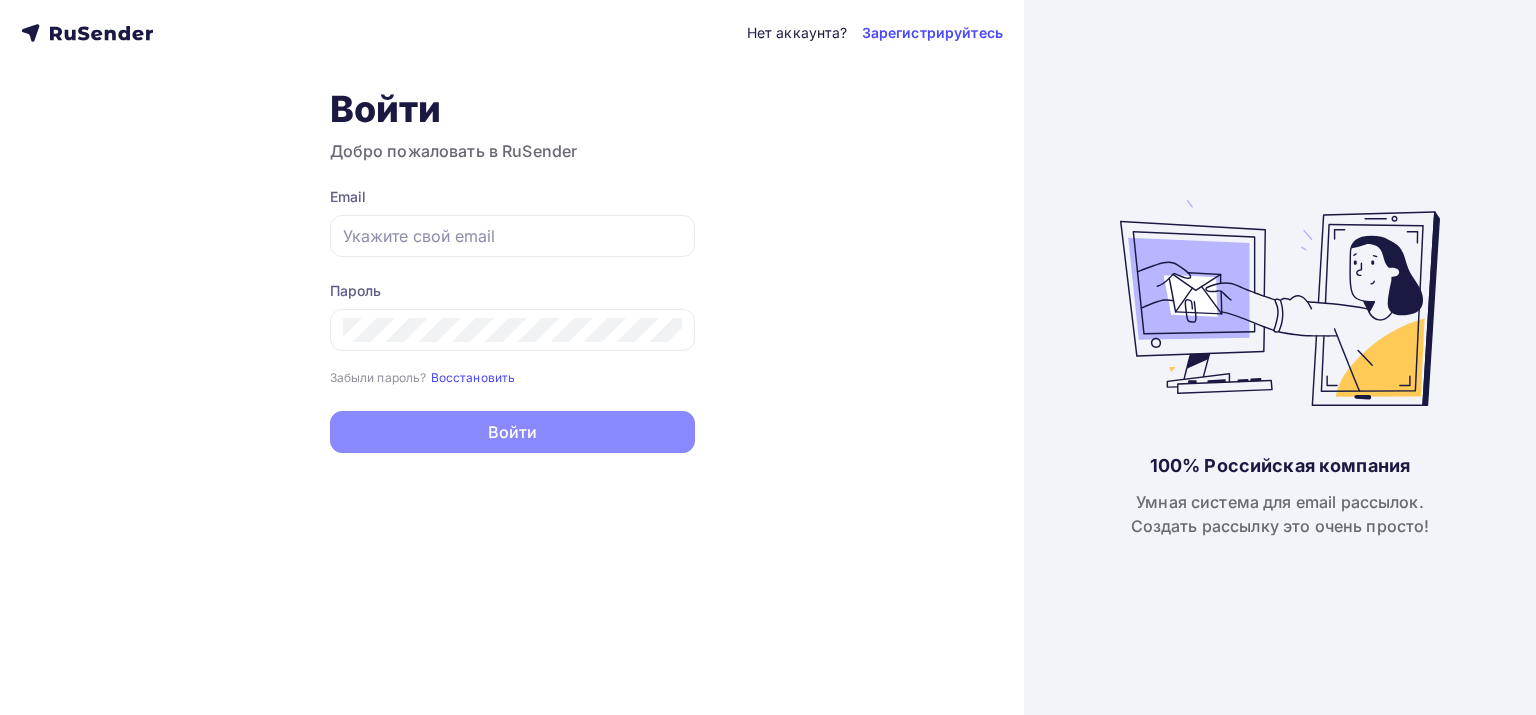 type on "[EMAIL]" 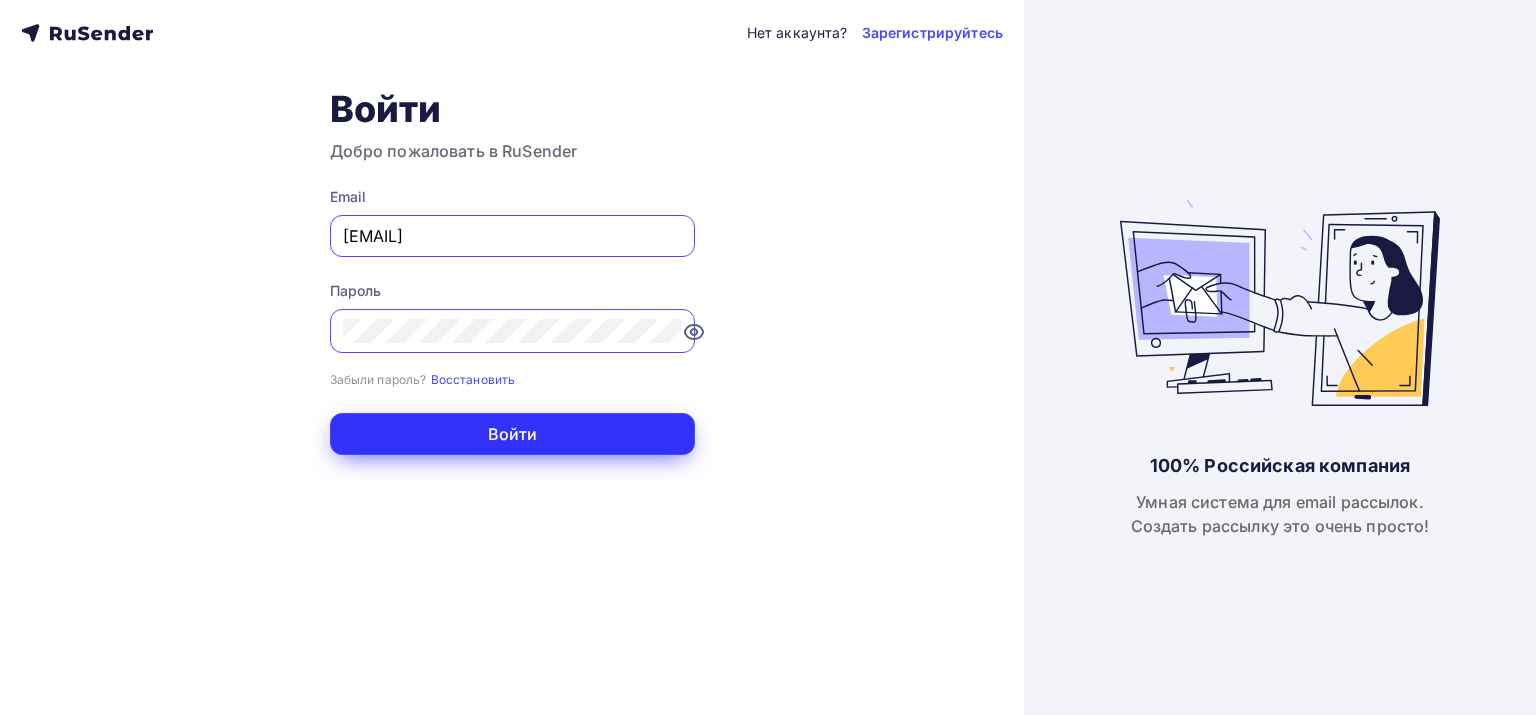 click on "Войти" at bounding box center (512, 434) 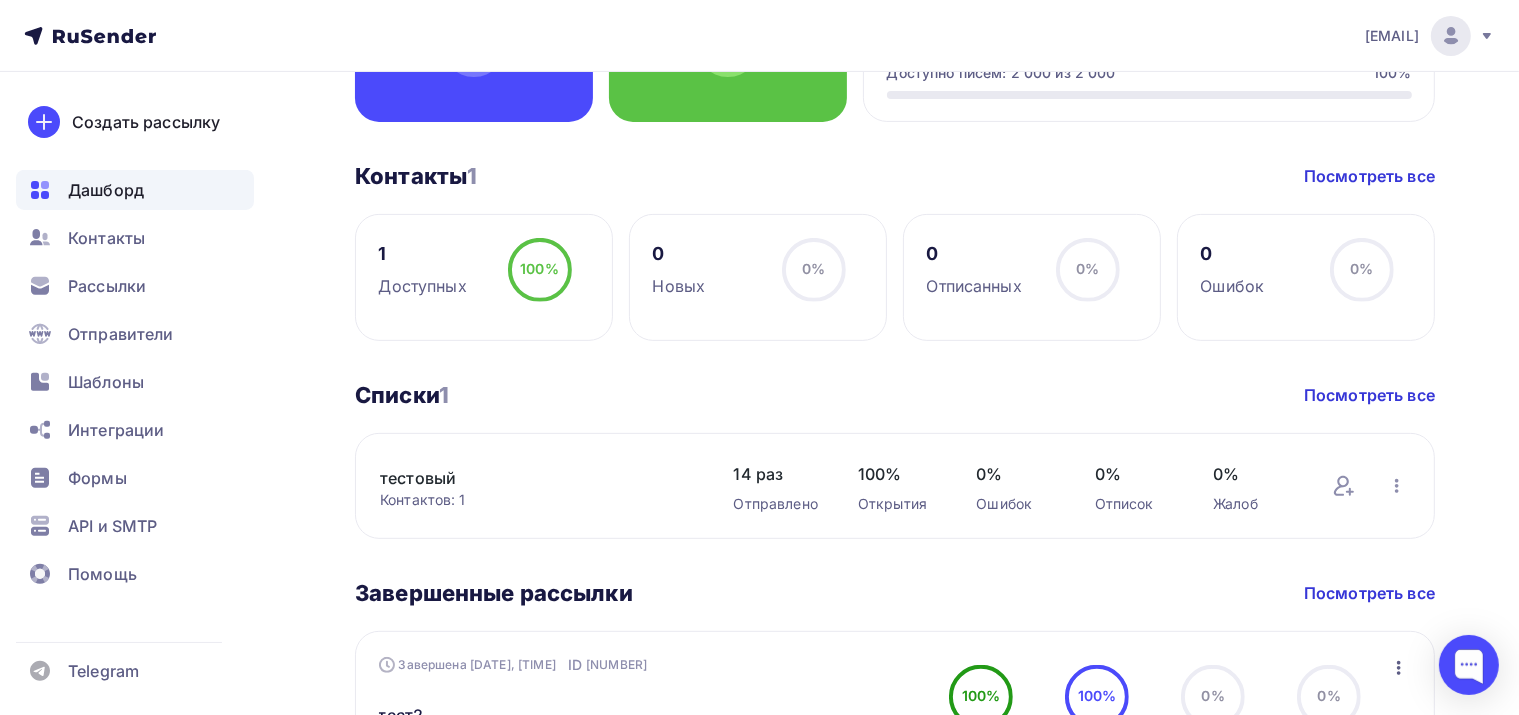 scroll, scrollTop: 400, scrollLeft: 0, axis: vertical 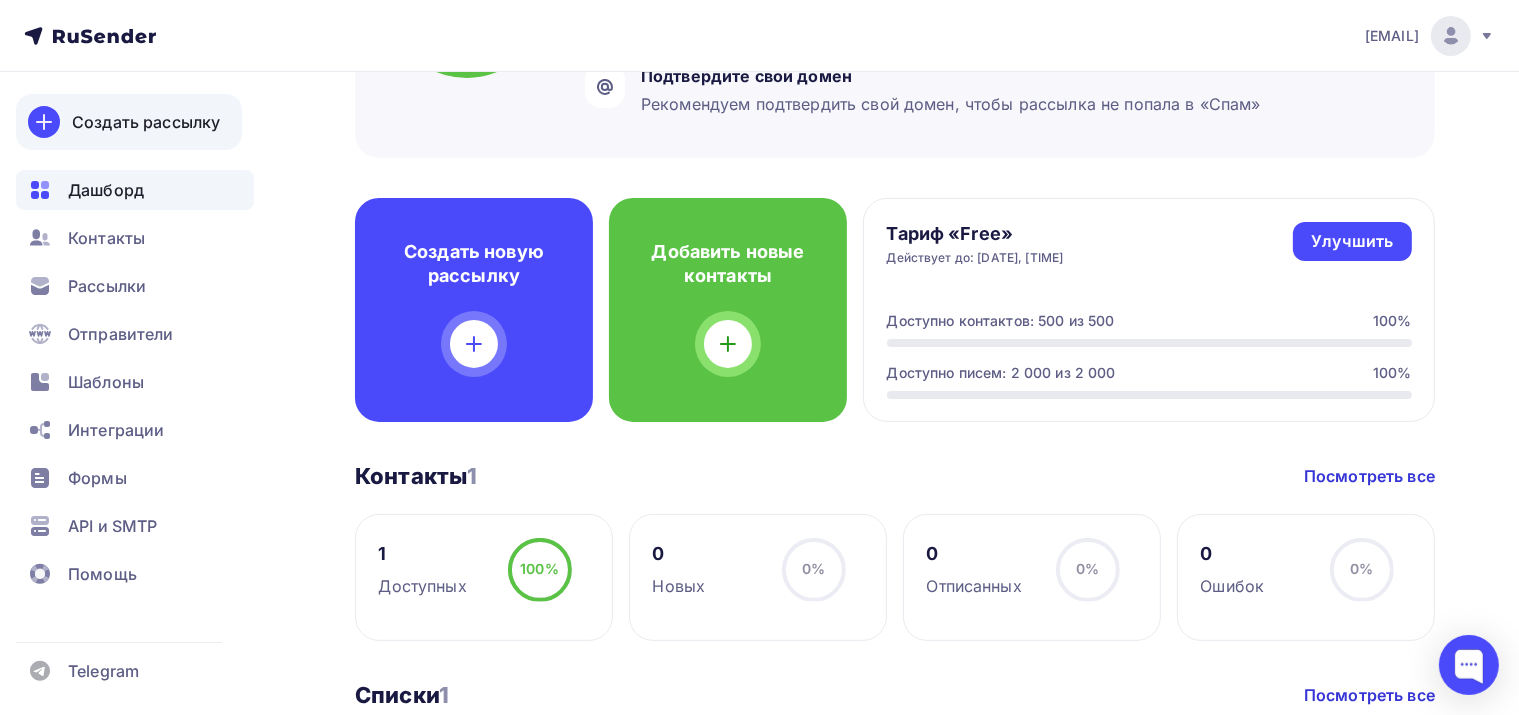click on "Создать рассылку" at bounding box center (146, 122) 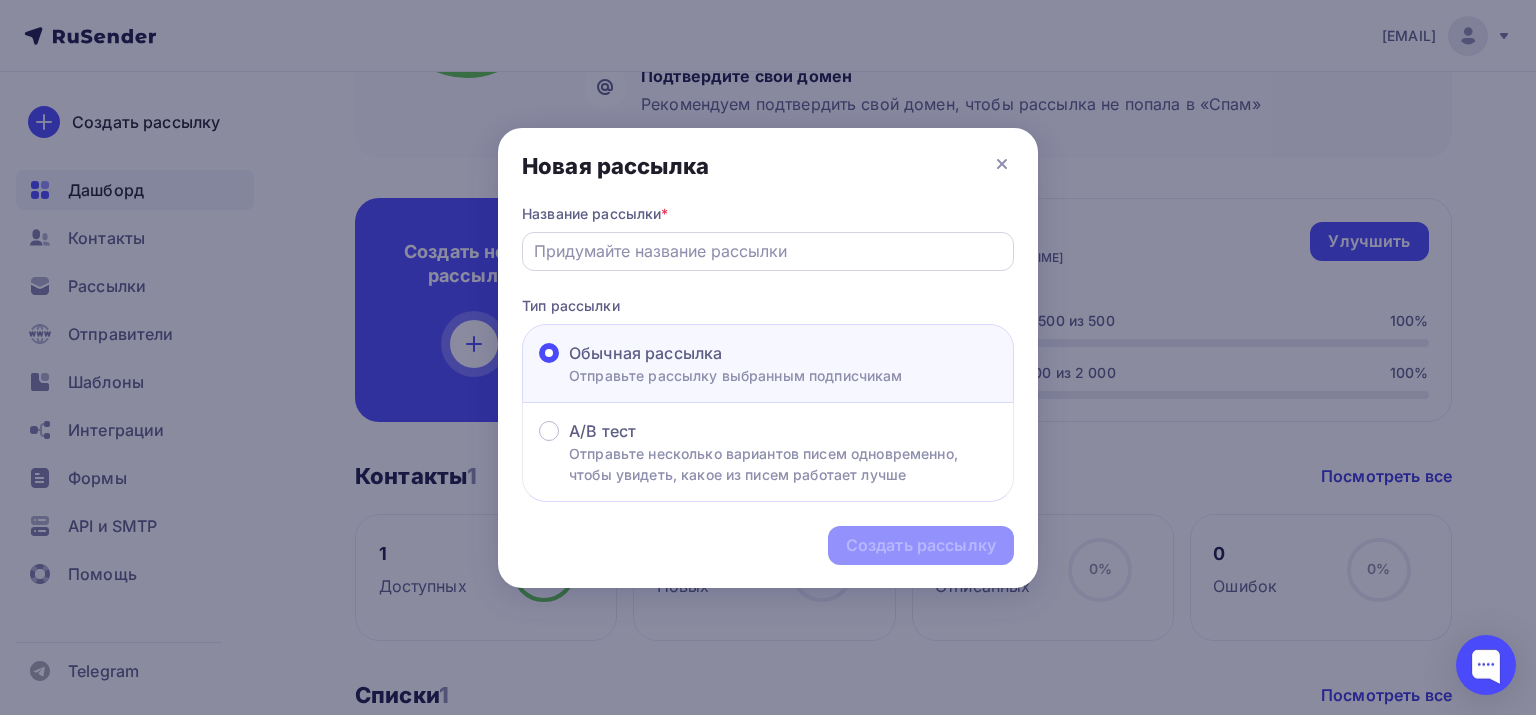 click at bounding box center (768, 251) 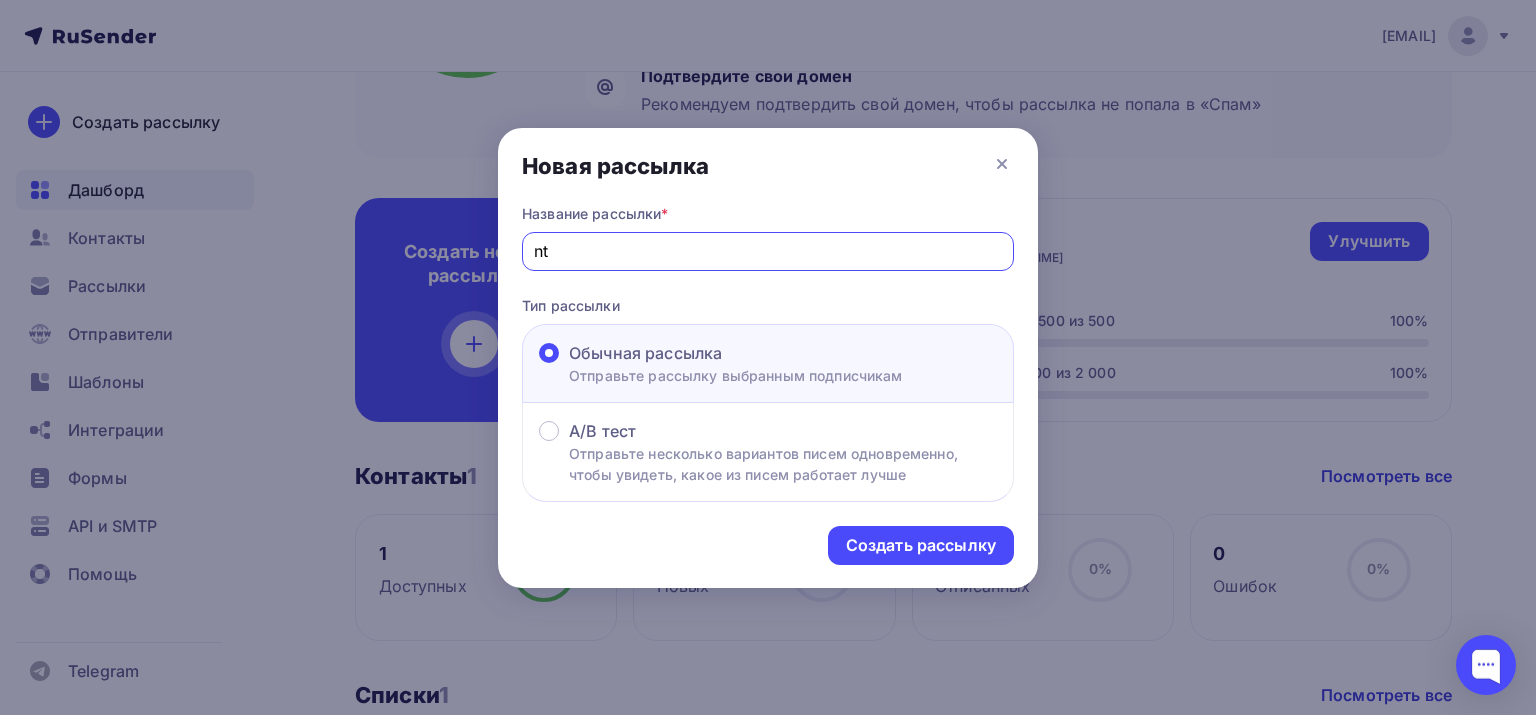 type on "n" 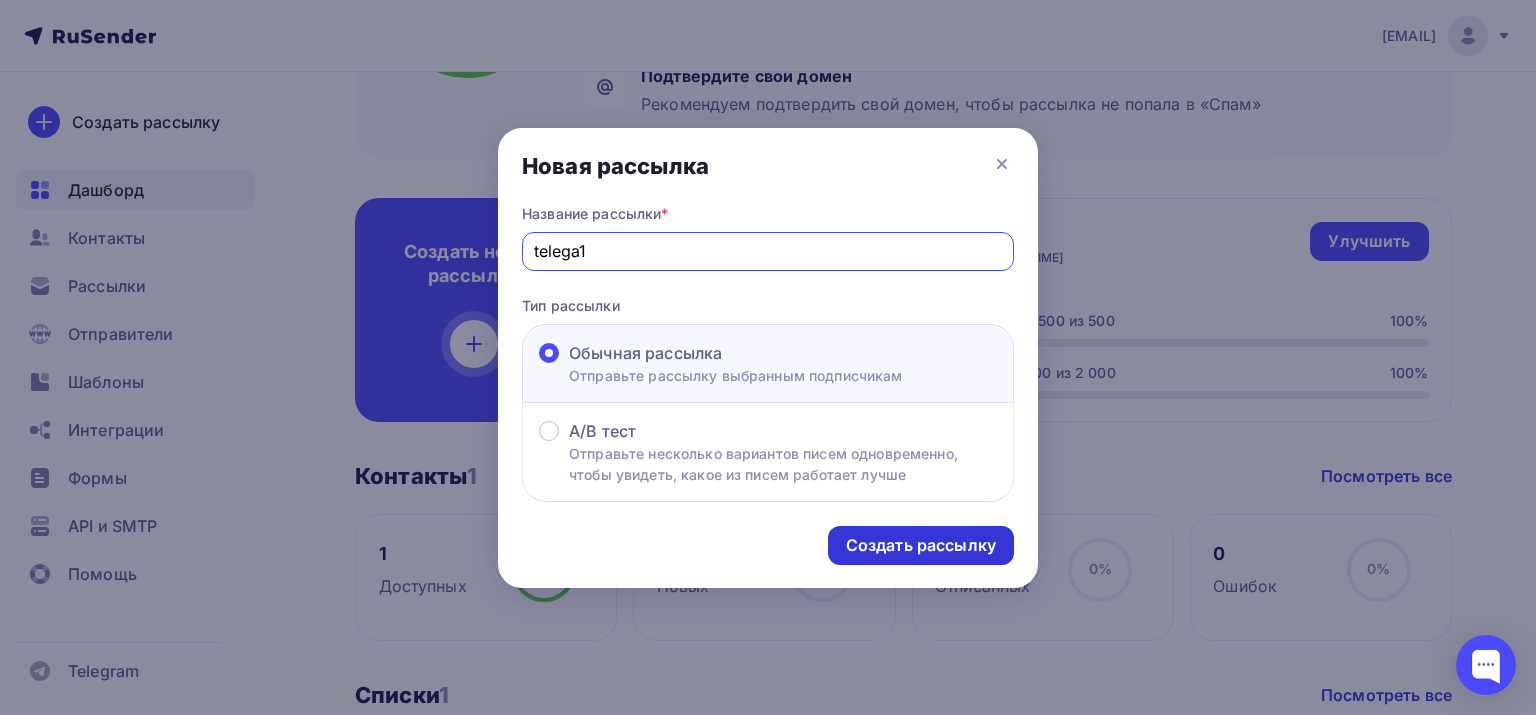 type on "telega1" 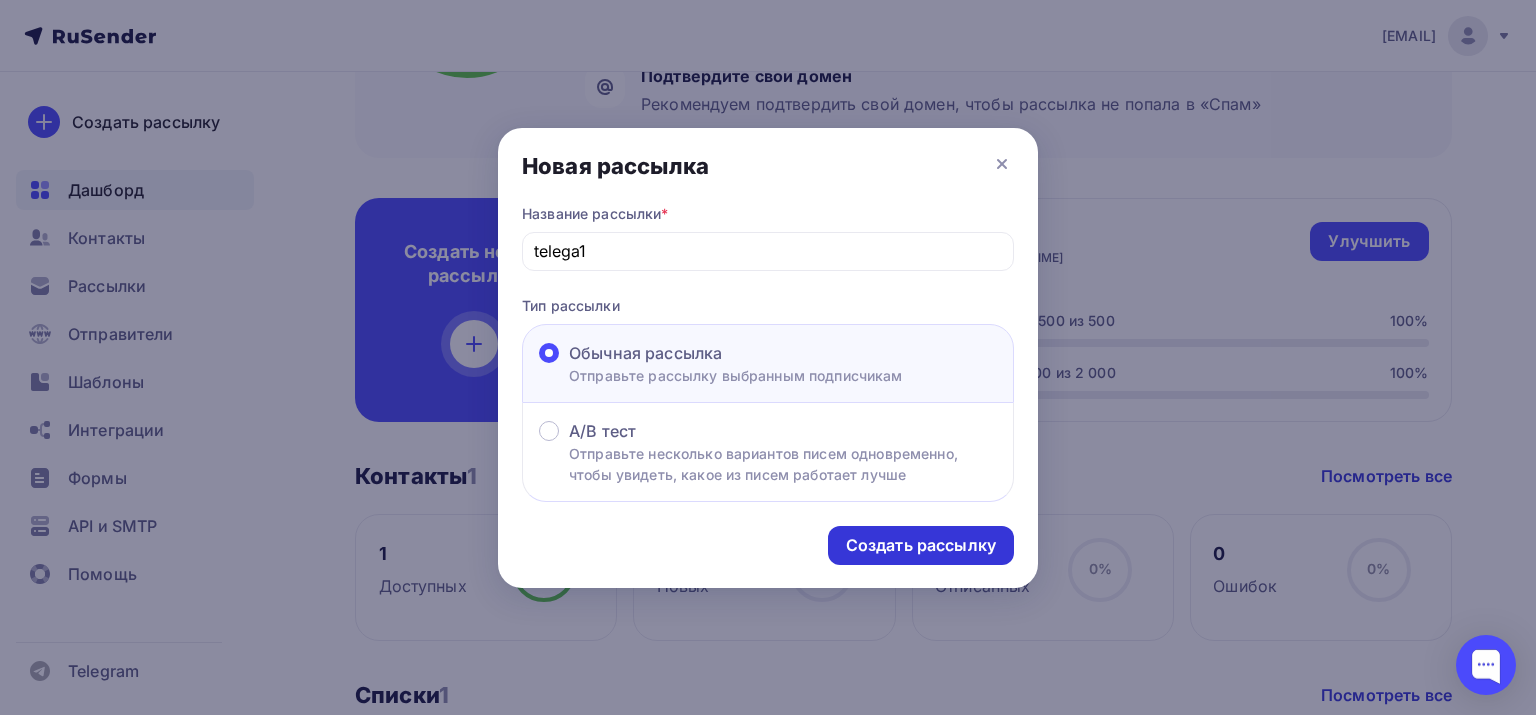 click on "Создать рассылку" at bounding box center [921, 545] 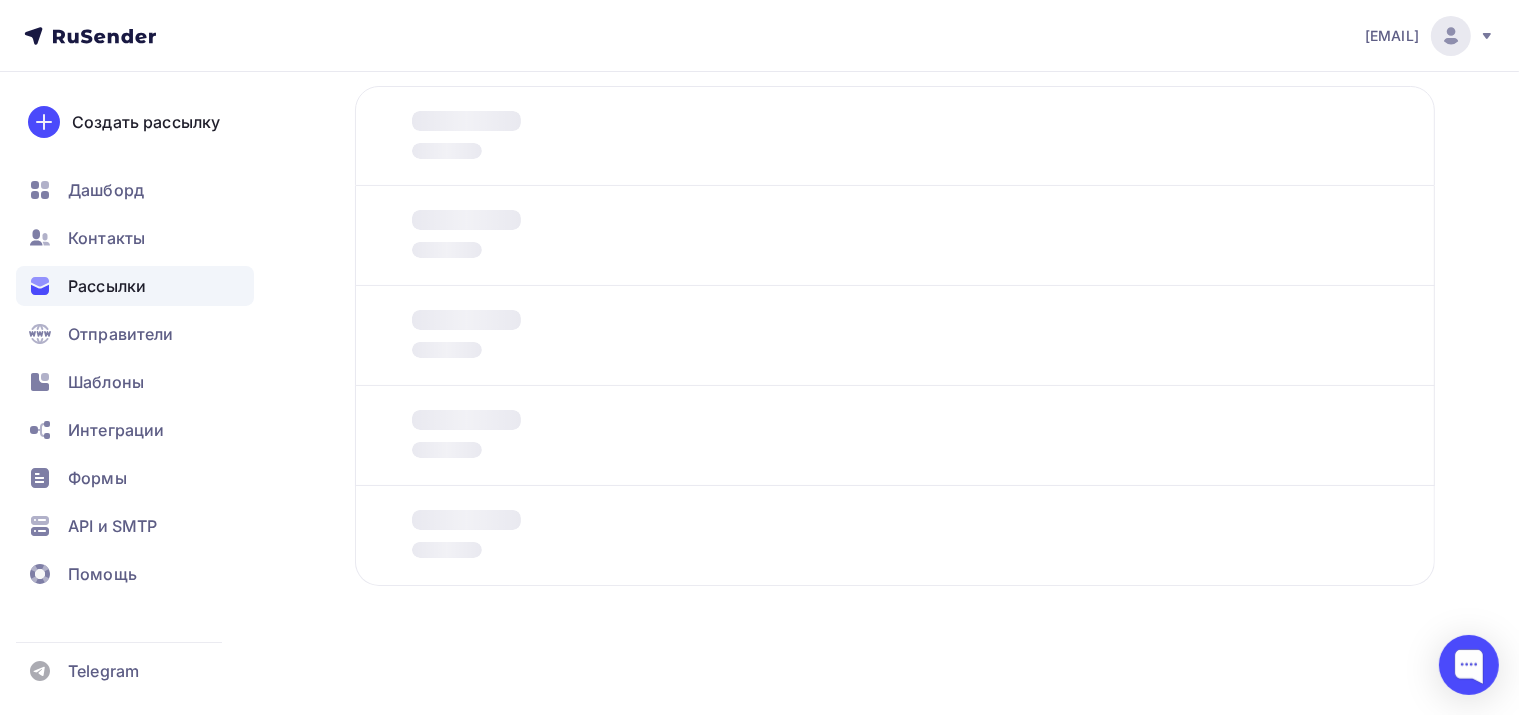 scroll, scrollTop: 0, scrollLeft: 0, axis: both 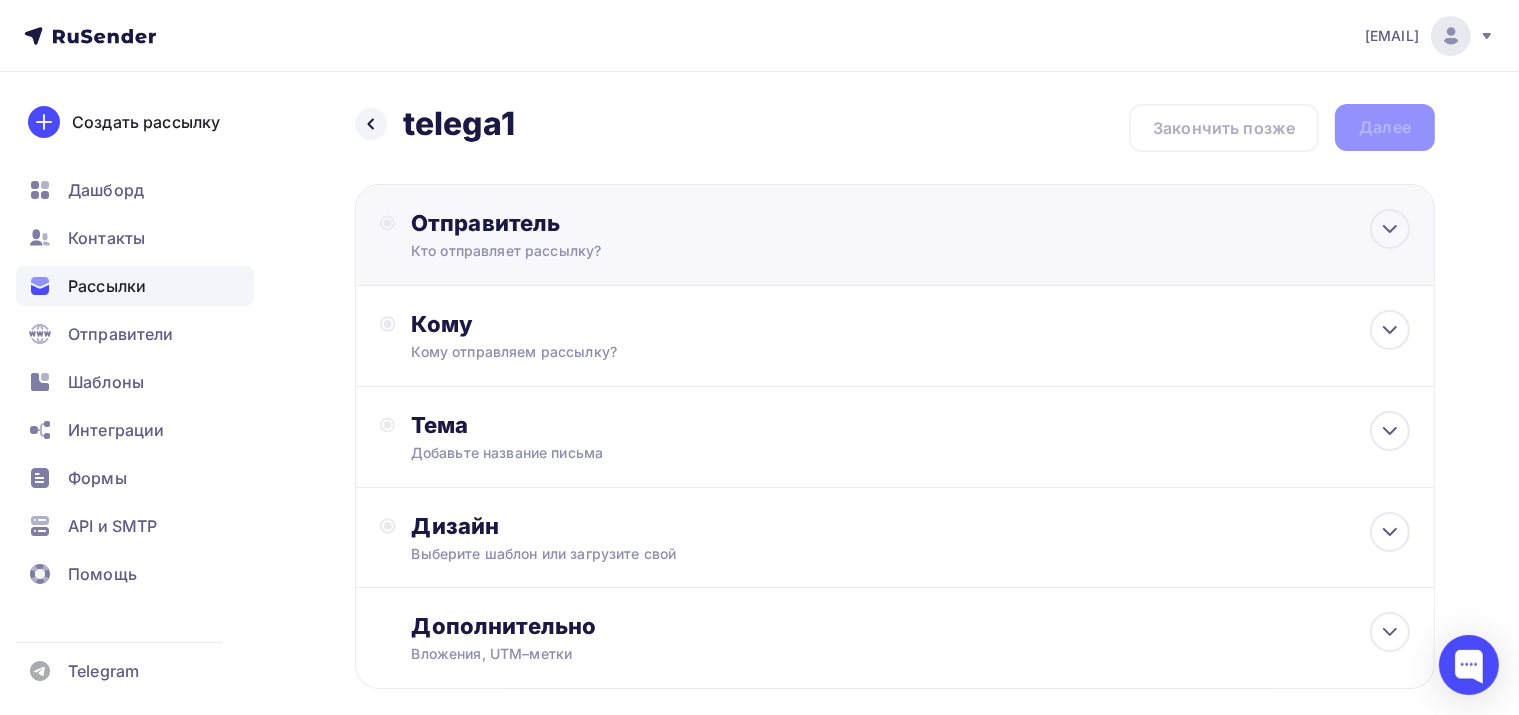 click on "Отправитель
Кто отправляет рассылку?
Email  *
agrokomooo@gmail.com
agrokomooo@gmail.com               Добавить отправителя
Рекомендуем  добавить почту на домене , чтобы рассылка не попала в «Спам»
Имя                 Сохранить
Предпросмотр может отличаться  в зависимости от почтового клиента
Тема для рассылки
Предпросмотр текста
12:45" at bounding box center [895, 235] 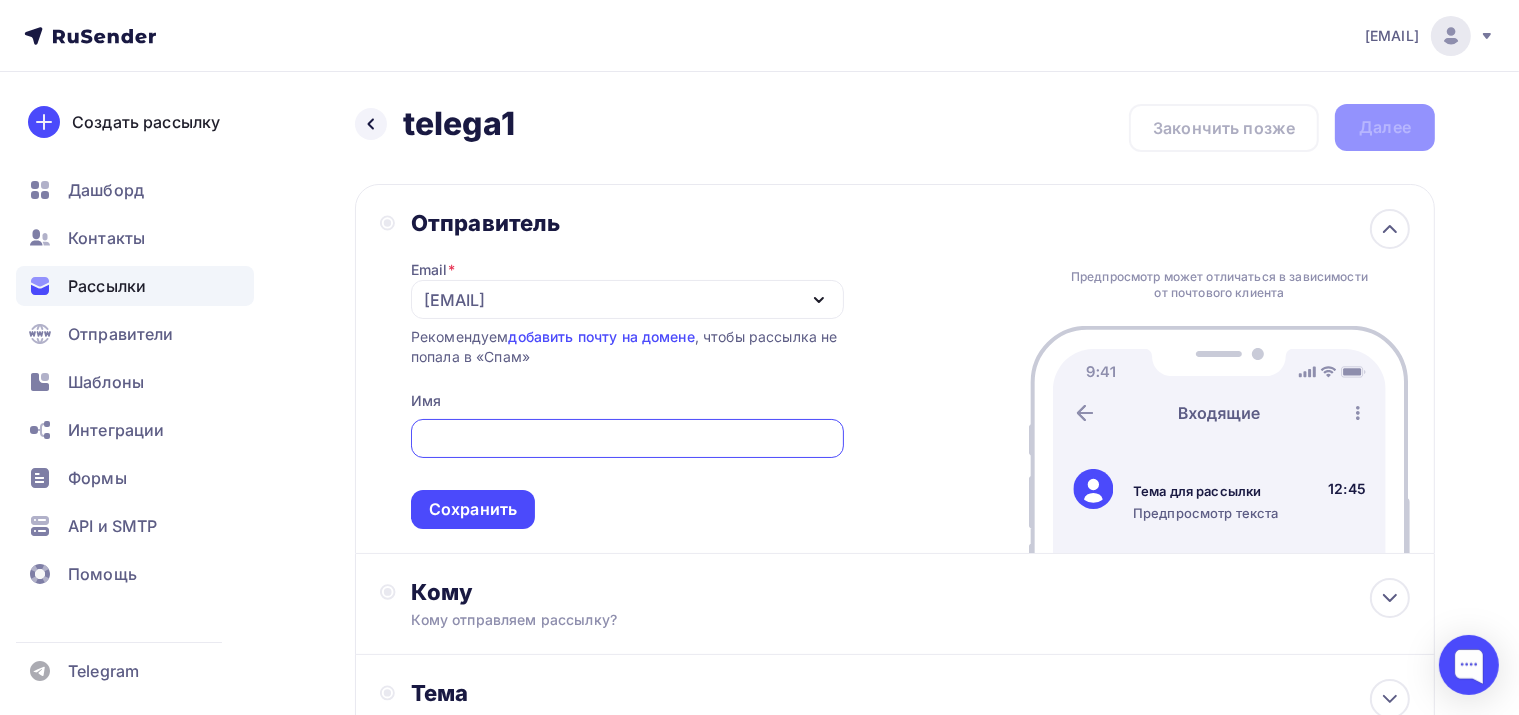 scroll, scrollTop: 0, scrollLeft: 0, axis: both 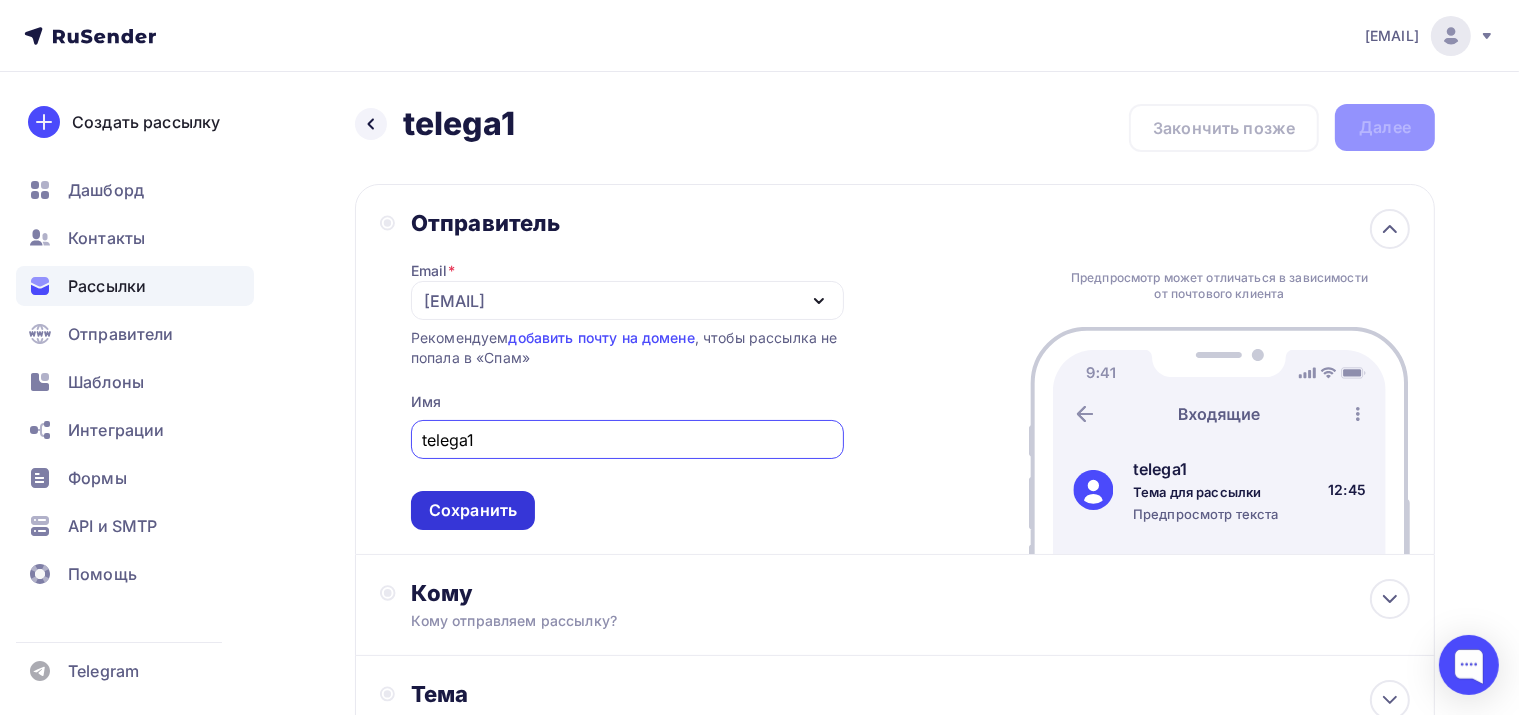 type on "telega1" 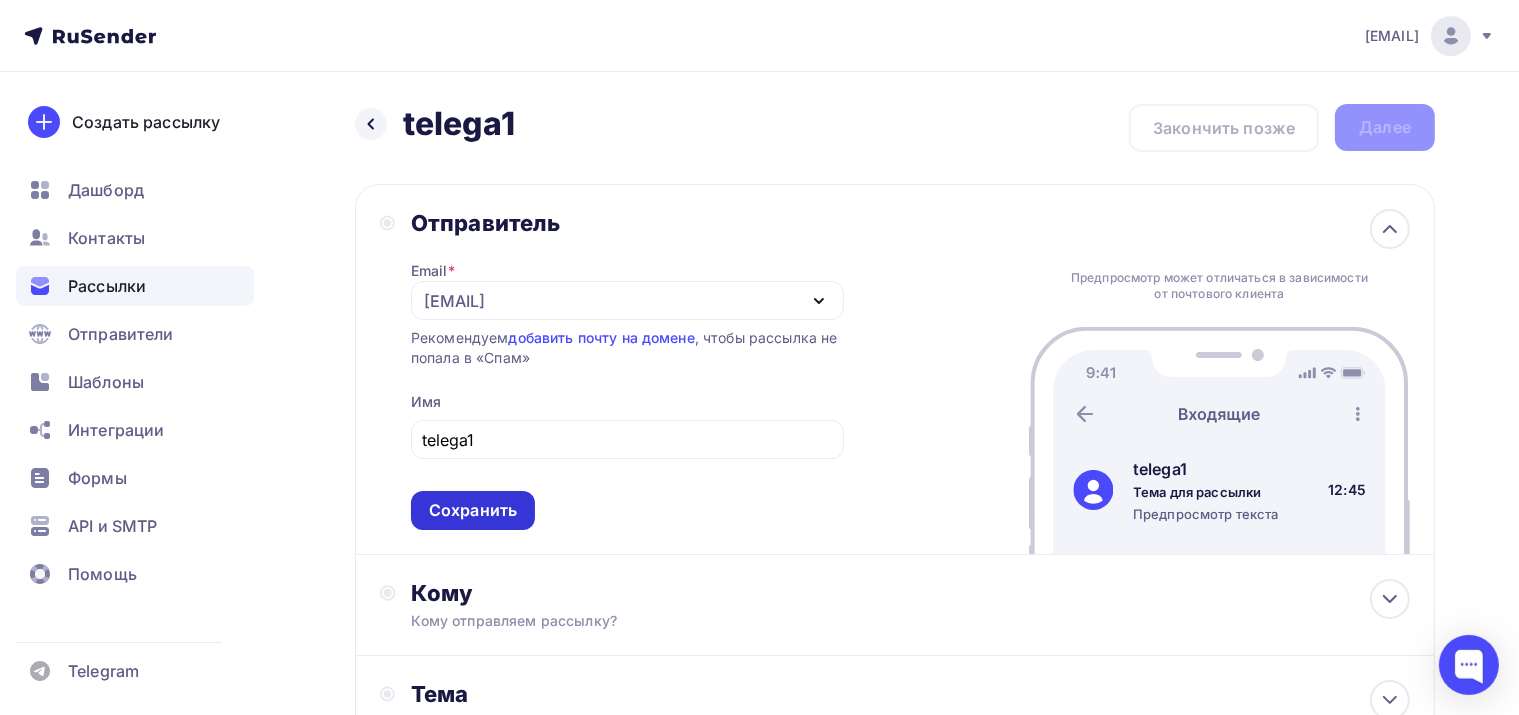 click on "Сохранить" at bounding box center [473, 510] 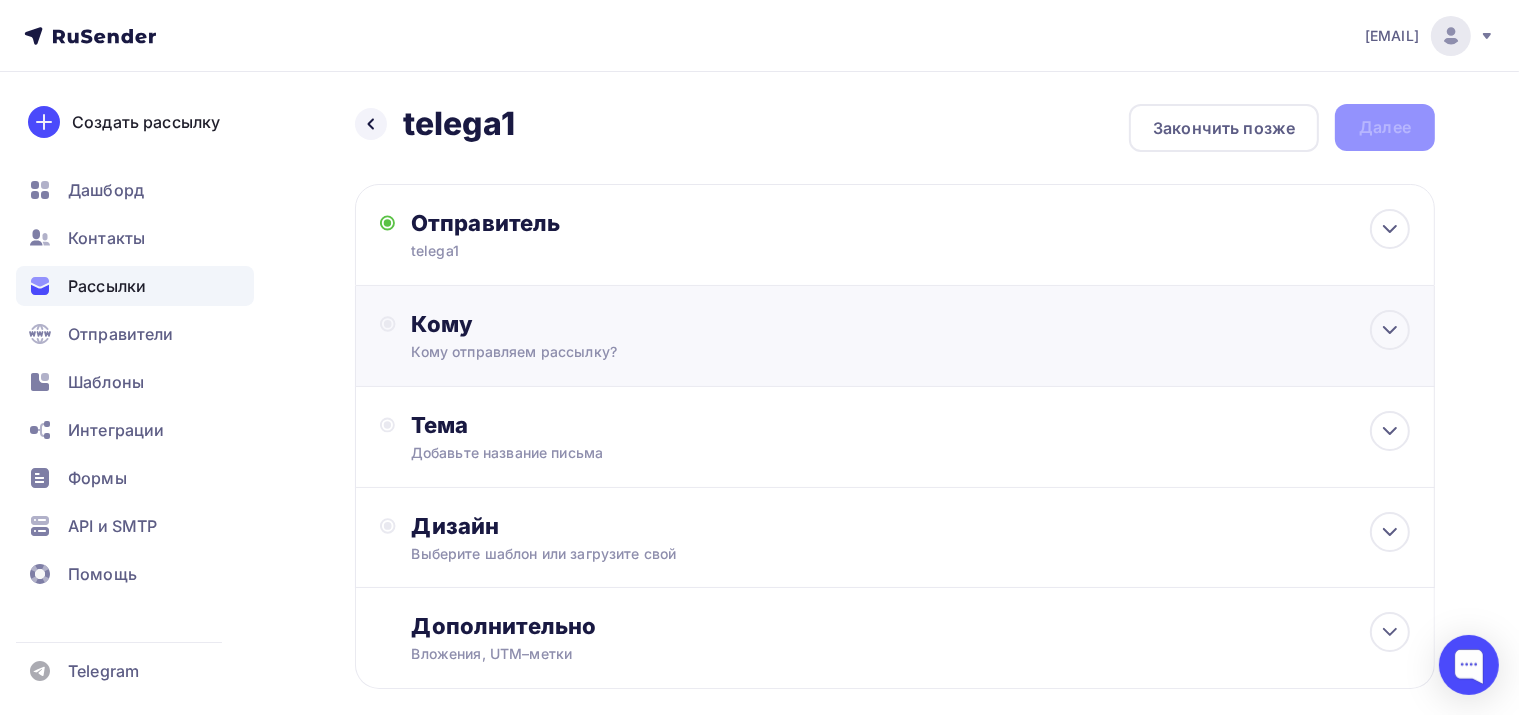 click on "Кому отправляем рассылку?" at bounding box center [861, 352] 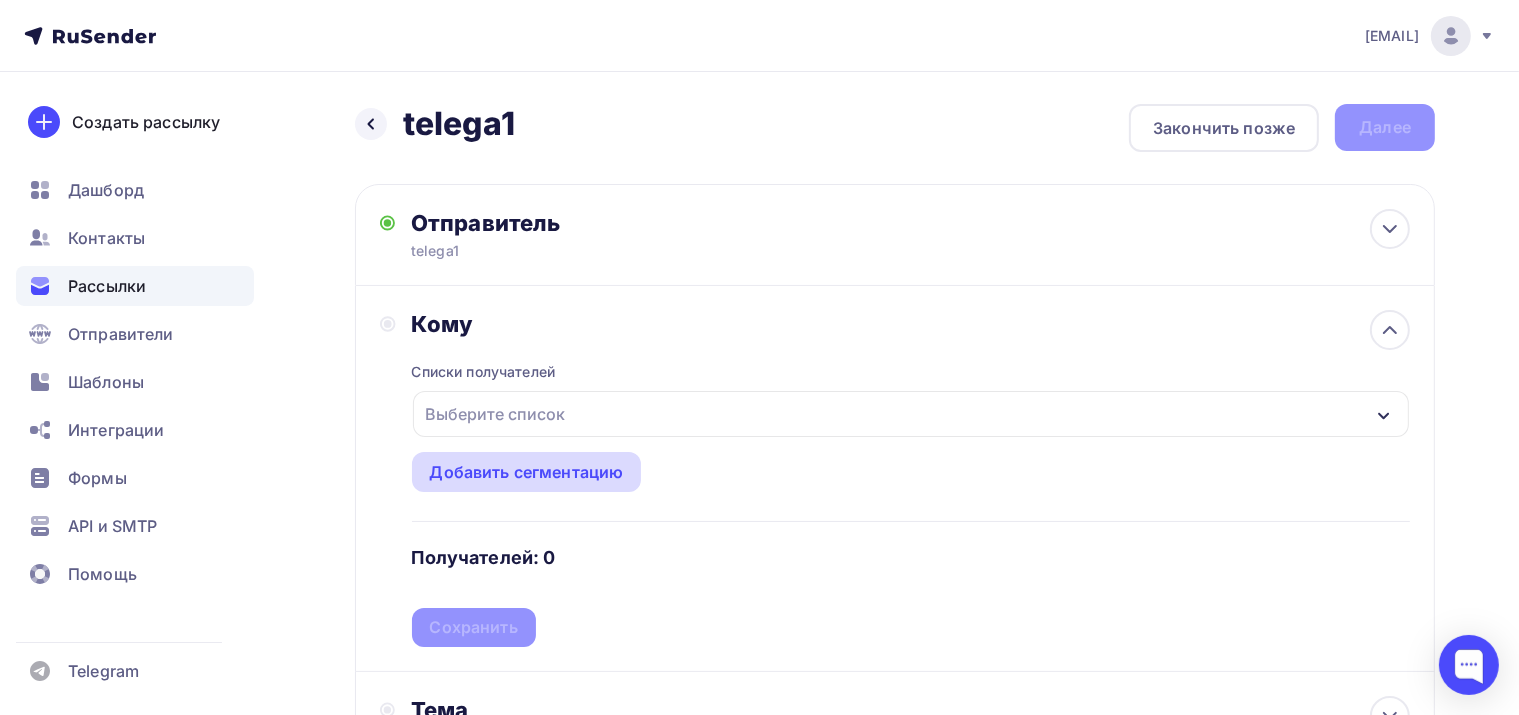 click on "Добавить сегментацию" at bounding box center (527, 472) 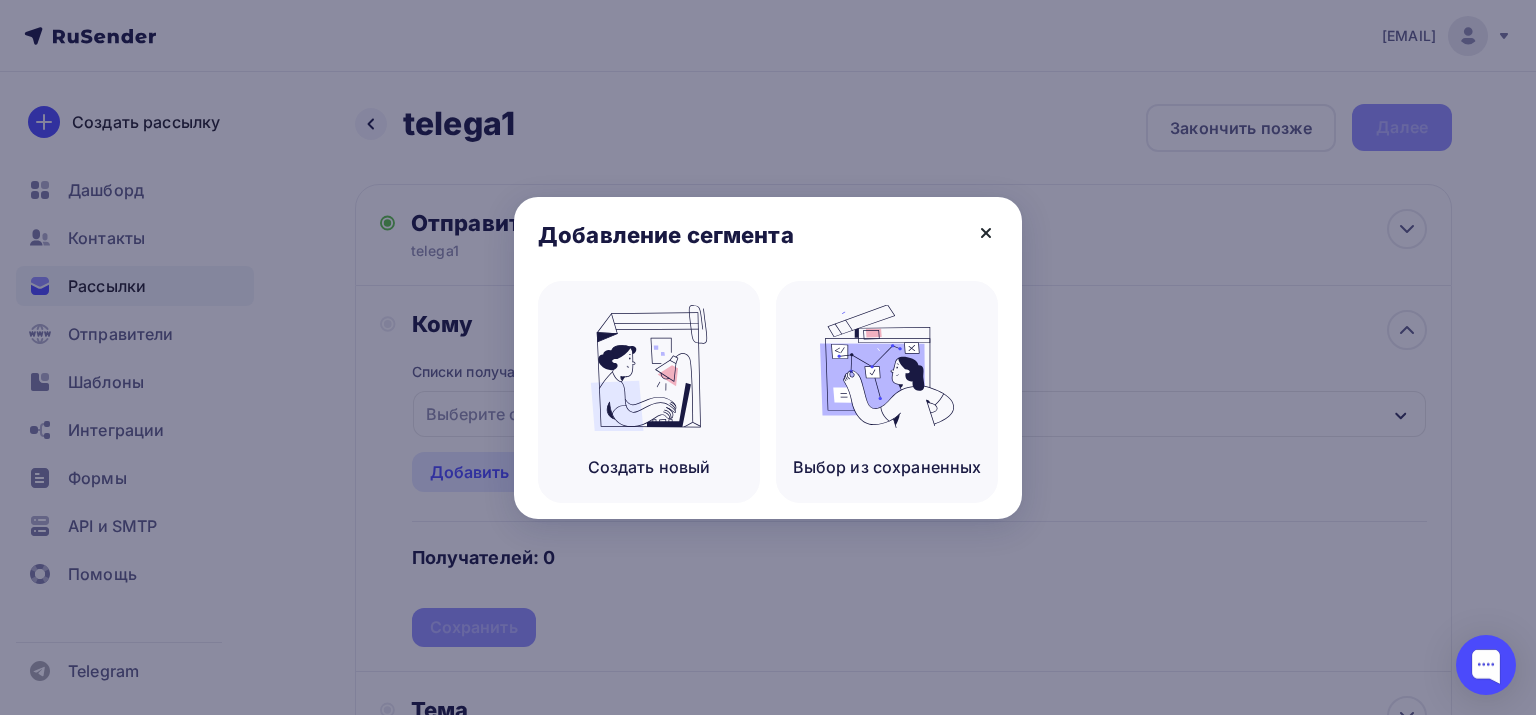 click 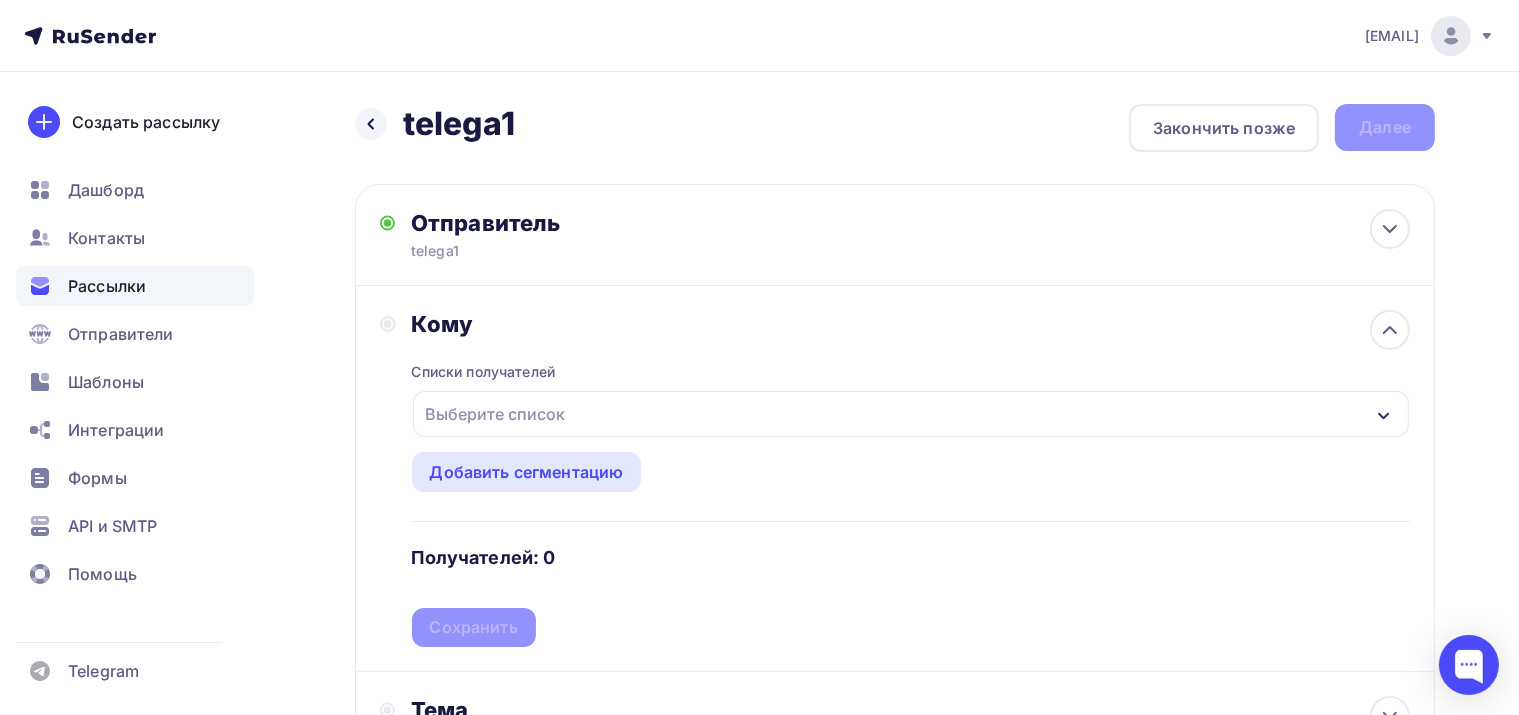 click on "Выберите список" at bounding box center [911, 414] 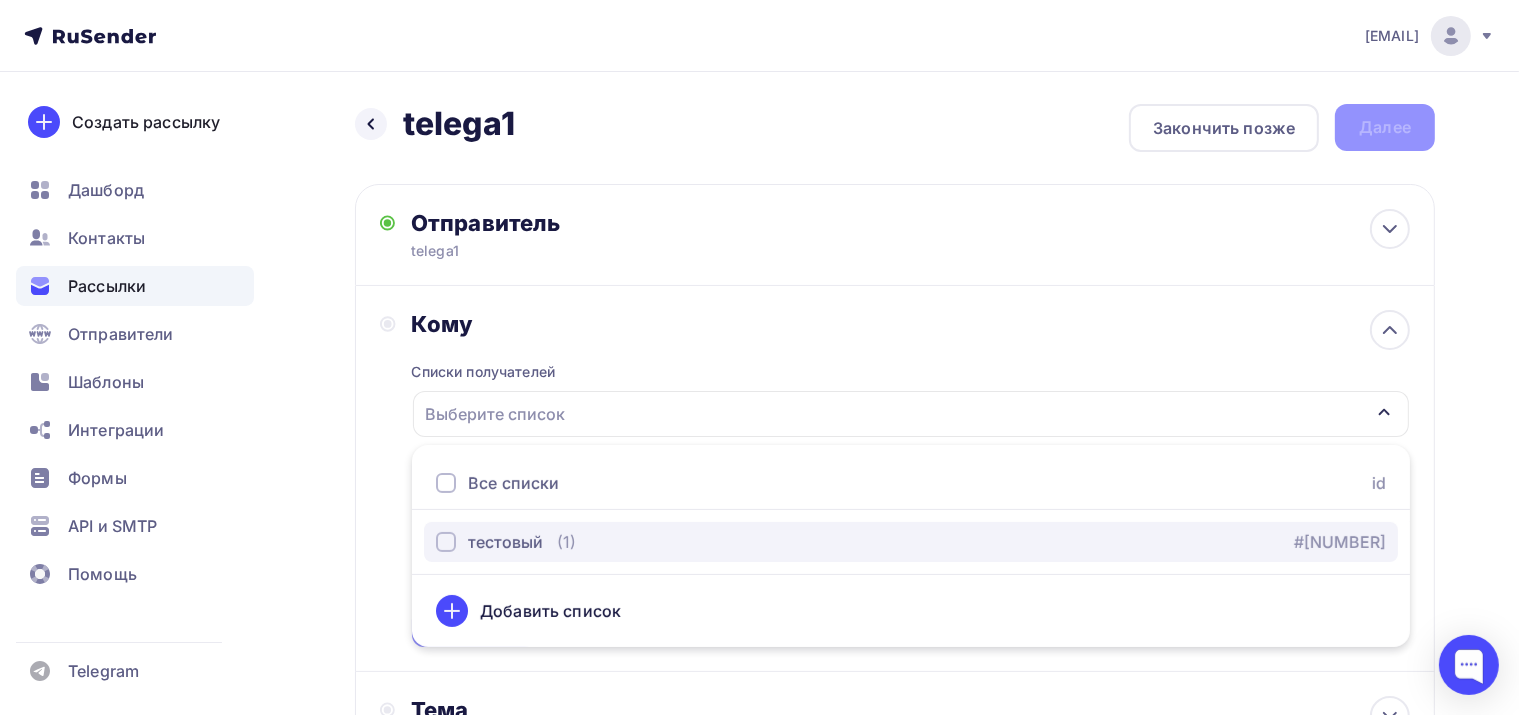 click on "тестовый
(1)
#20118" at bounding box center [911, 542] 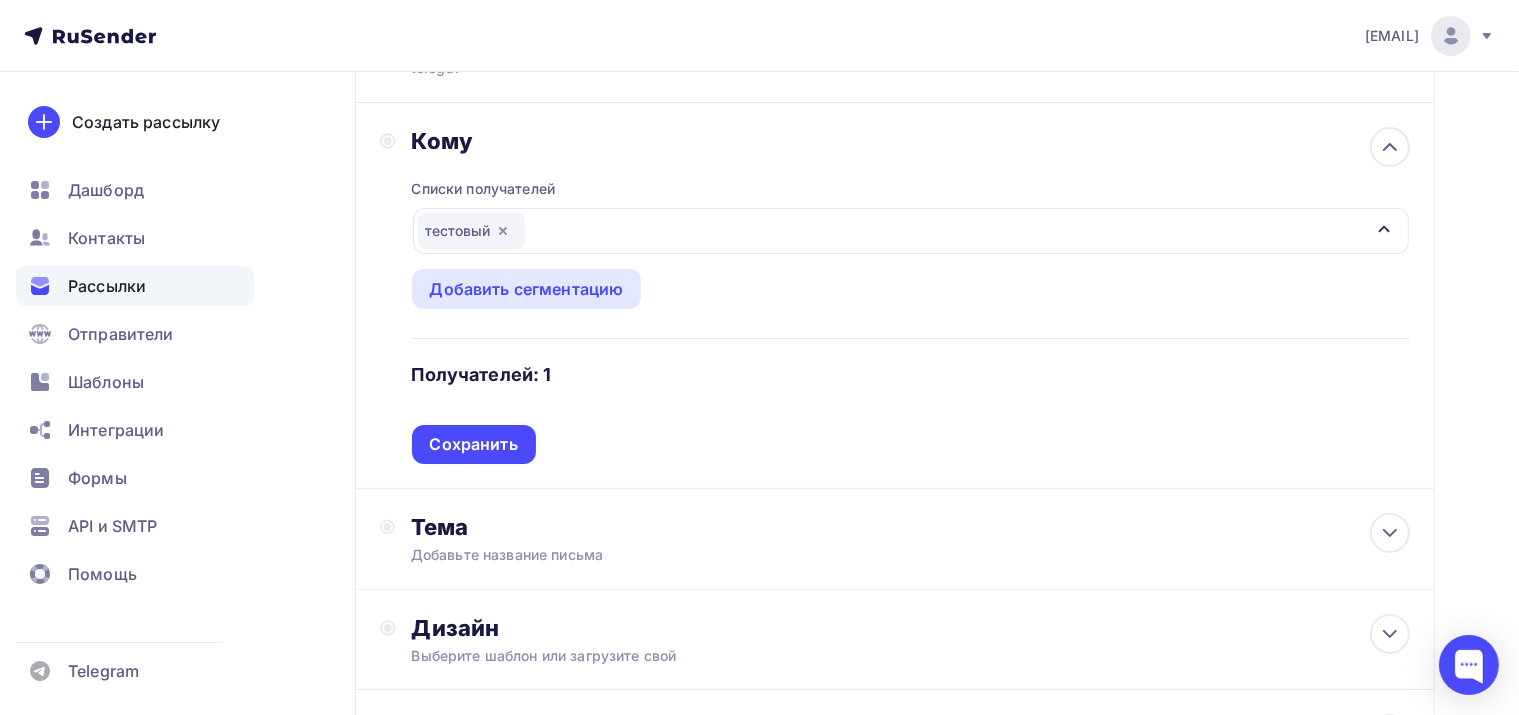 scroll, scrollTop: 200, scrollLeft: 0, axis: vertical 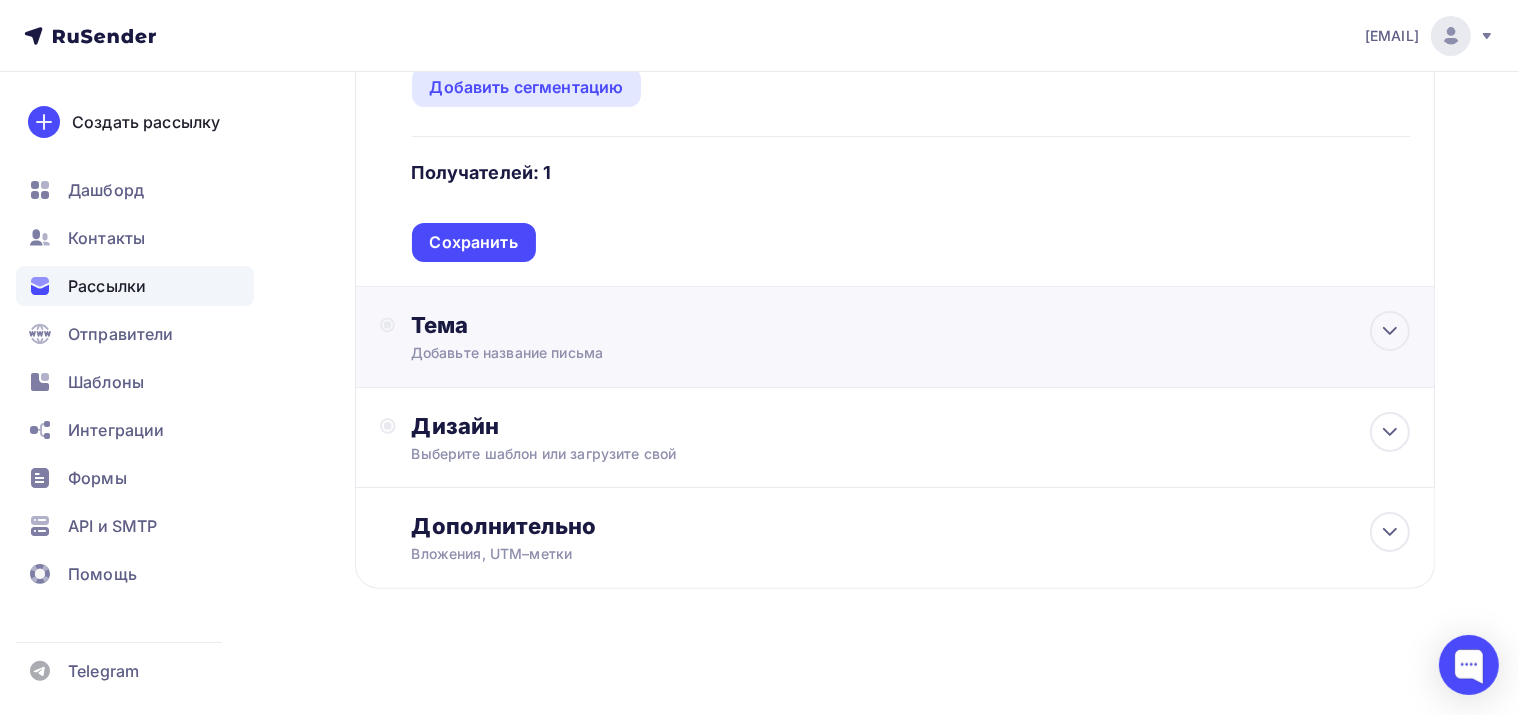click on "Добавьте название письма" at bounding box center [589, 353] 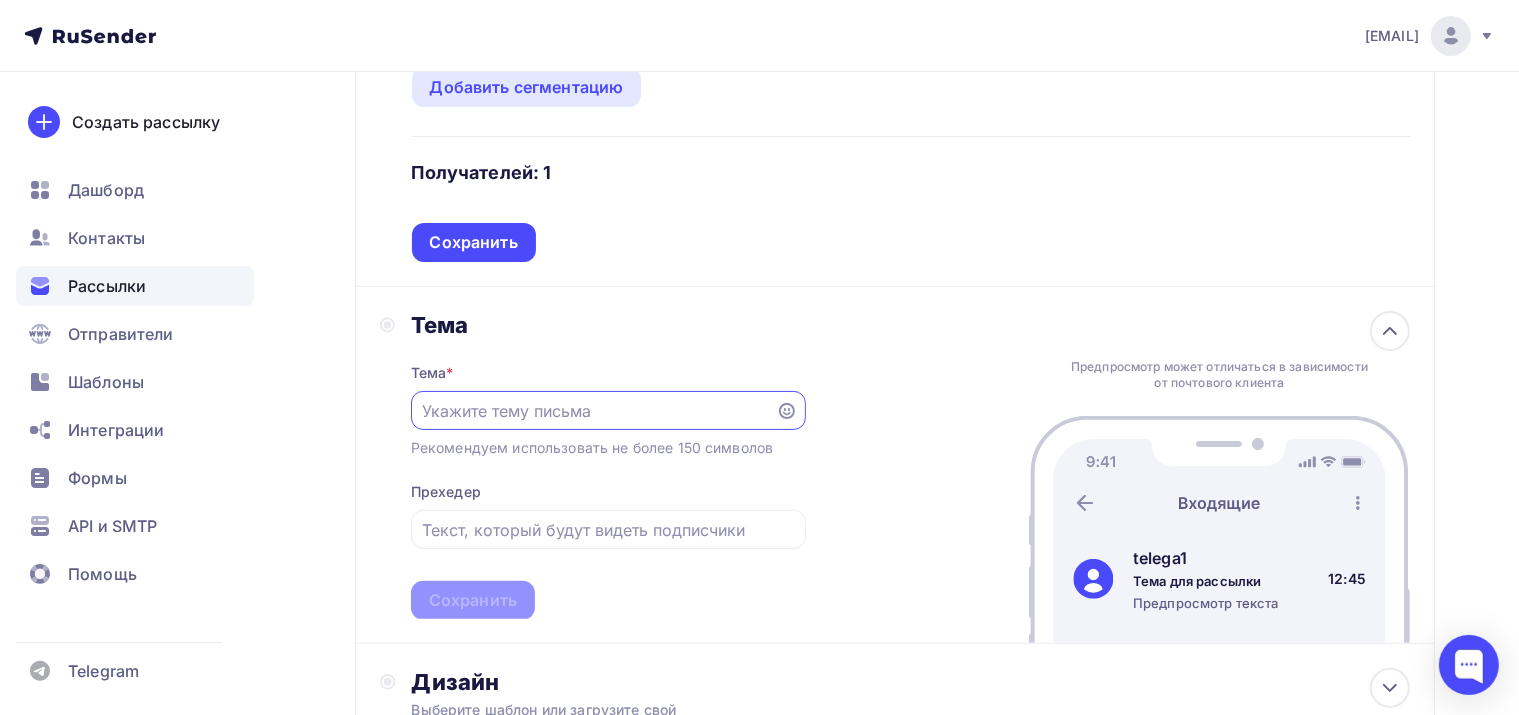 scroll, scrollTop: 384, scrollLeft: 0, axis: vertical 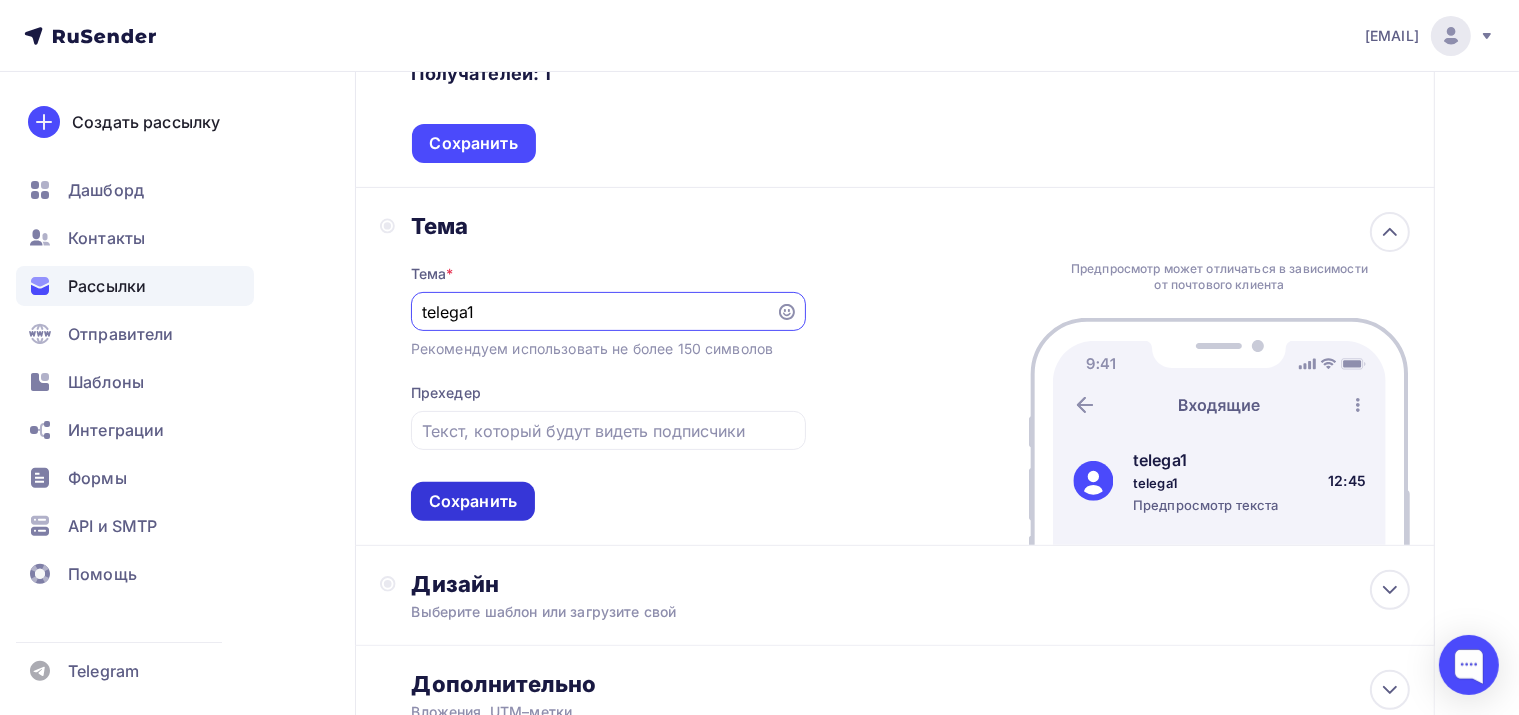 type on "telega1" 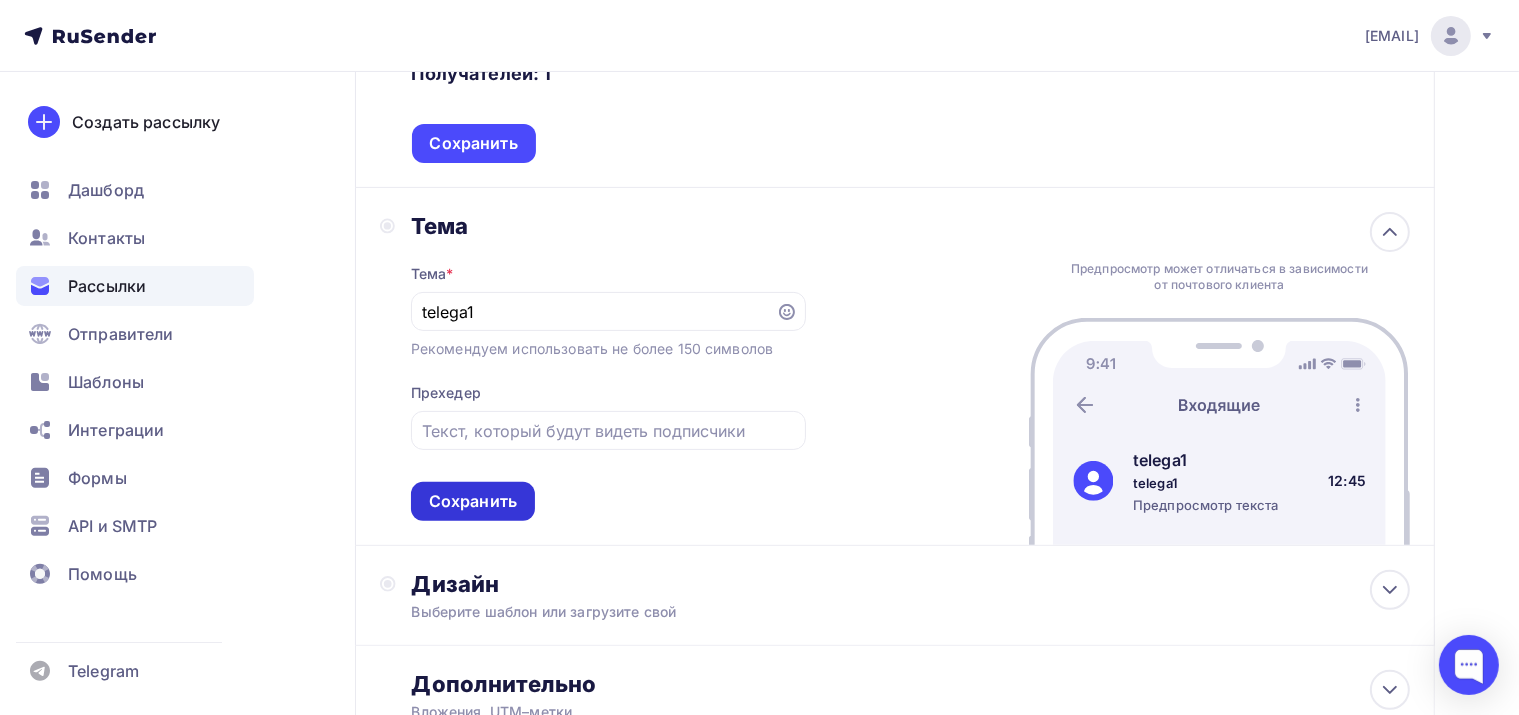 click on "Сохранить" at bounding box center [473, 501] 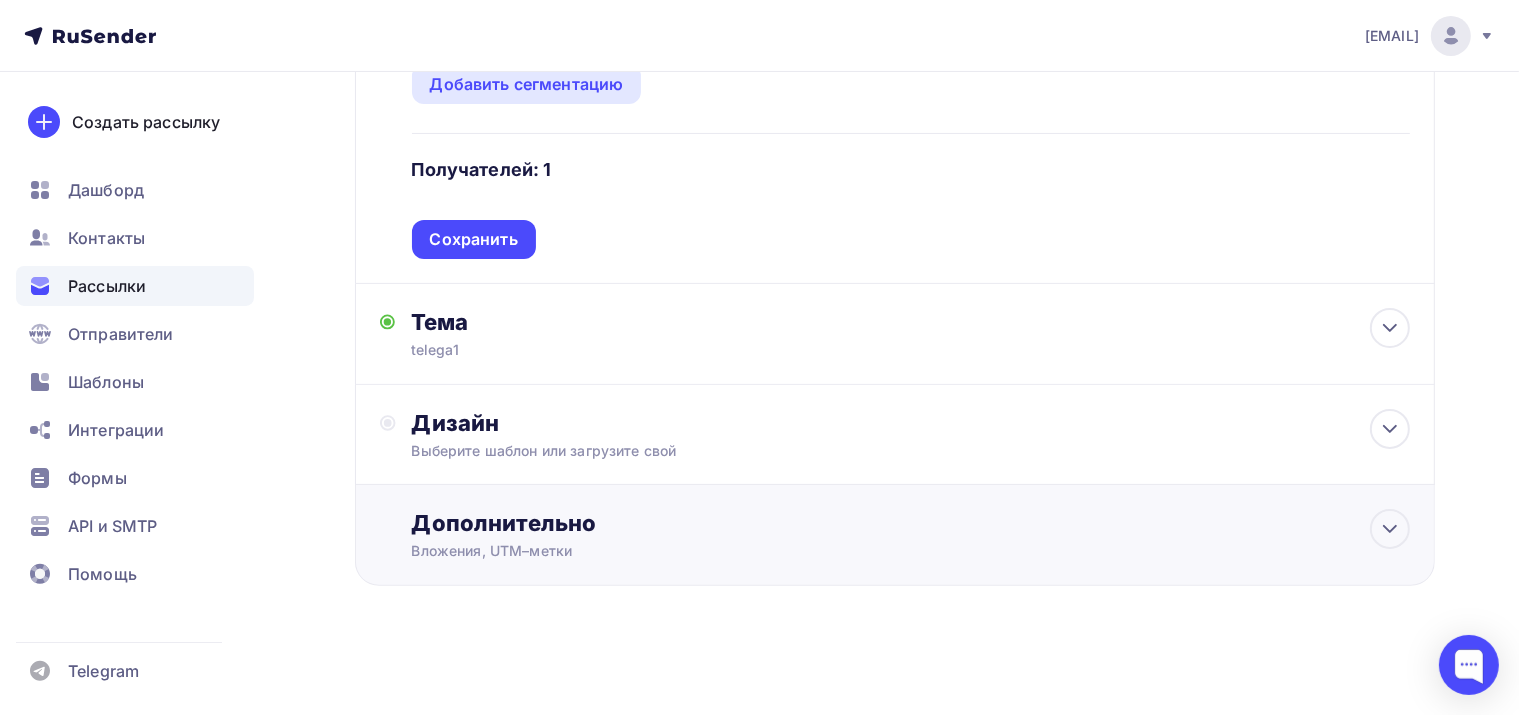 scroll, scrollTop: 385, scrollLeft: 0, axis: vertical 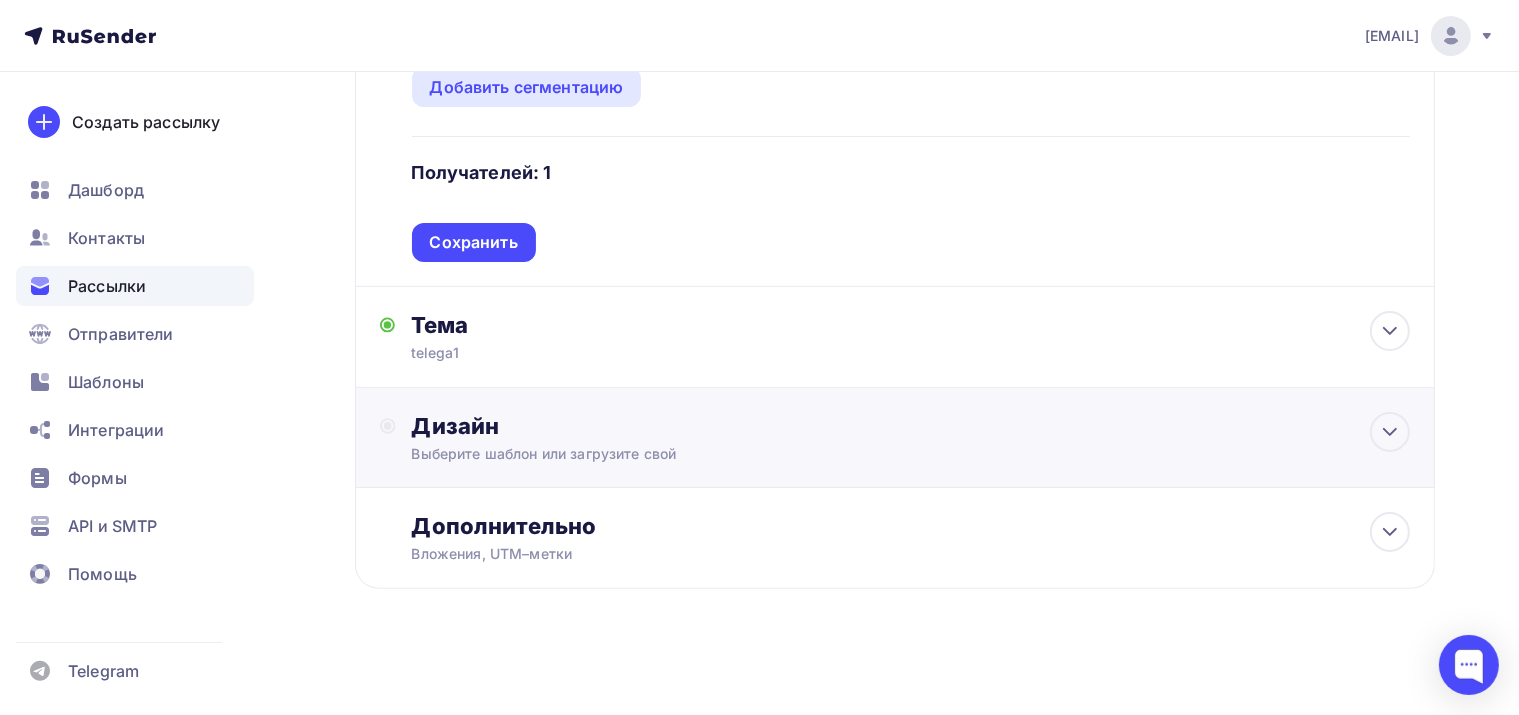 click on "Дизайн   Выберите шаблон или загрузите свой" at bounding box center (911, 438) 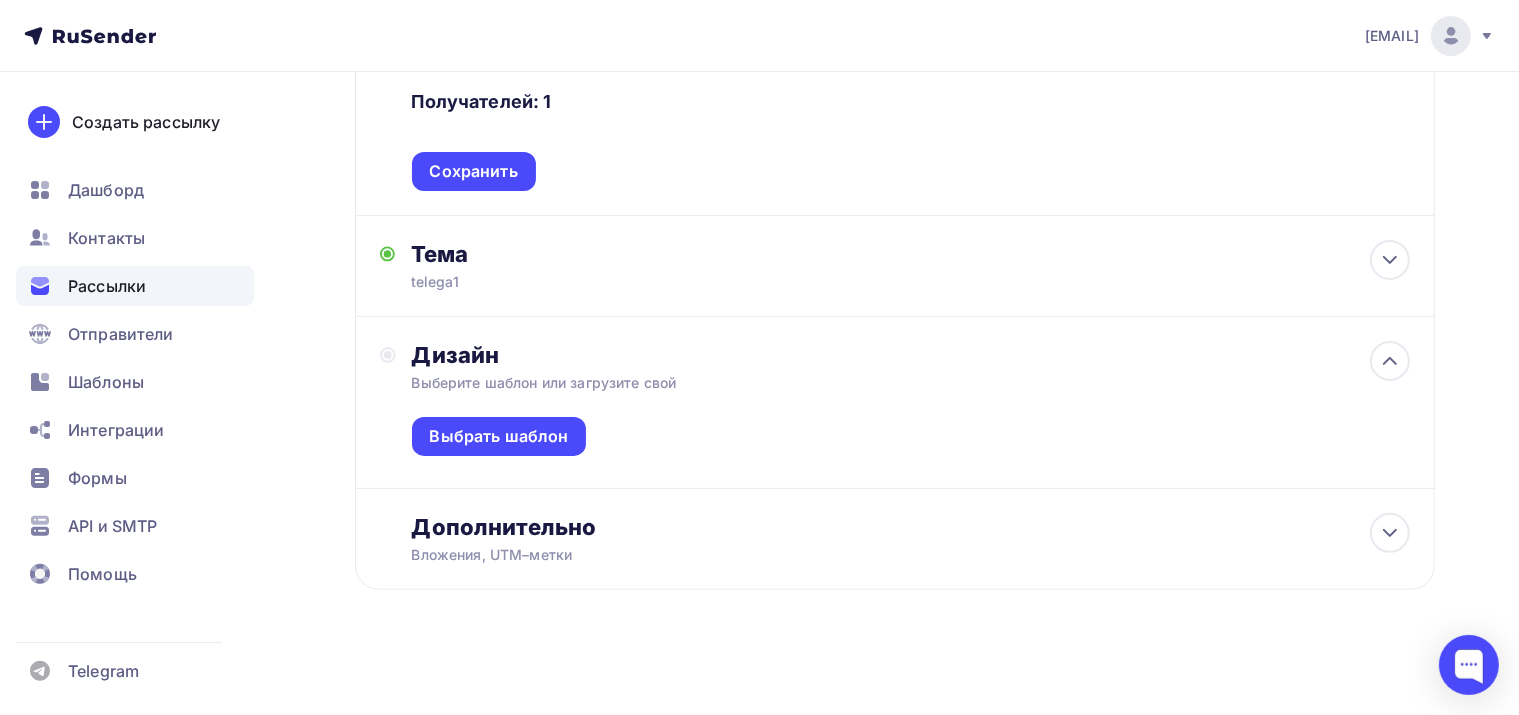scroll, scrollTop: 456, scrollLeft: 0, axis: vertical 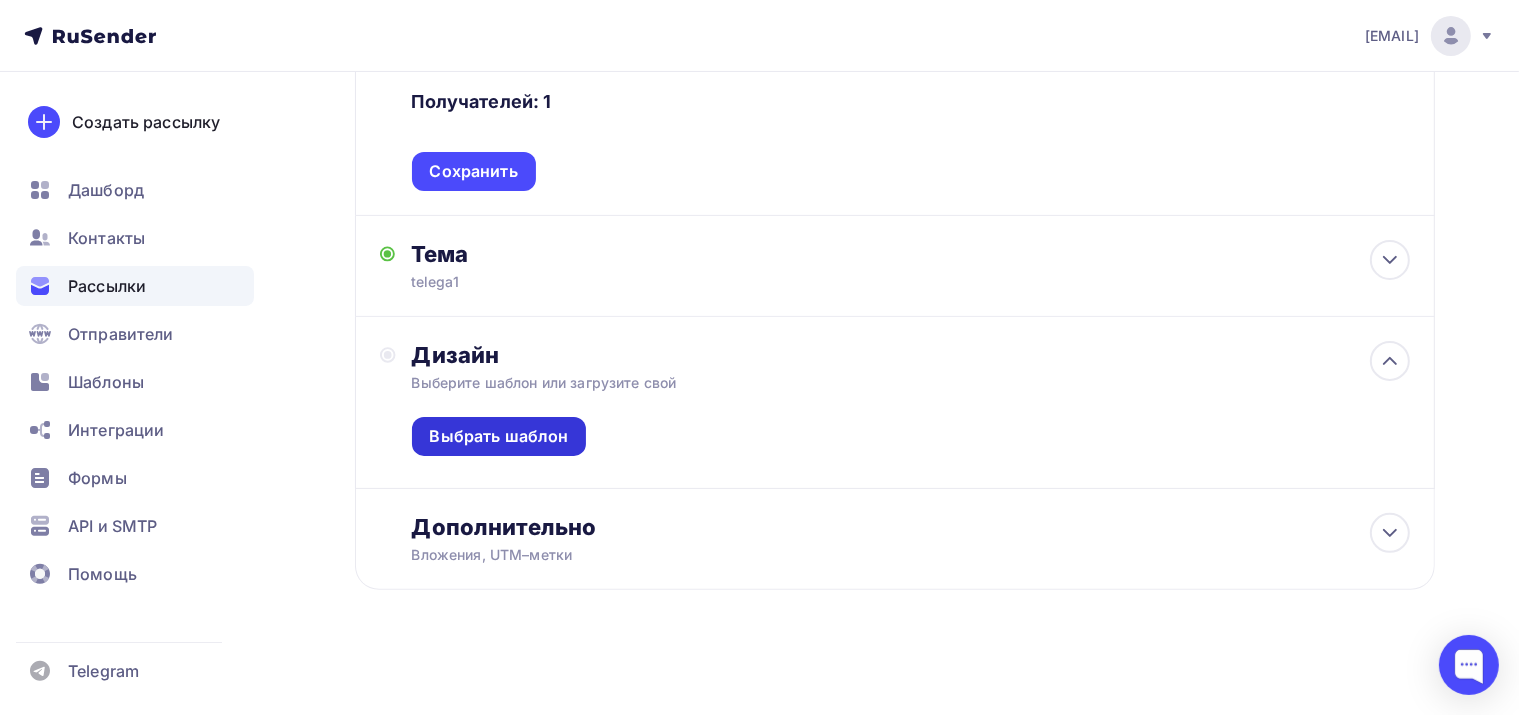 click on "Выбрать шаблон" at bounding box center (499, 436) 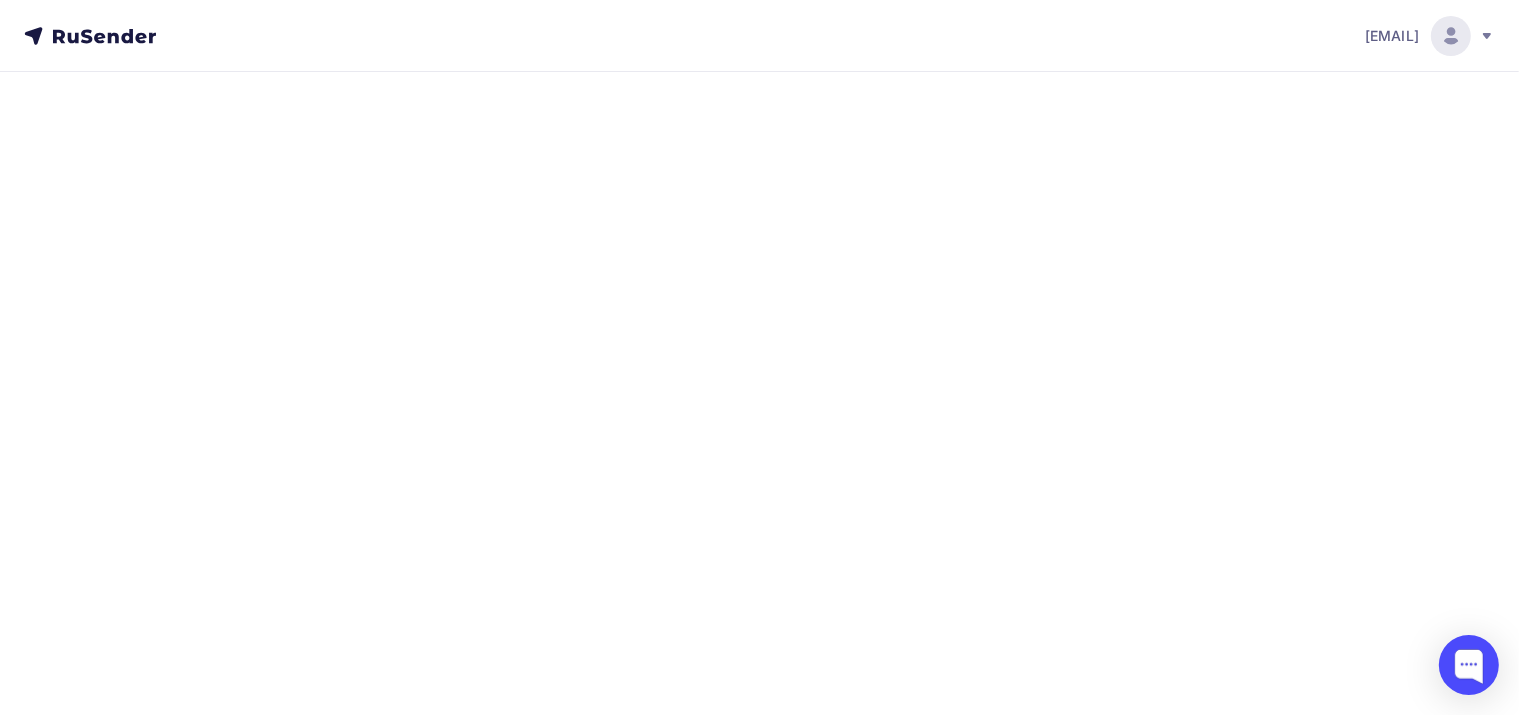 scroll, scrollTop: 0, scrollLeft: 0, axis: both 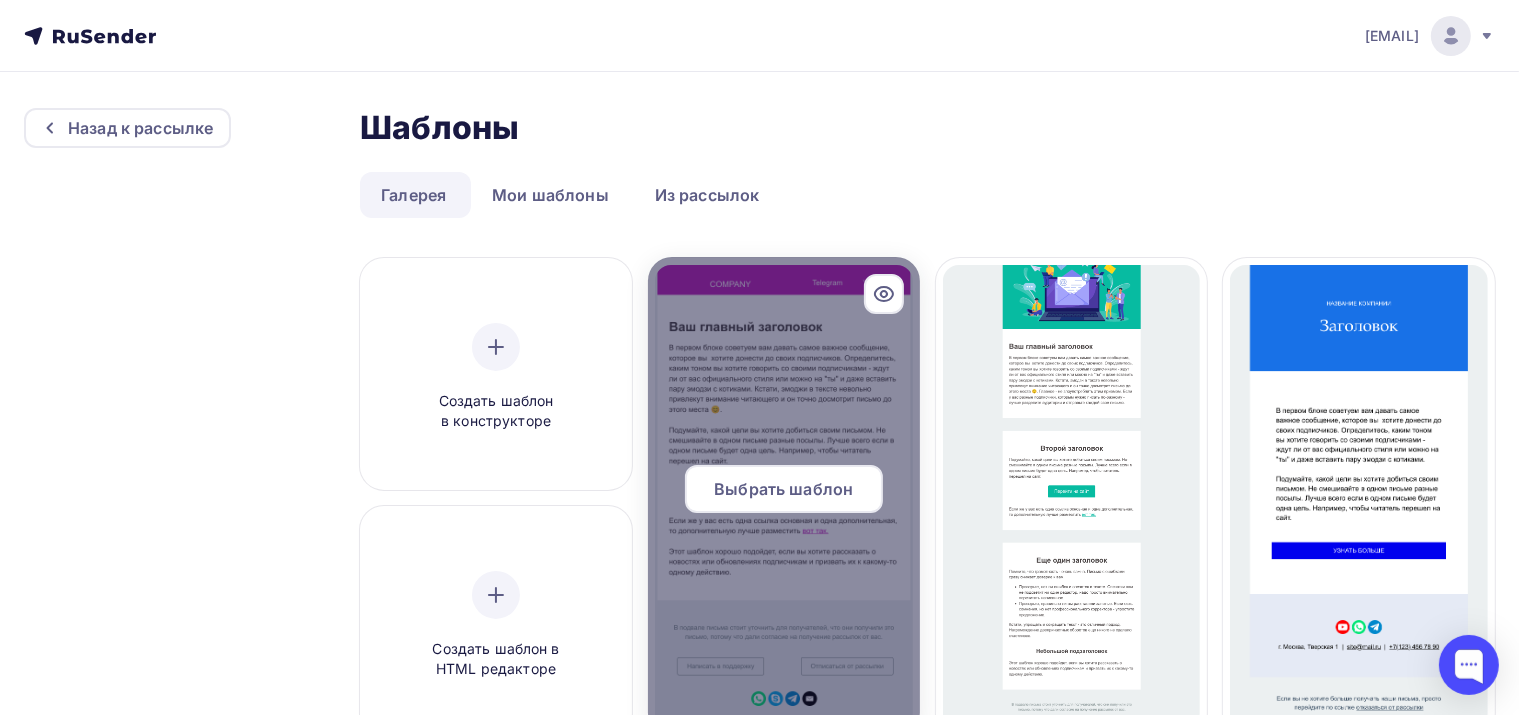 click at bounding box center [784, 497] 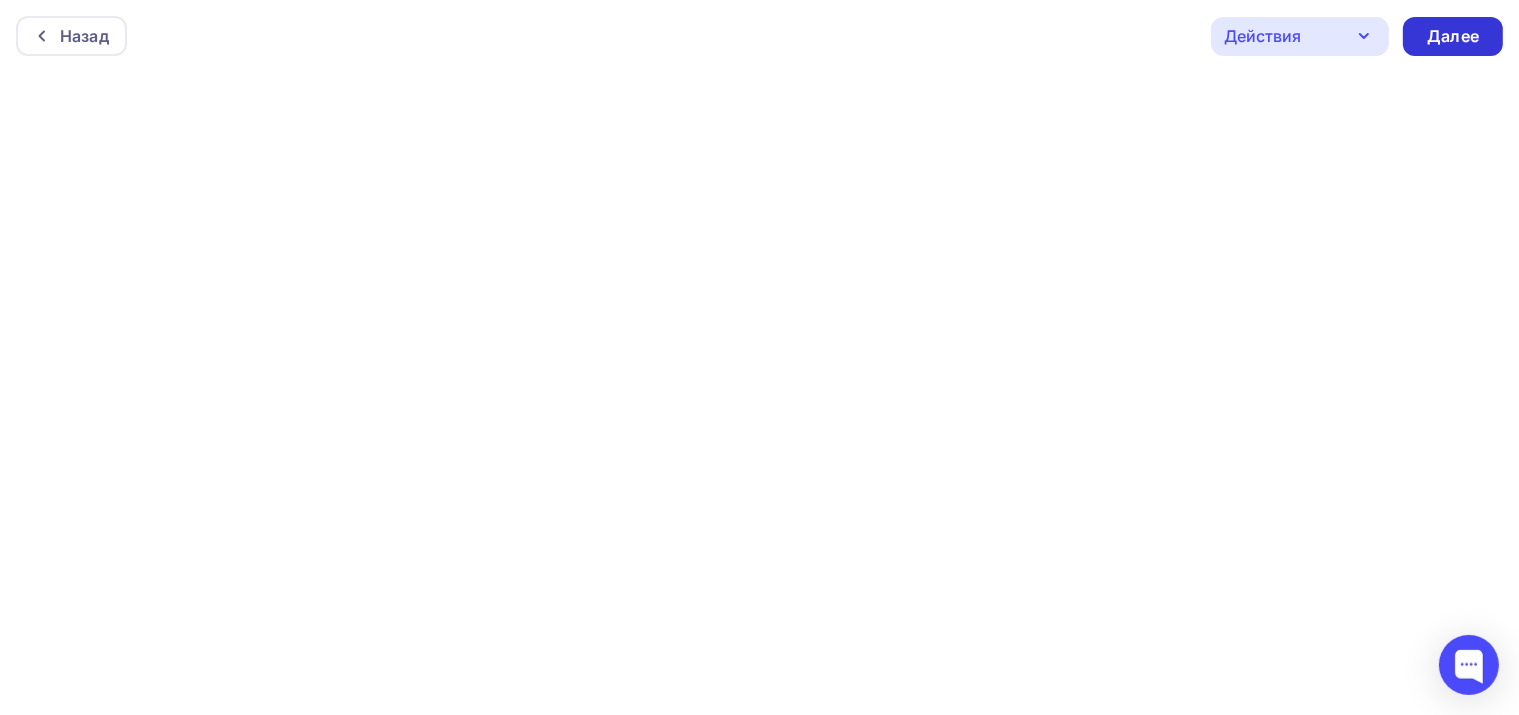 click on "Далее" at bounding box center (1453, 36) 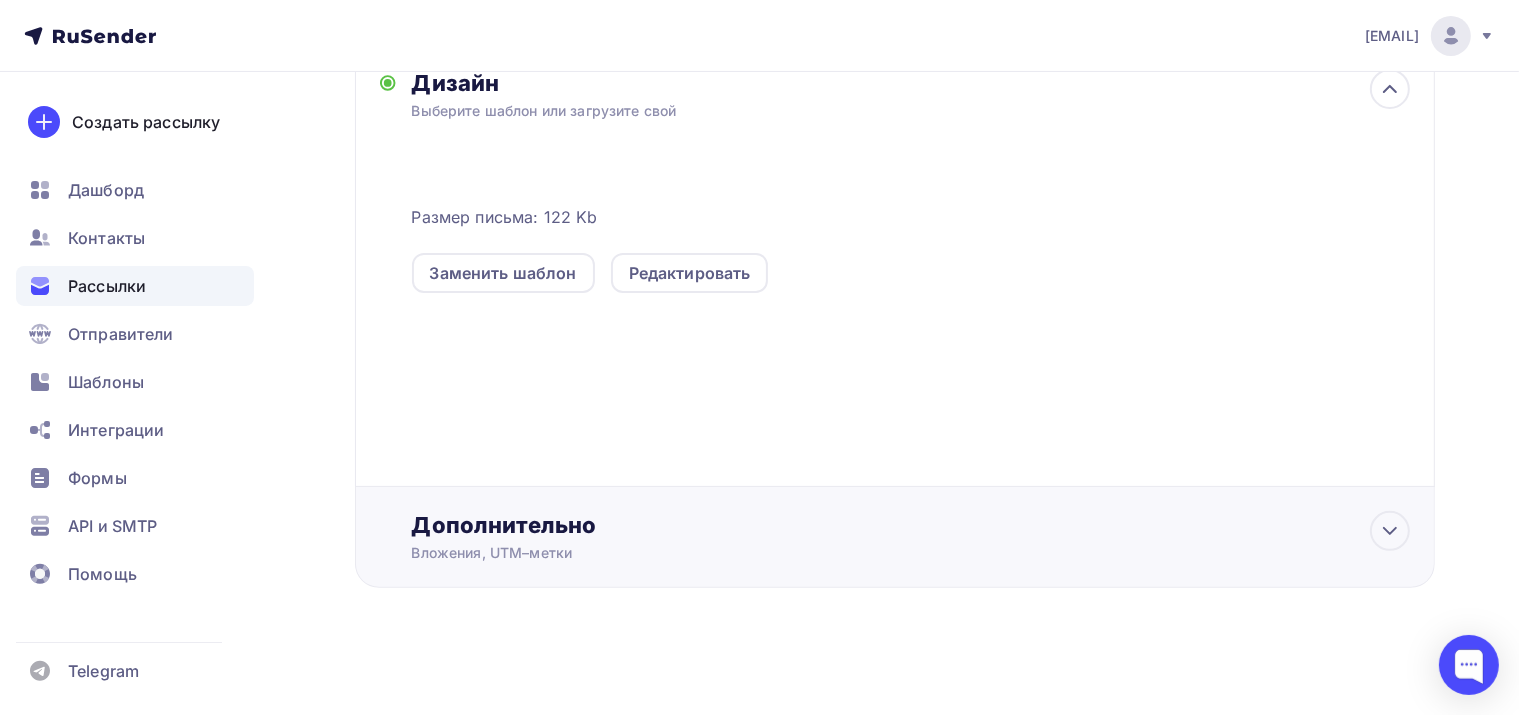 scroll, scrollTop: 0, scrollLeft: 0, axis: both 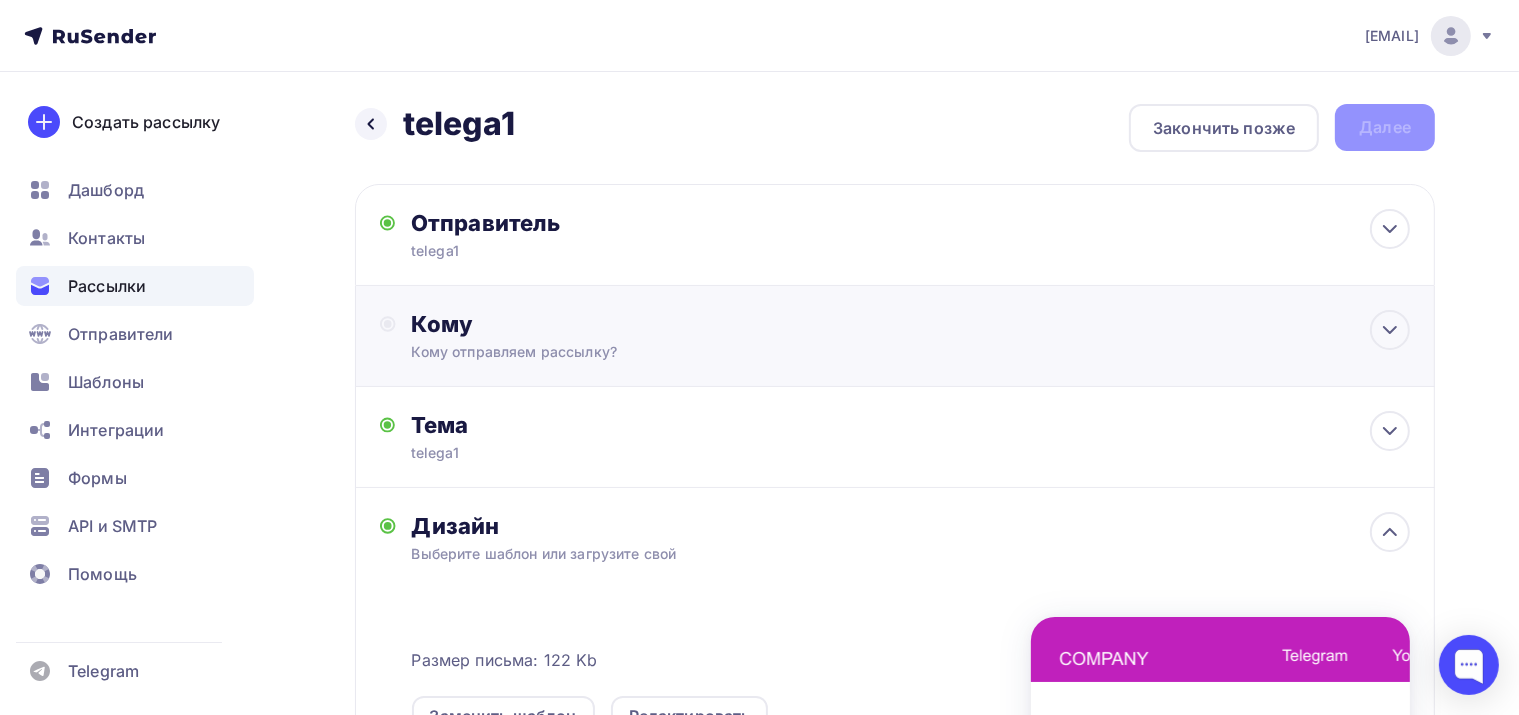 click on "Кому" at bounding box center (911, 324) 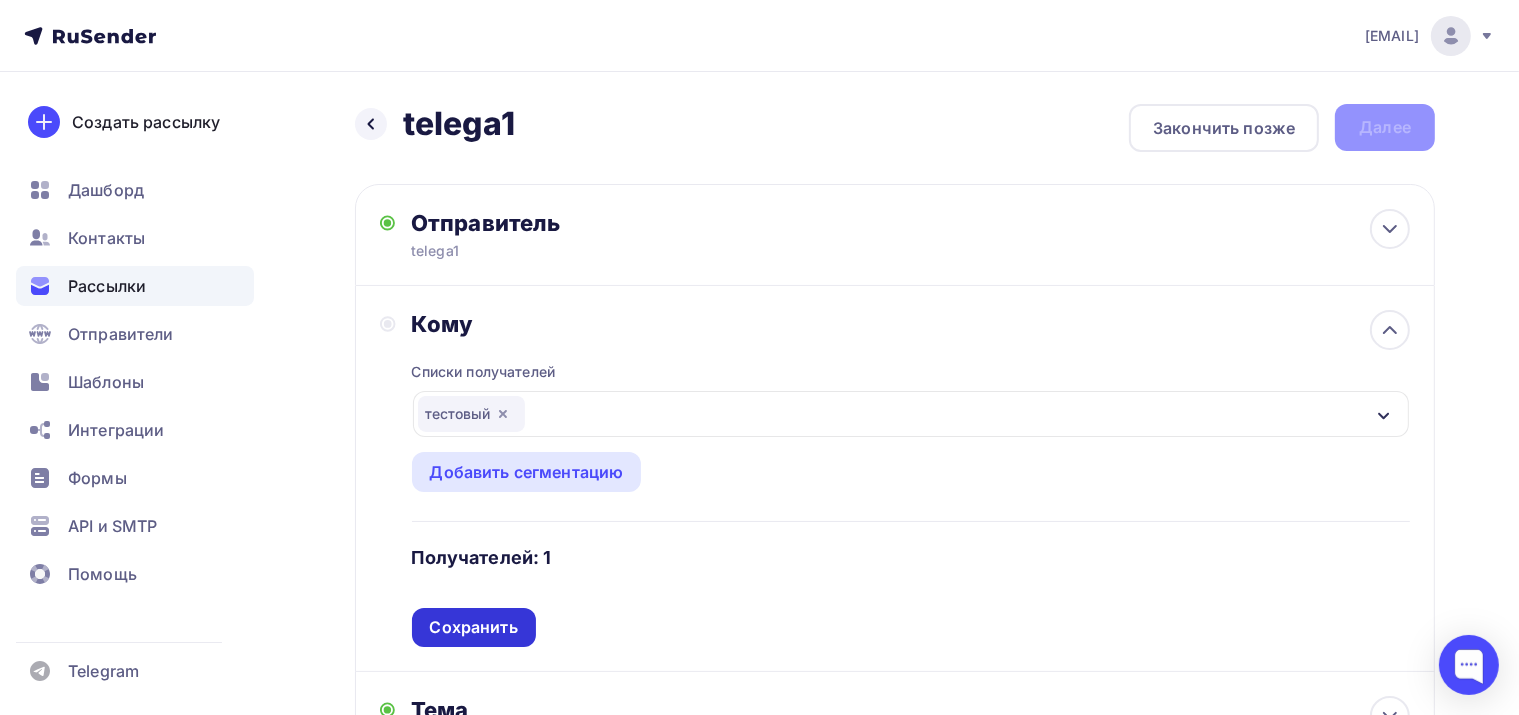 click on "Сохранить" at bounding box center [474, 627] 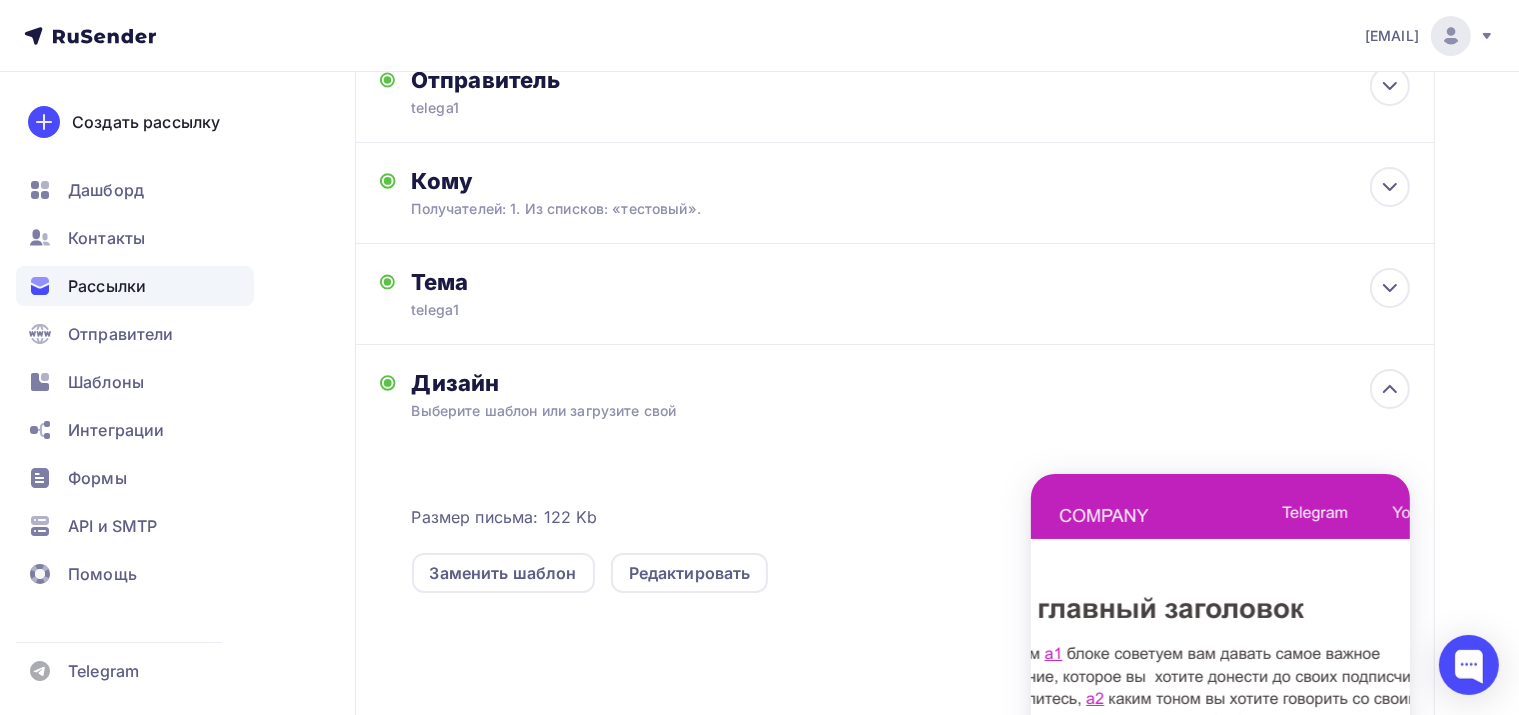 scroll, scrollTop: 0, scrollLeft: 0, axis: both 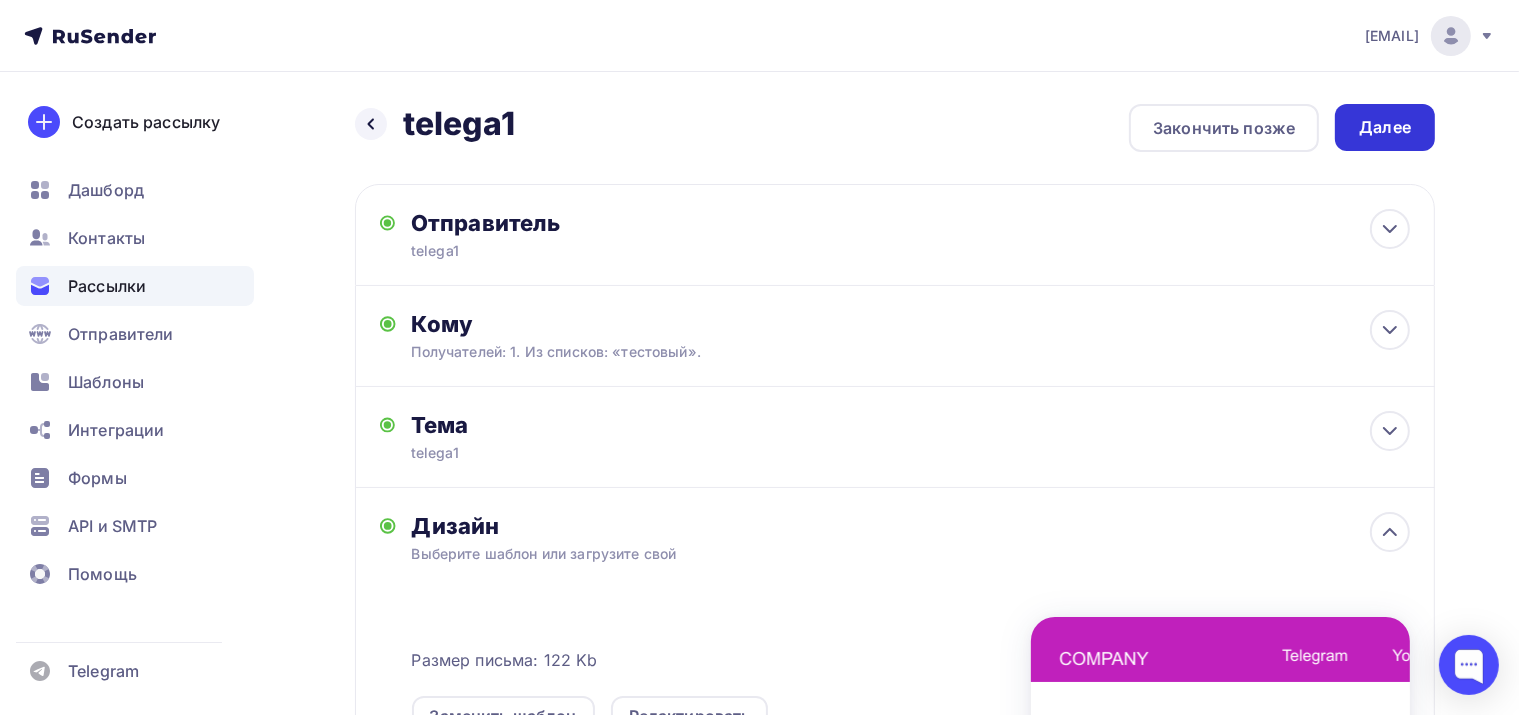 click on "Далее" at bounding box center [1385, 127] 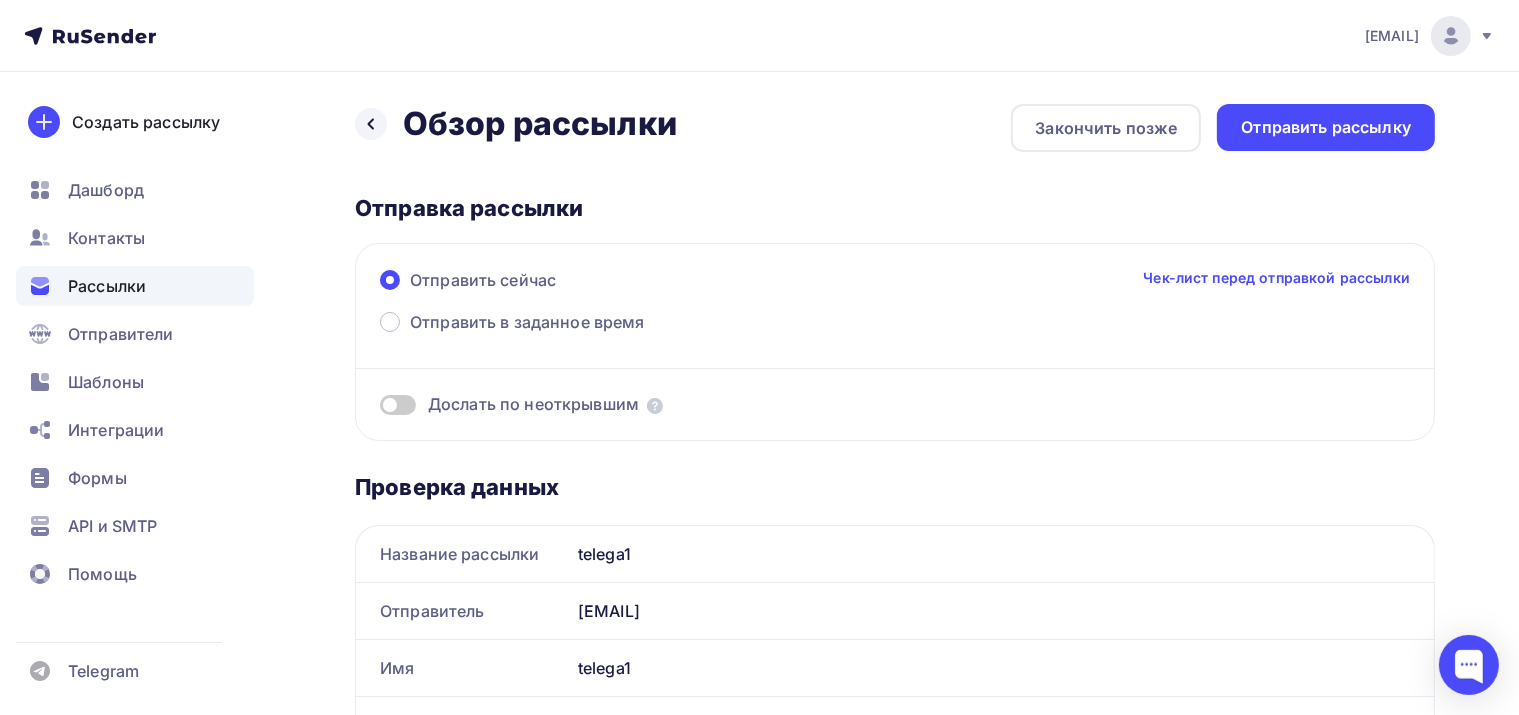 scroll, scrollTop: 0, scrollLeft: 0, axis: both 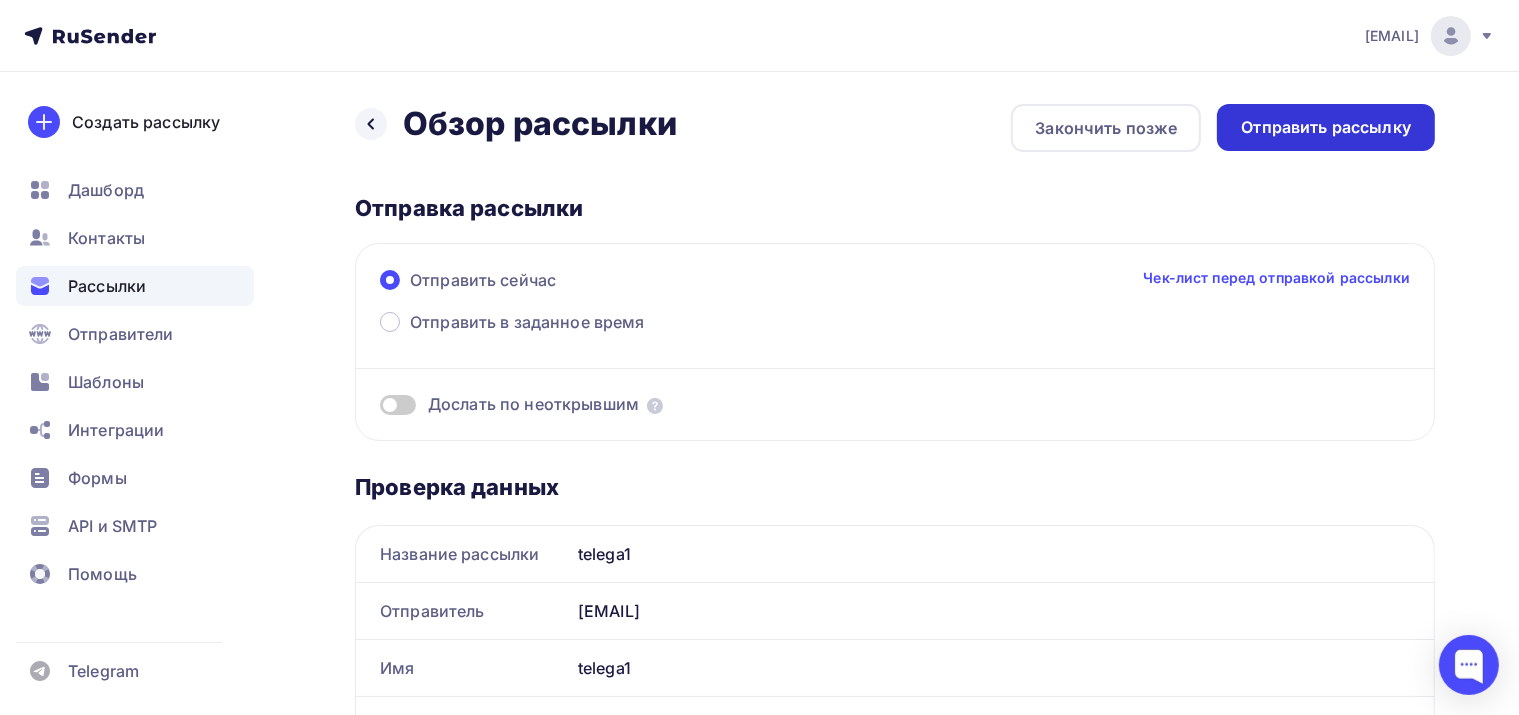 click on "Отправить рассылку" at bounding box center [1326, 127] 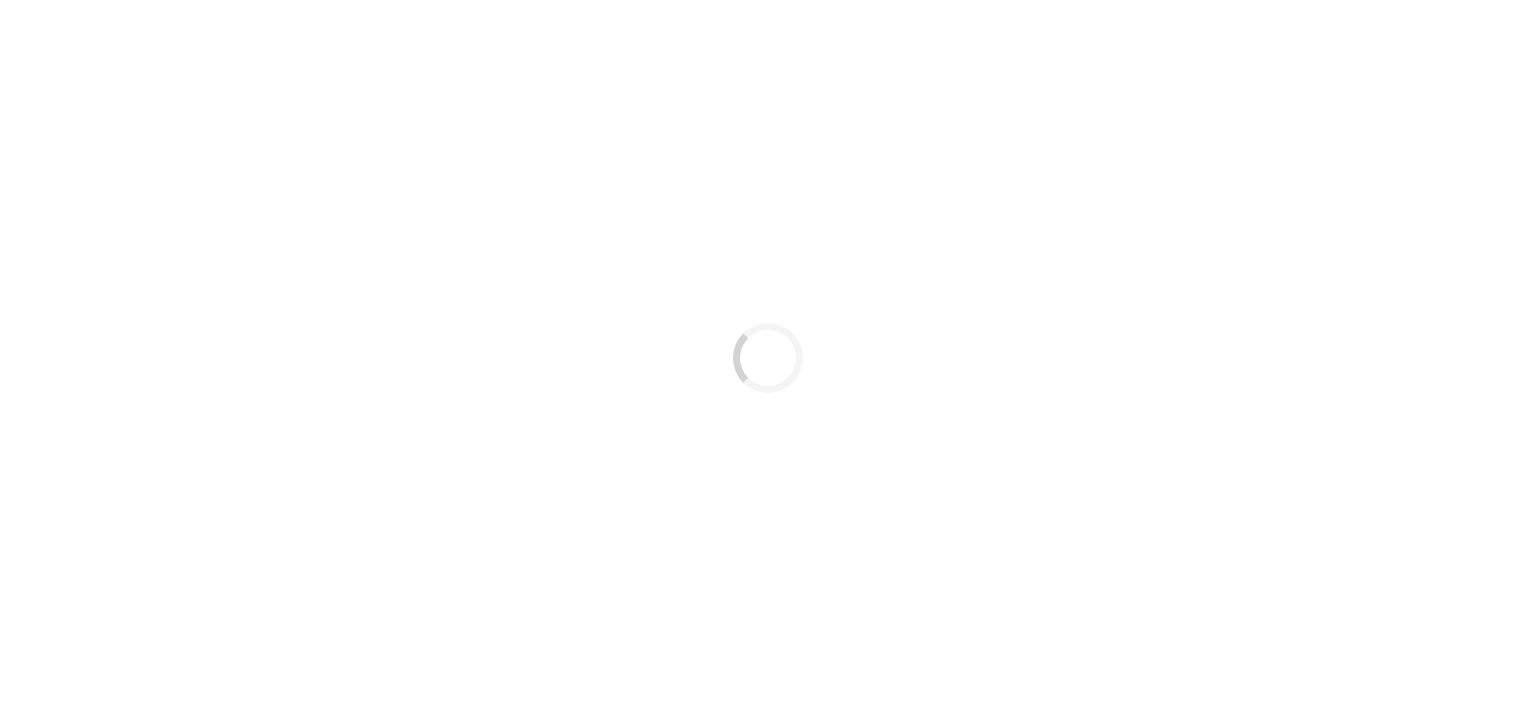 scroll, scrollTop: 0, scrollLeft: 0, axis: both 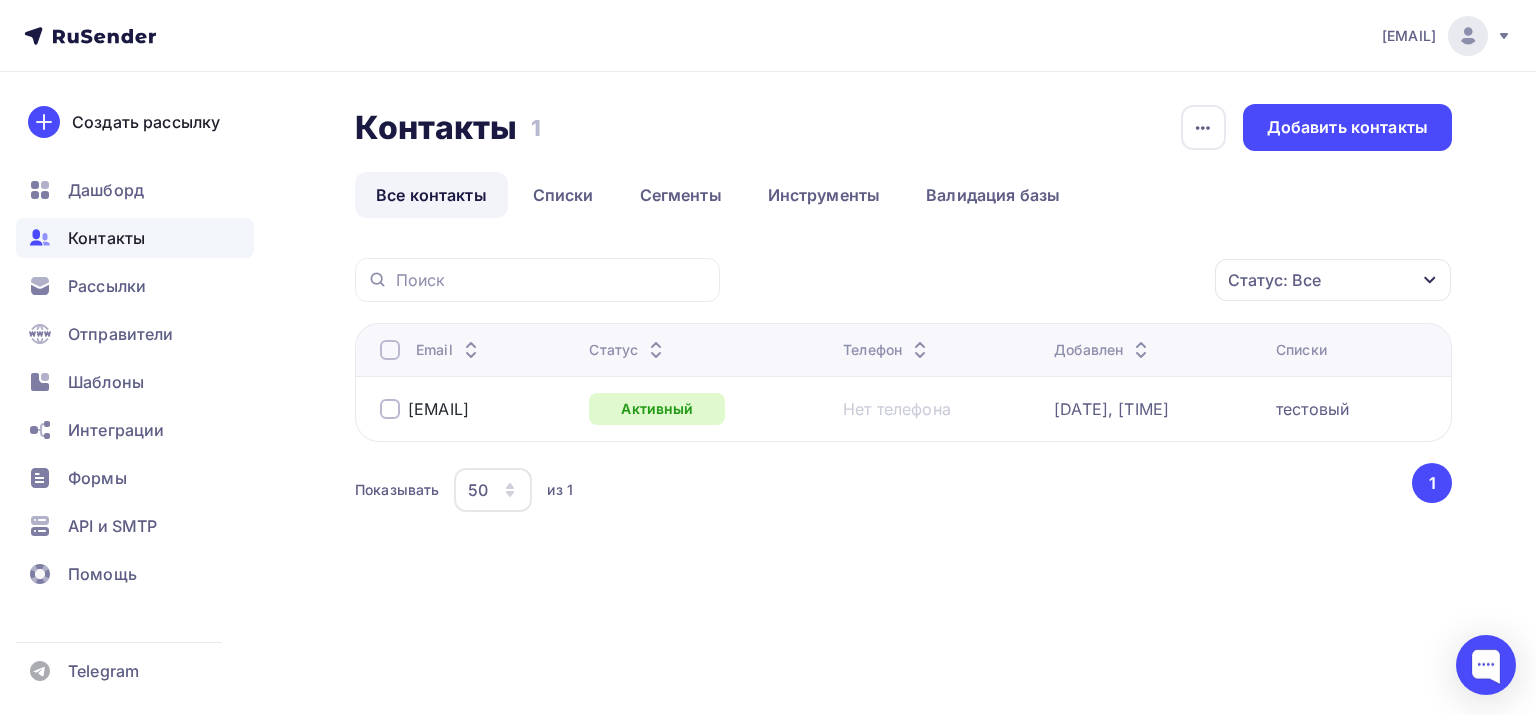 drag, startPoint x: 560, startPoint y: 407, endPoint x: 400, endPoint y: 405, distance: 160.0125 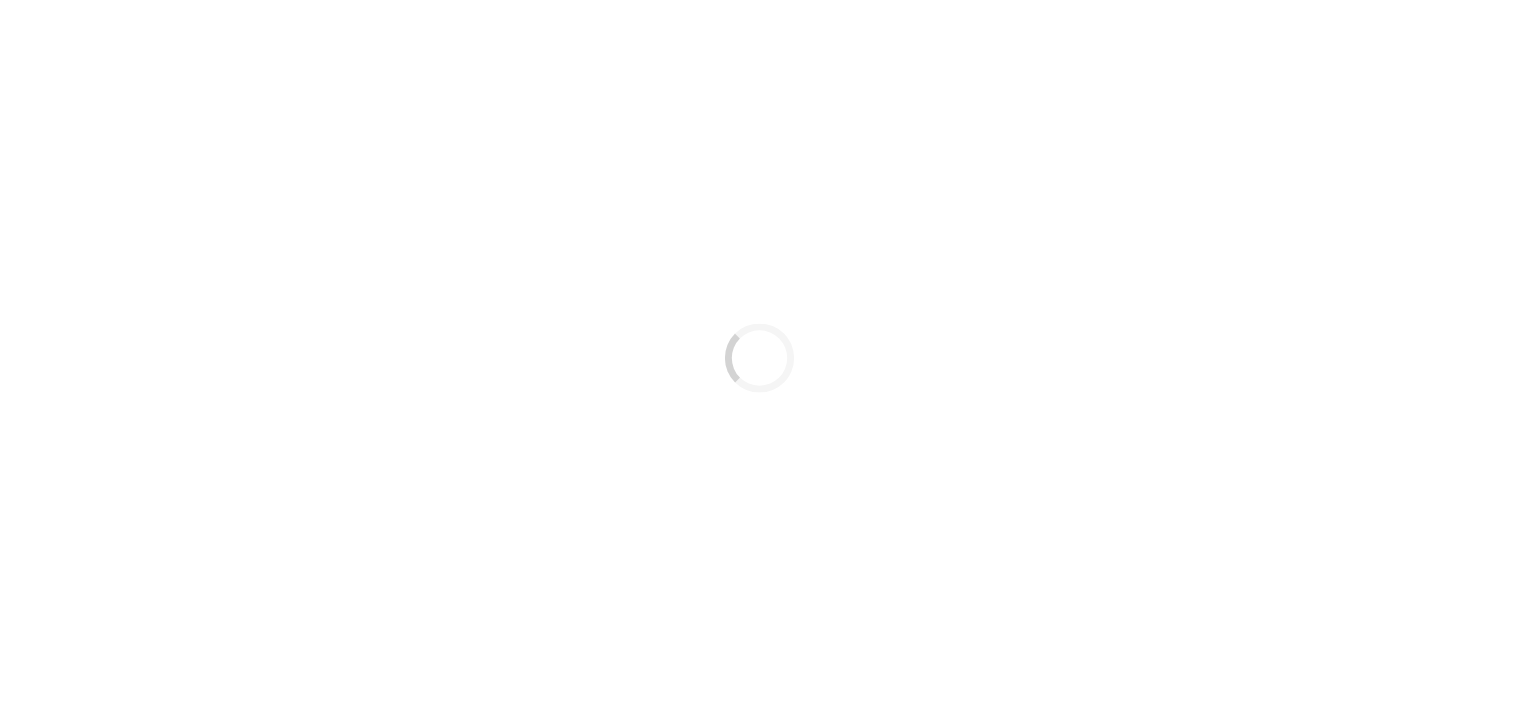 scroll, scrollTop: 0, scrollLeft: 0, axis: both 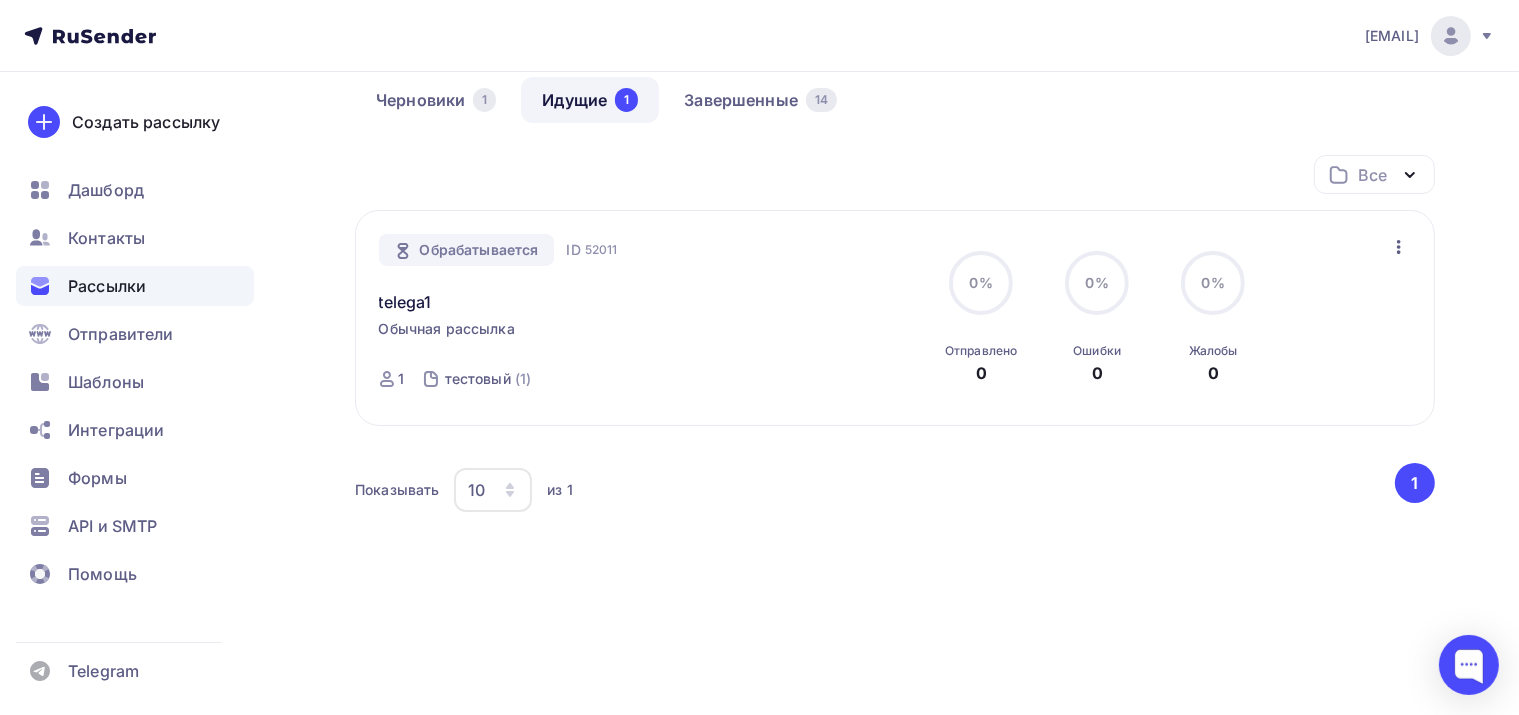 click 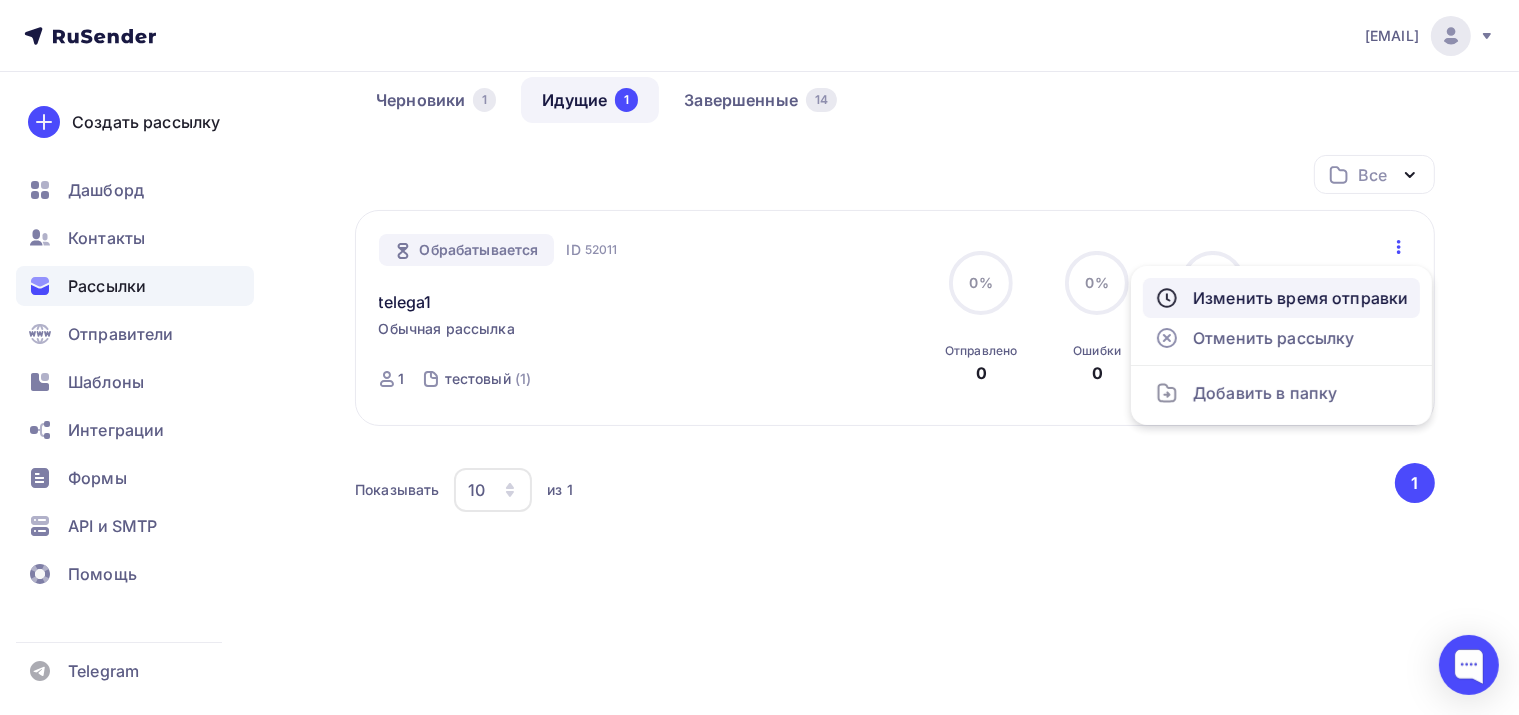click on "Изменить время отправки" at bounding box center [1281, 298] 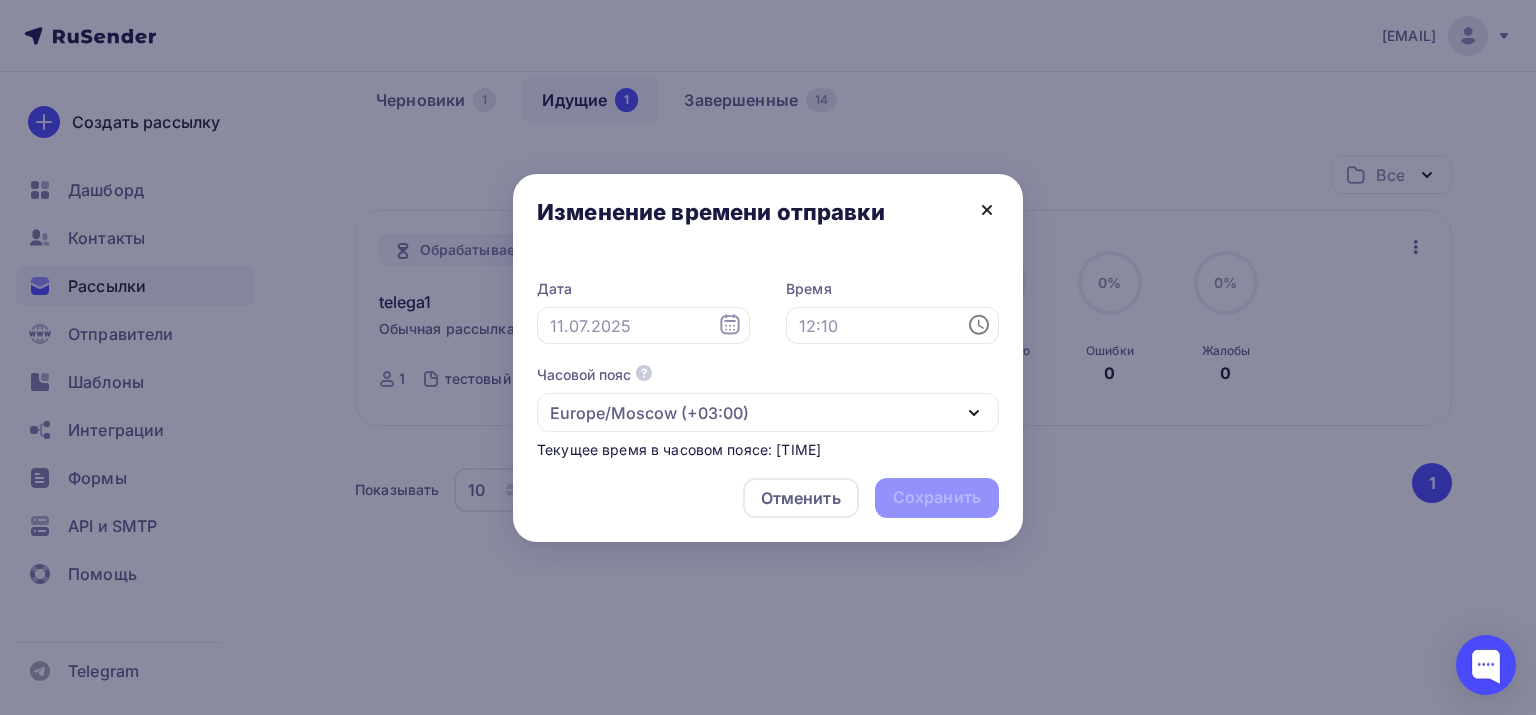 click 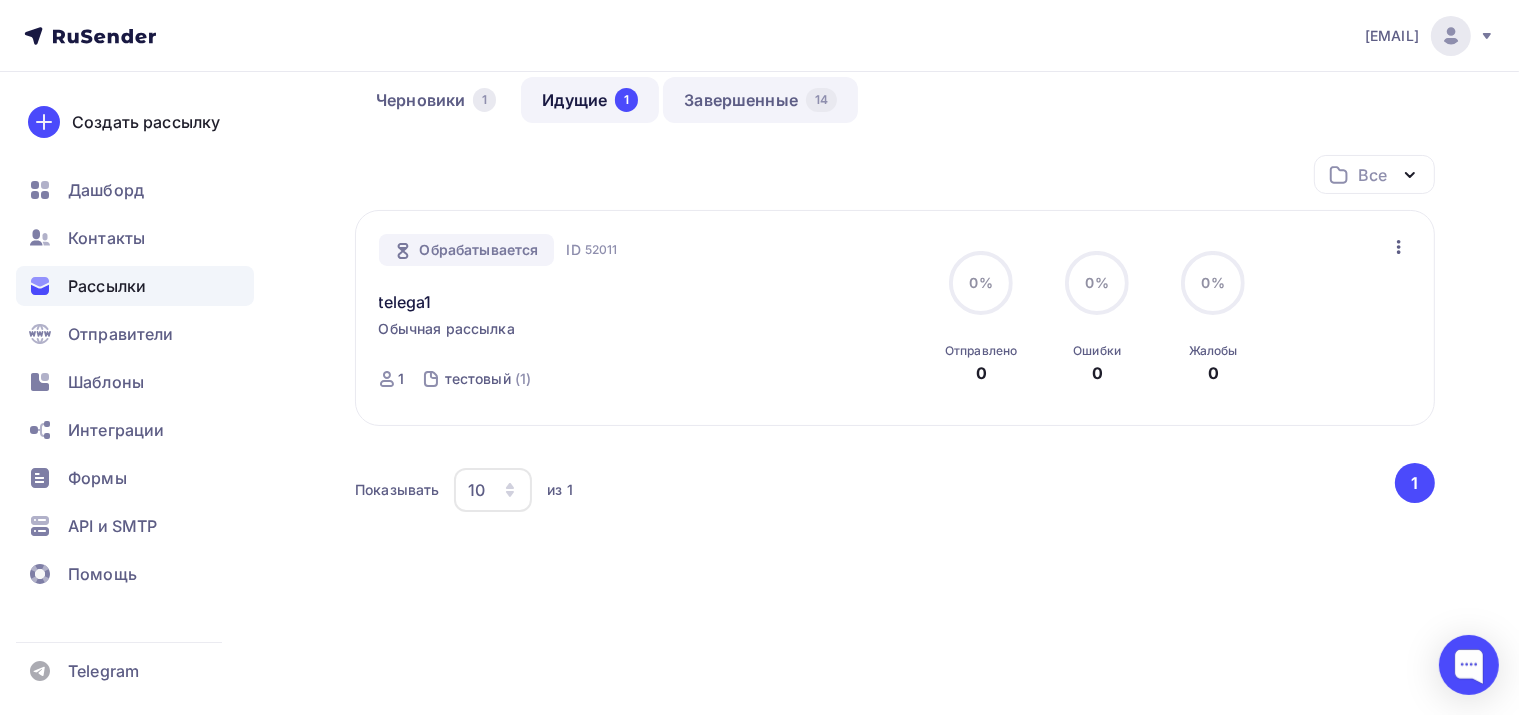 click on "Завершенные
14" at bounding box center (760, 100) 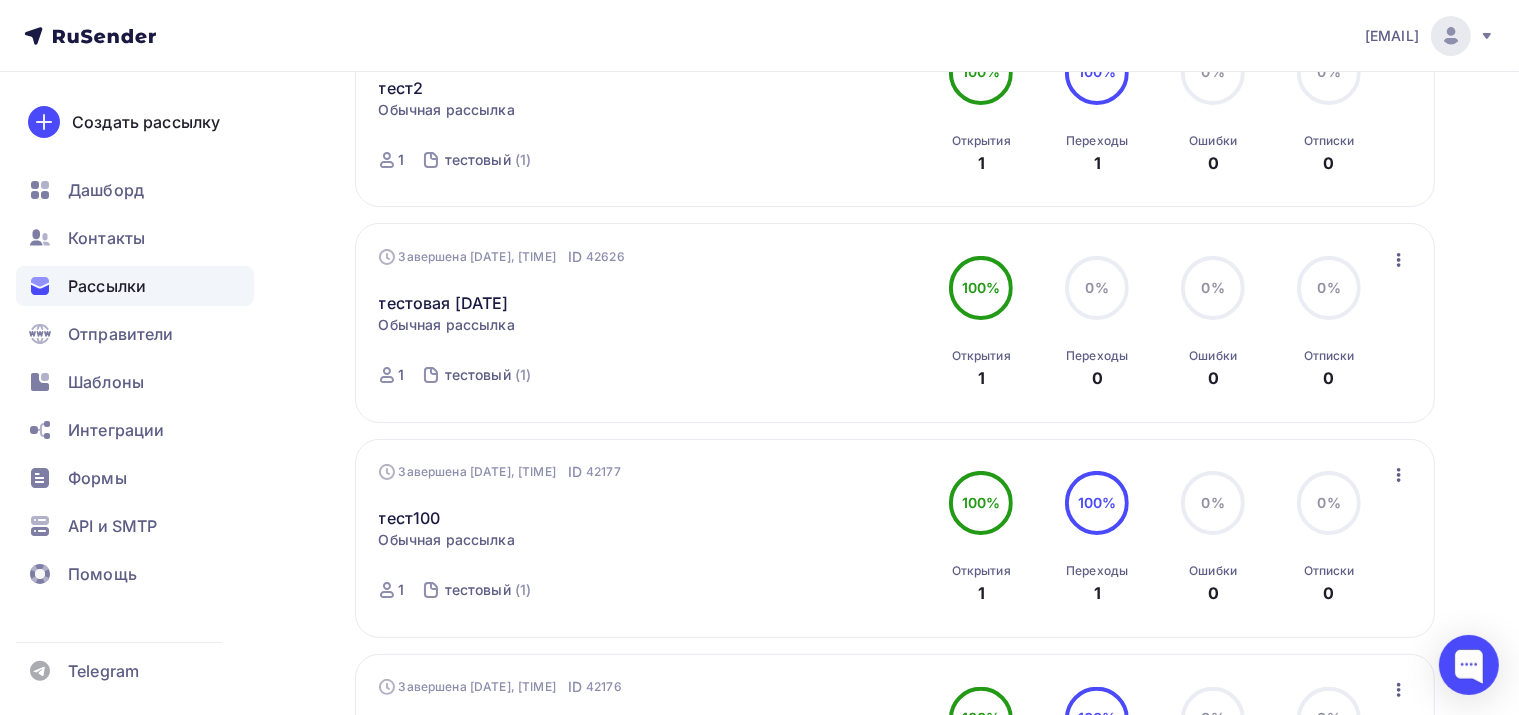 scroll, scrollTop: 0, scrollLeft: 0, axis: both 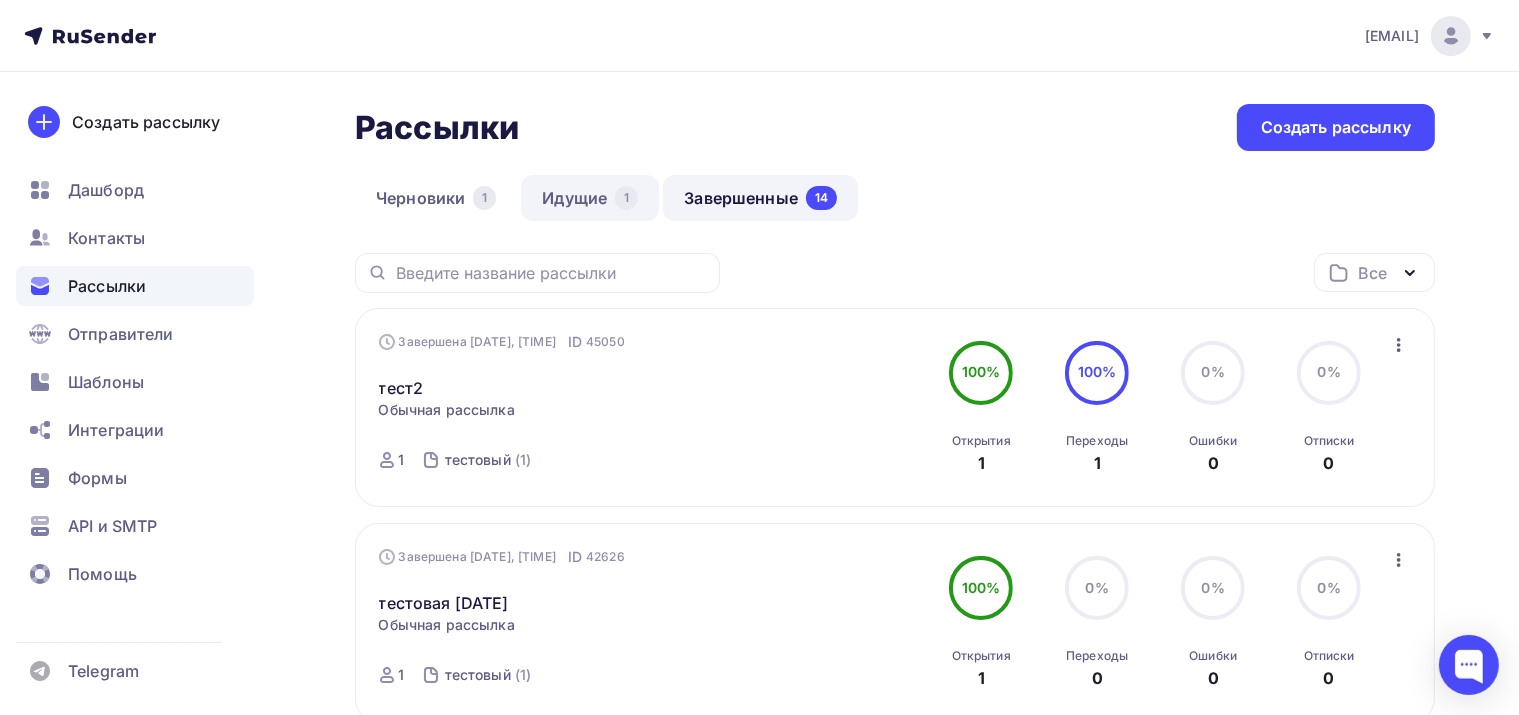 click on "Идущие
1" at bounding box center (590, 198) 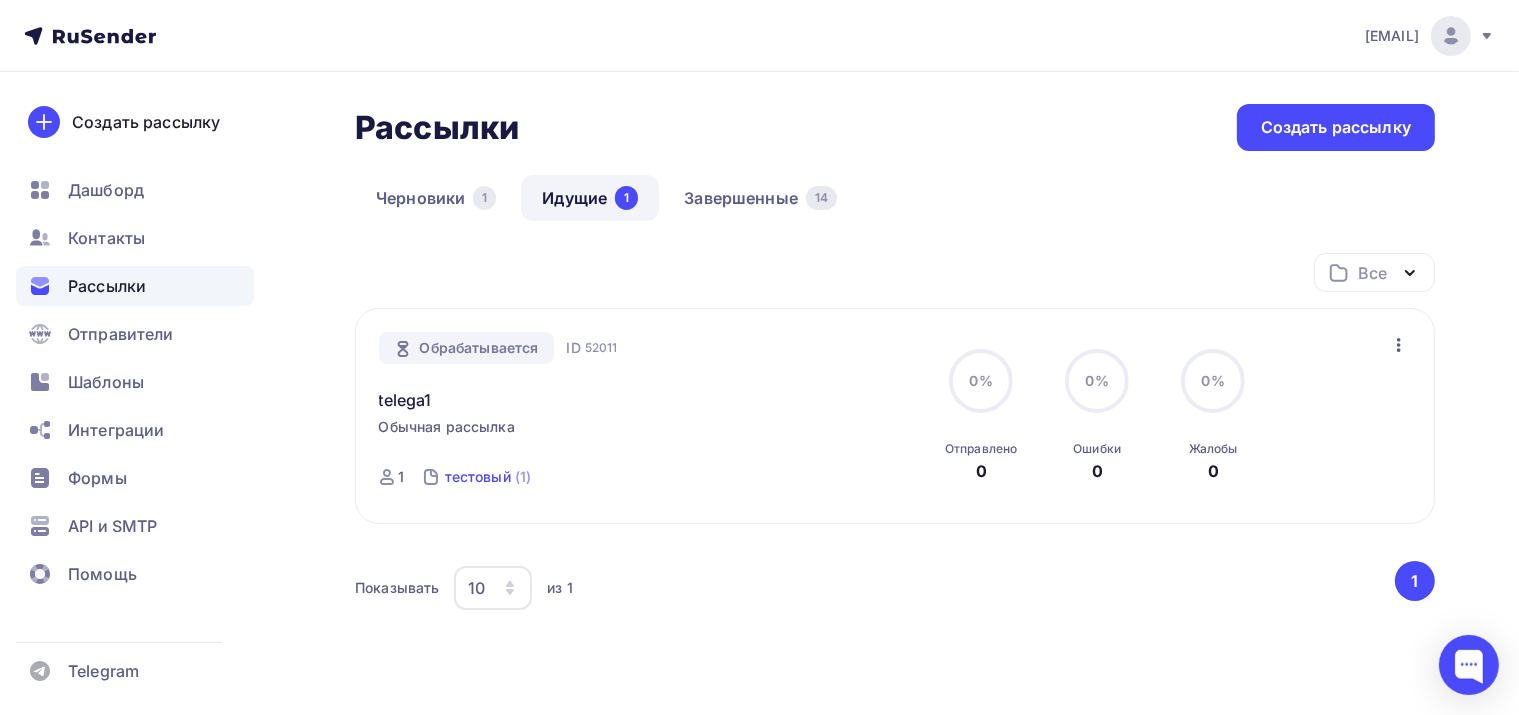 click on "тестовый" at bounding box center (478, 477) 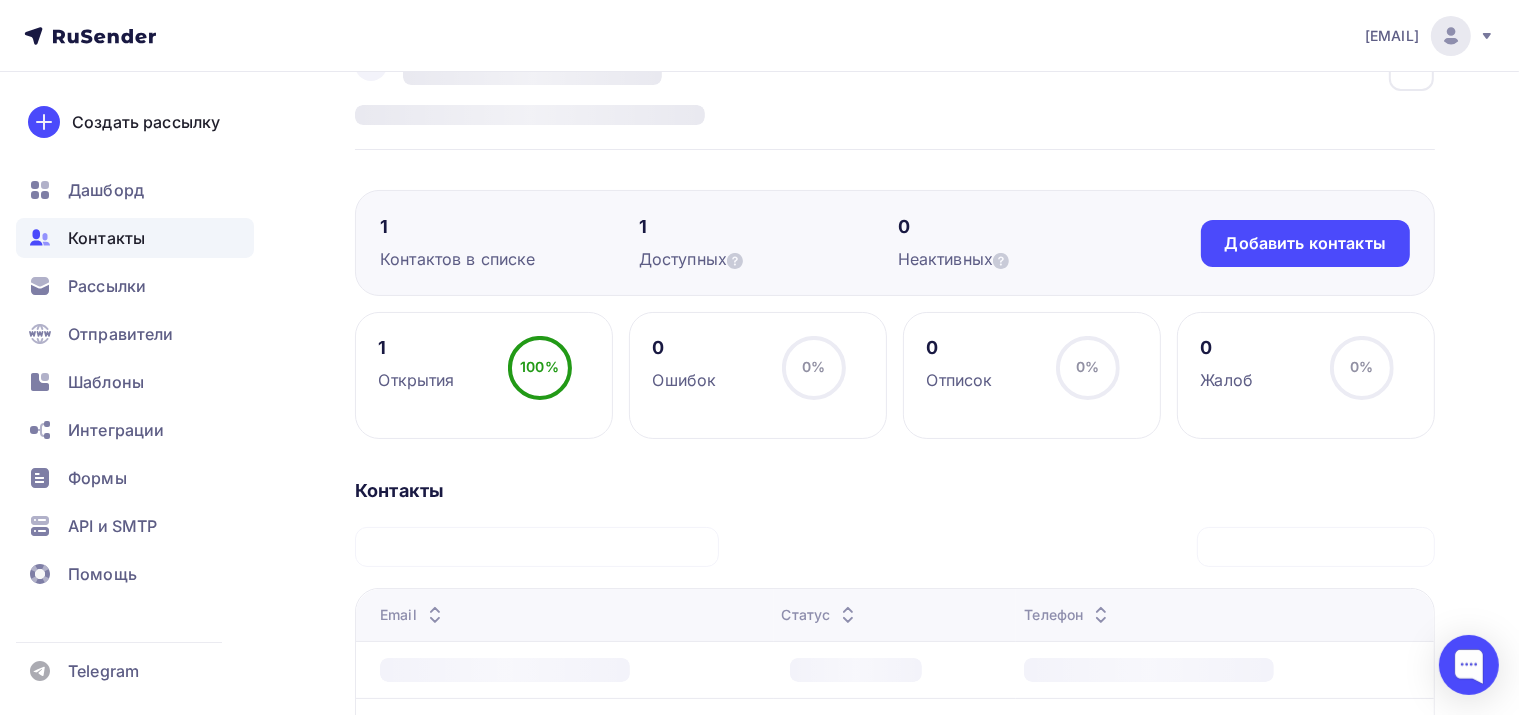 scroll, scrollTop: 0, scrollLeft: 0, axis: both 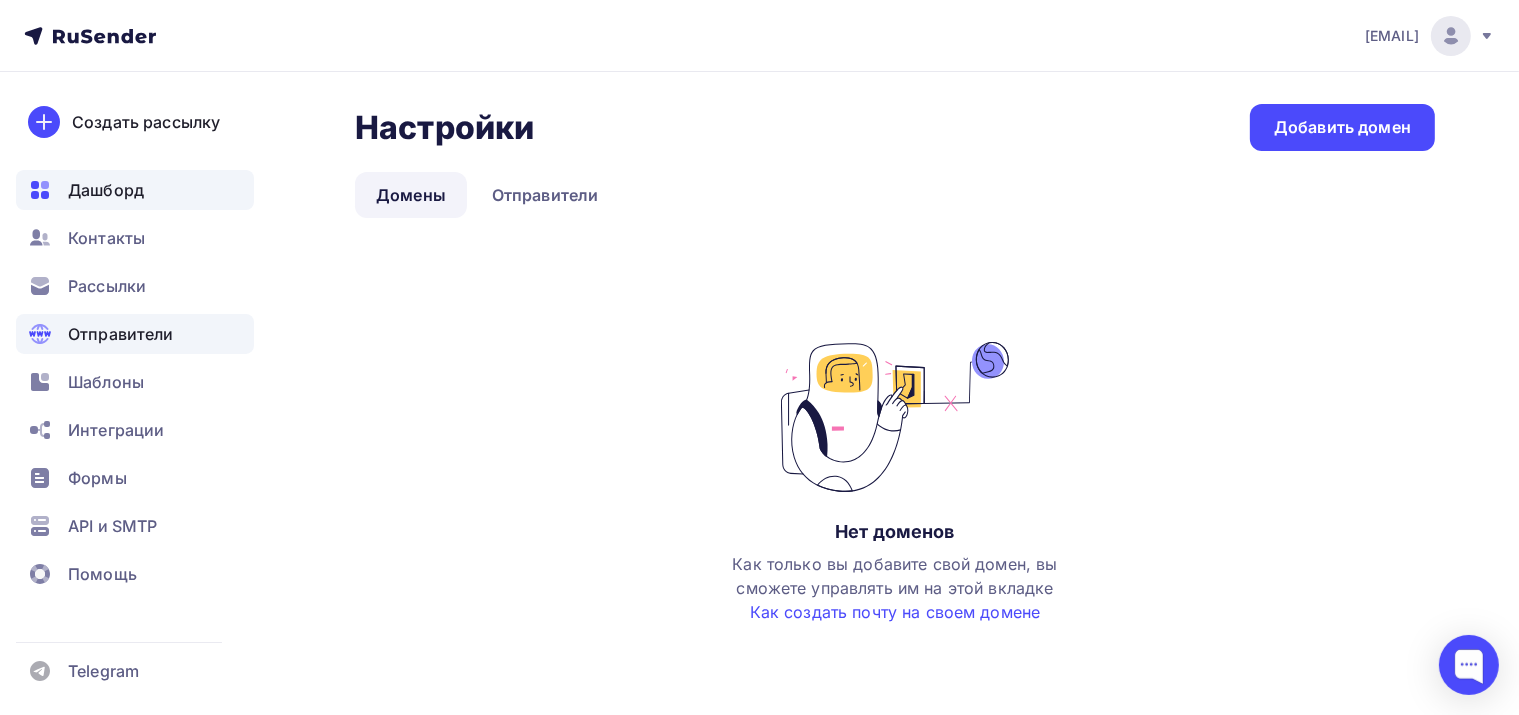 click on "Дашборд" at bounding box center (135, 190) 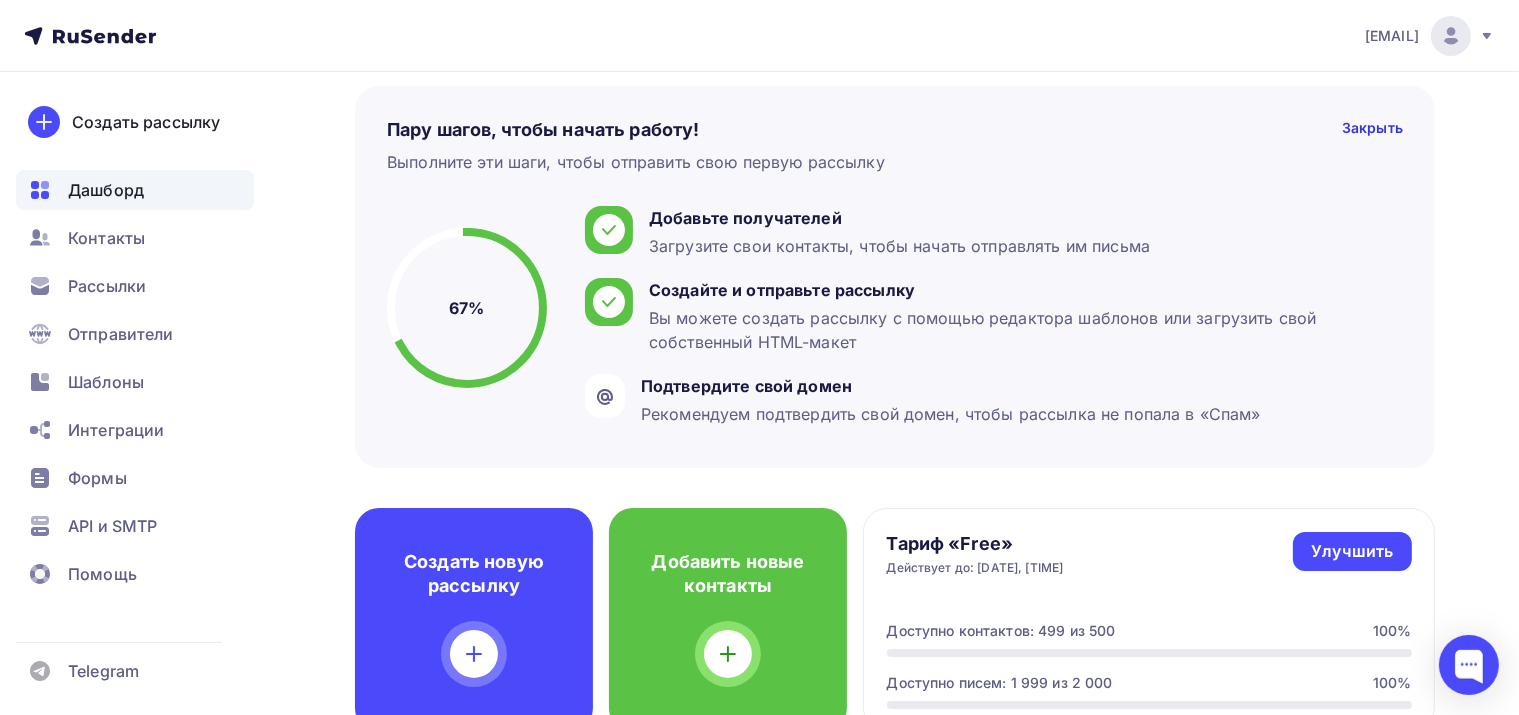 scroll, scrollTop: 0, scrollLeft: 0, axis: both 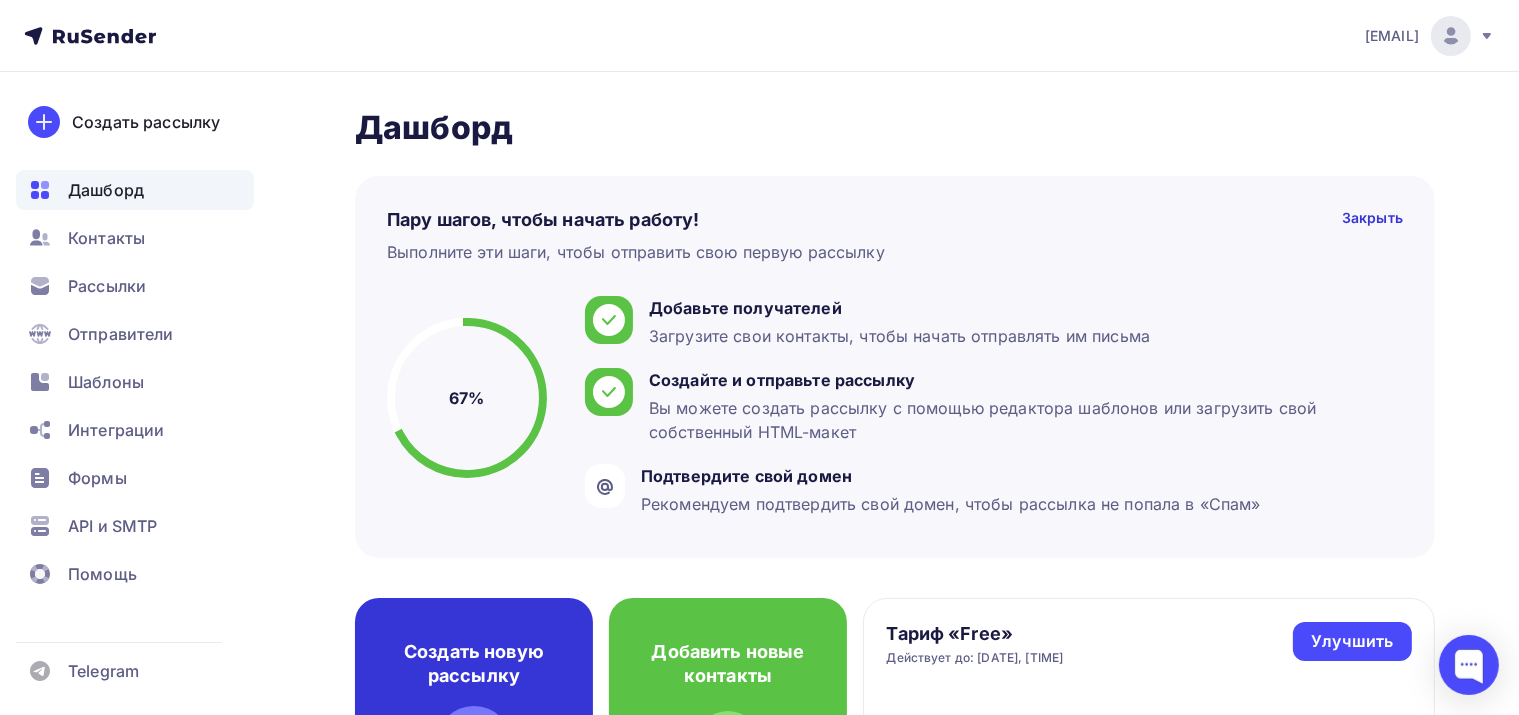 click on "Создать новую рассылку" at bounding box center [474, 664] 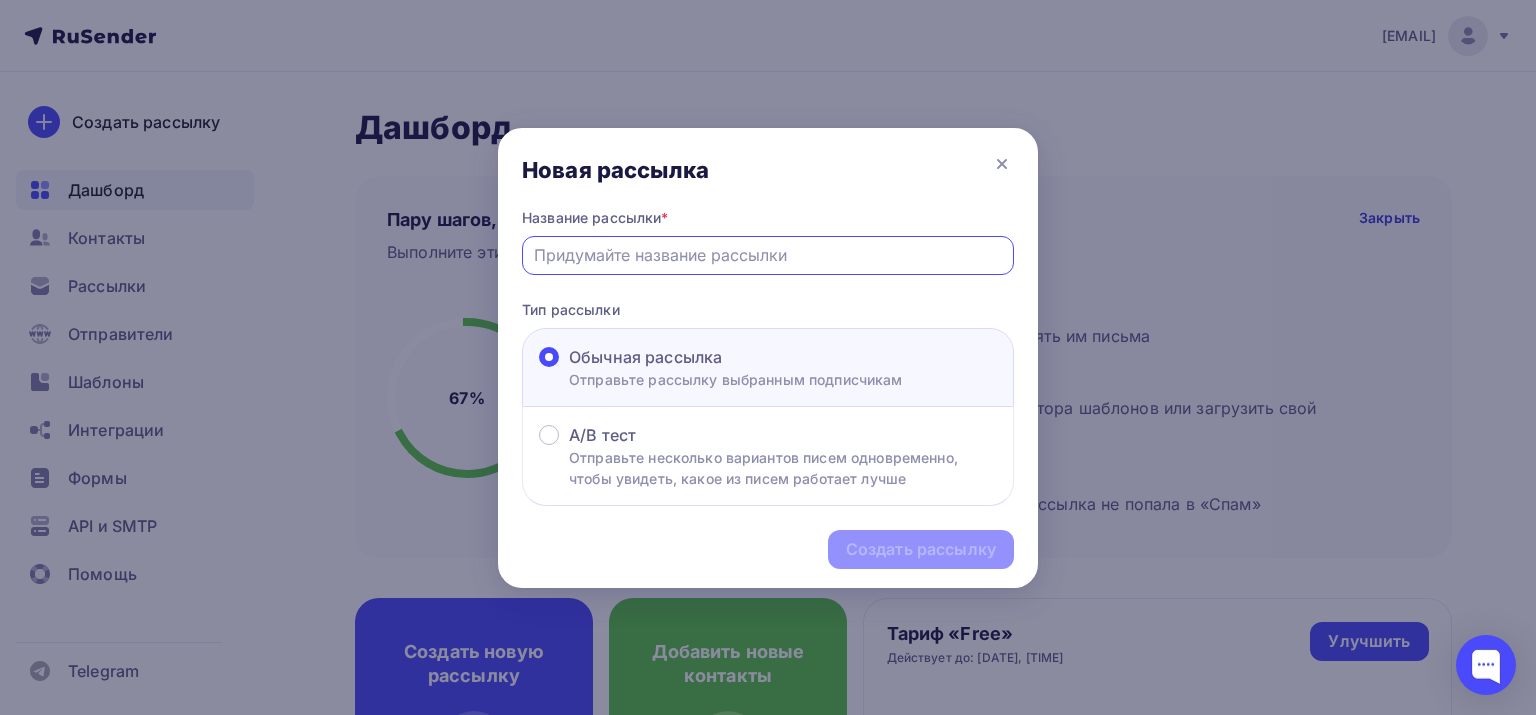 click at bounding box center (768, 255) 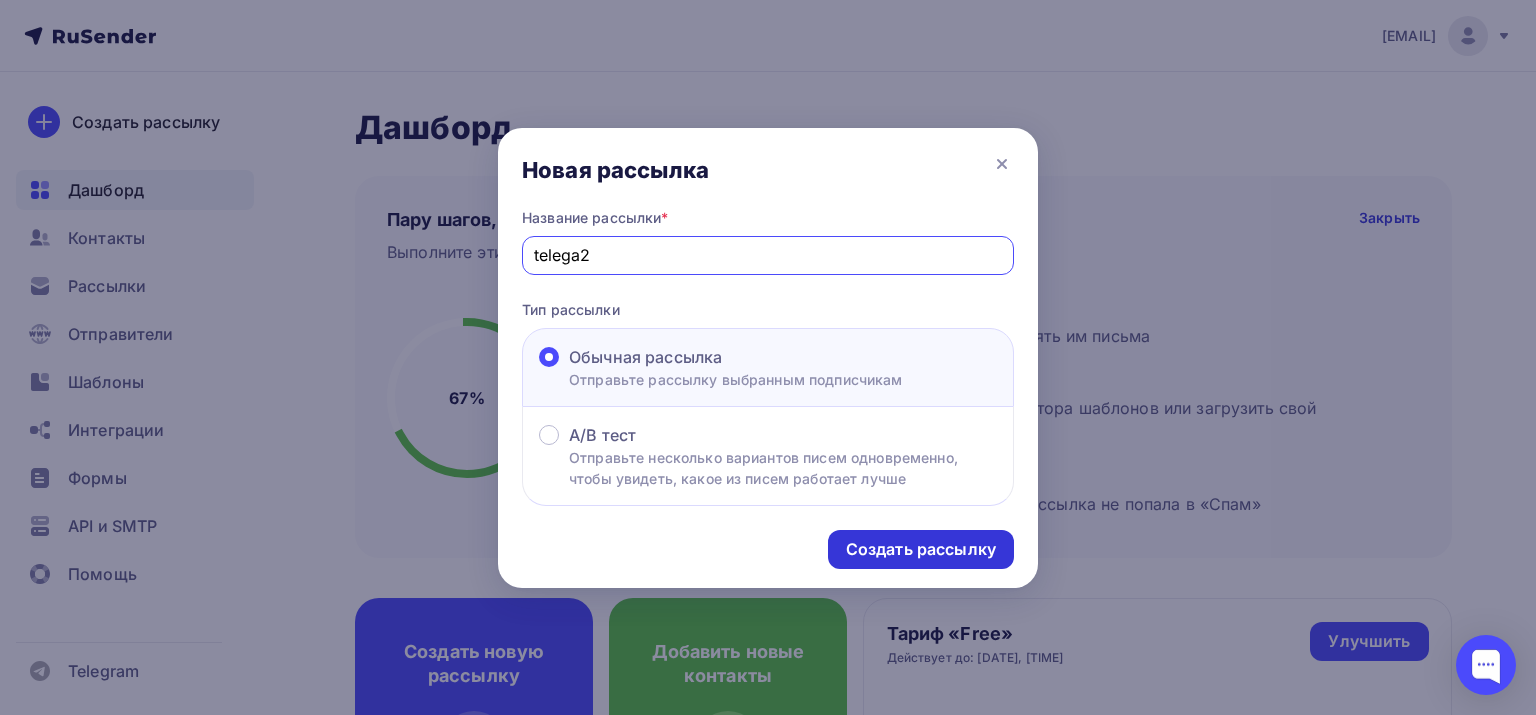 type on "telega2" 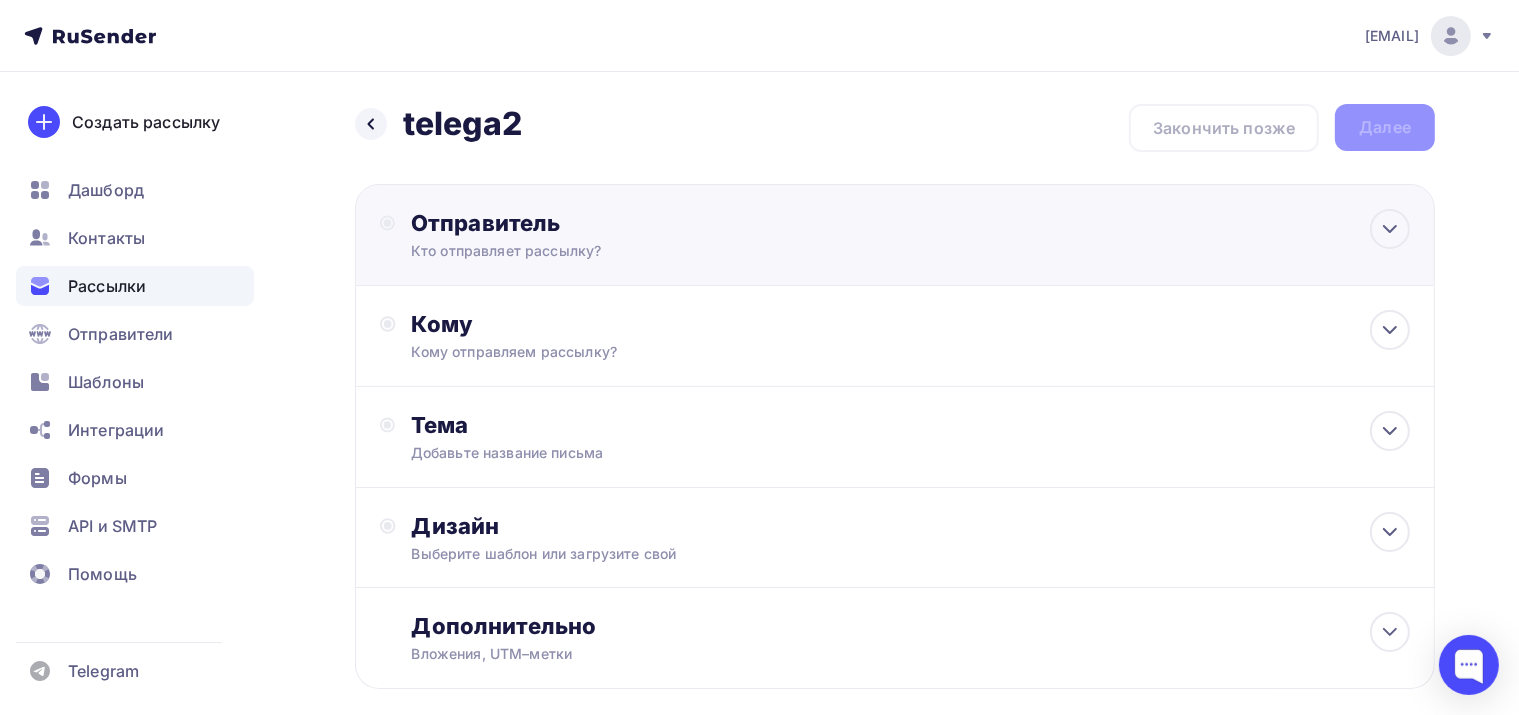click on "Кто отправляет рассылку?" at bounding box center (606, 251) 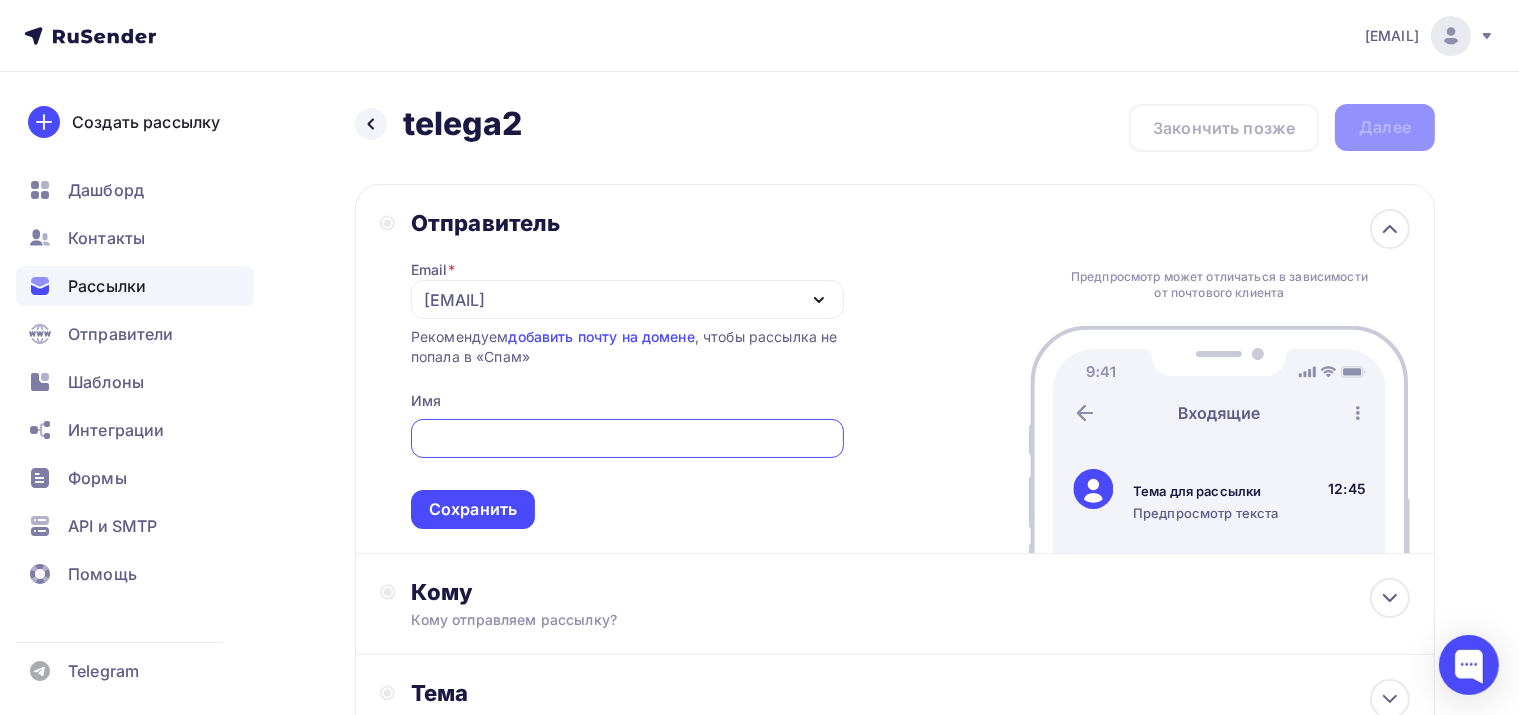 scroll, scrollTop: 0, scrollLeft: 0, axis: both 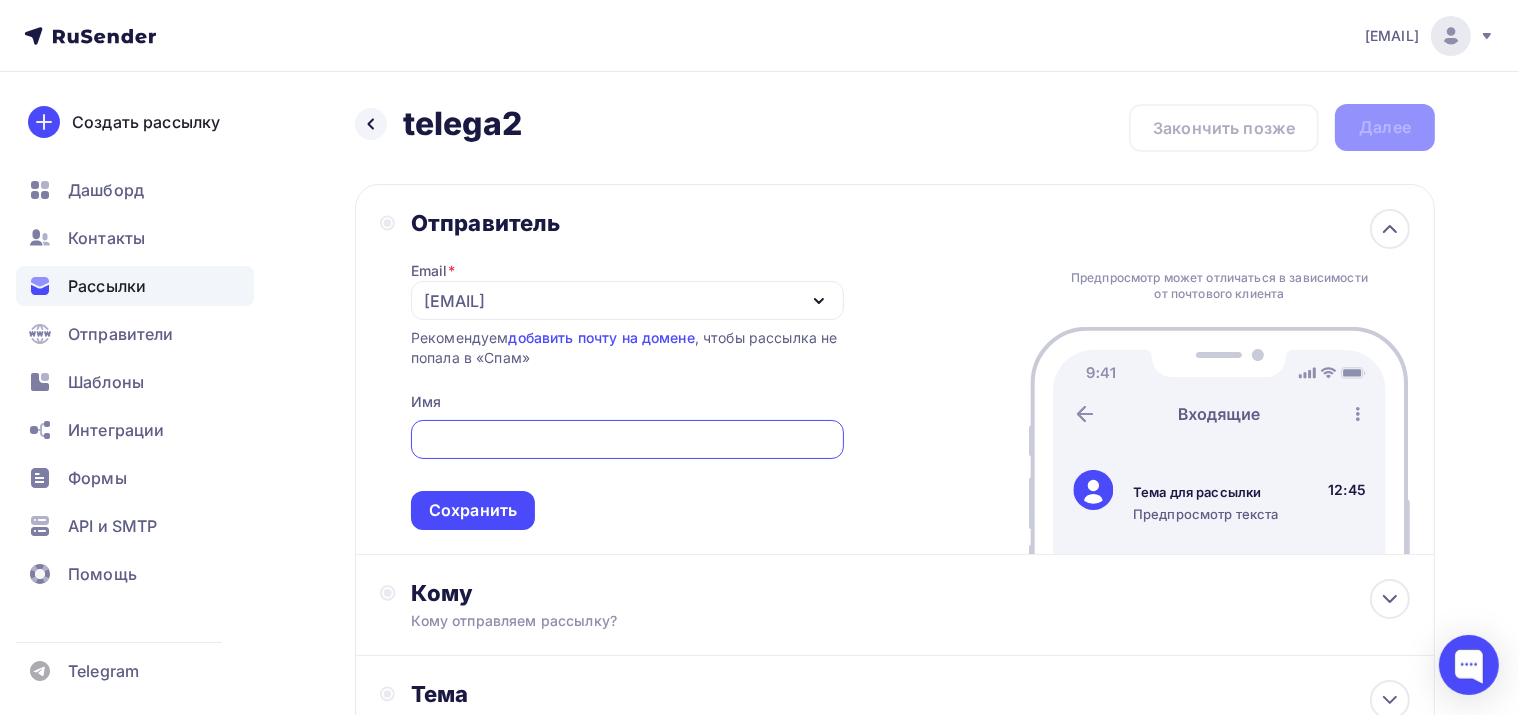 click at bounding box center (627, 440) 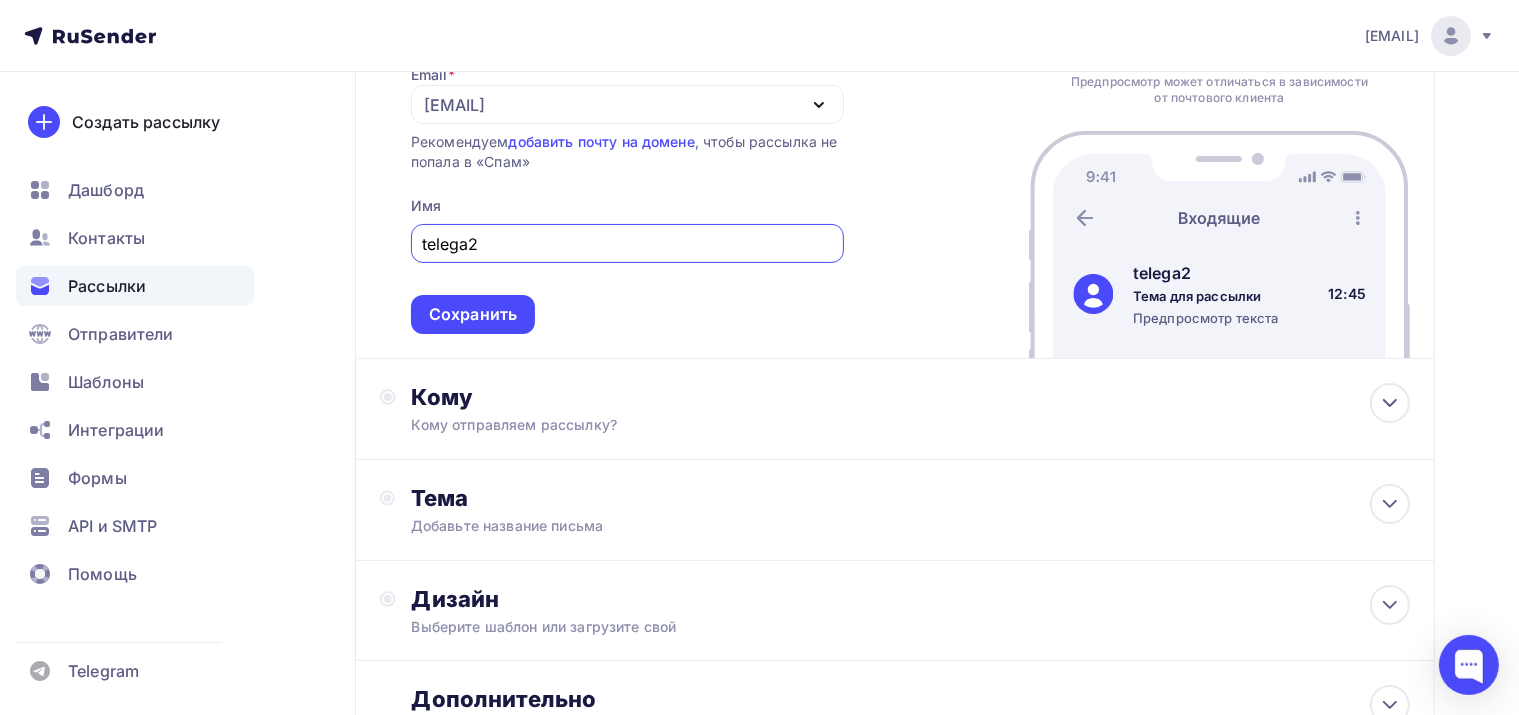 scroll, scrollTop: 200, scrollLeft: 0, axis: vertical 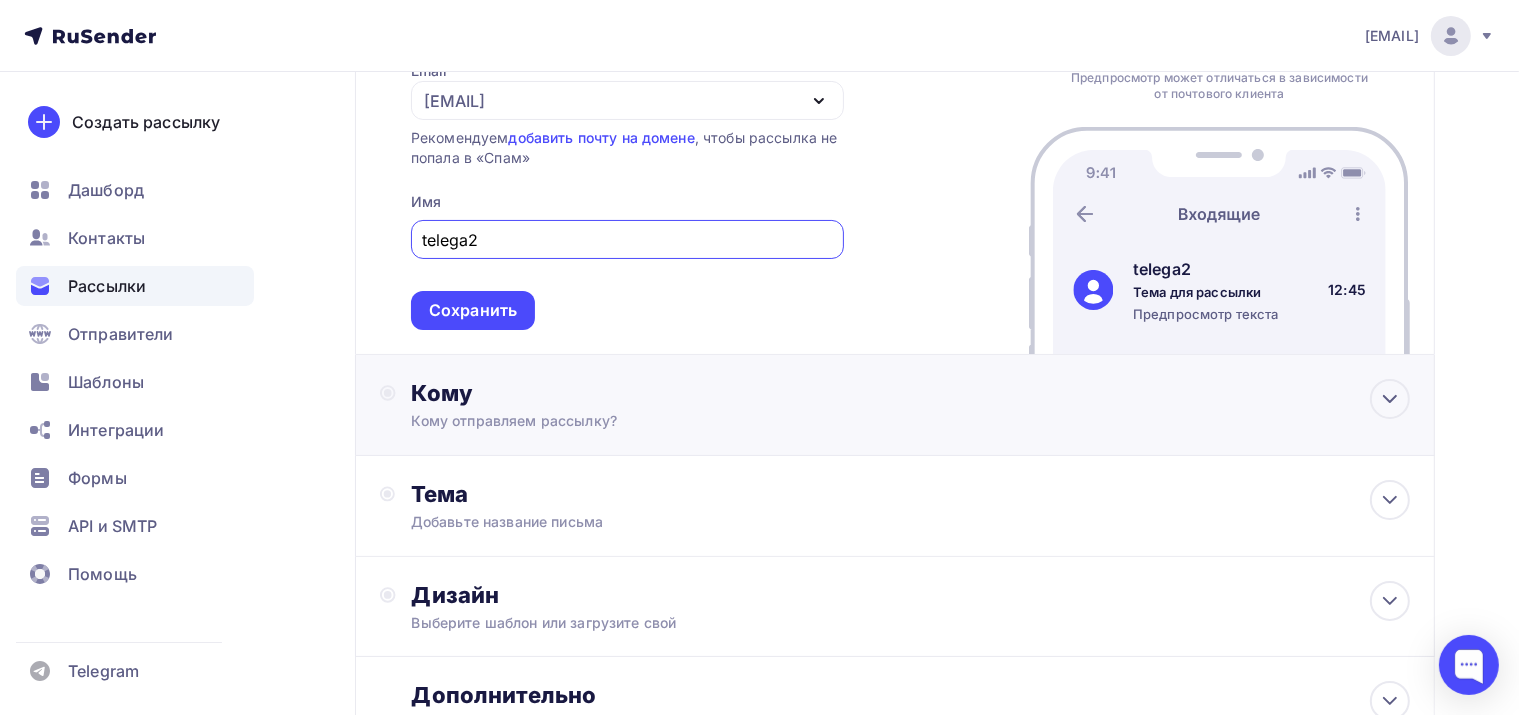 type on "telega2" 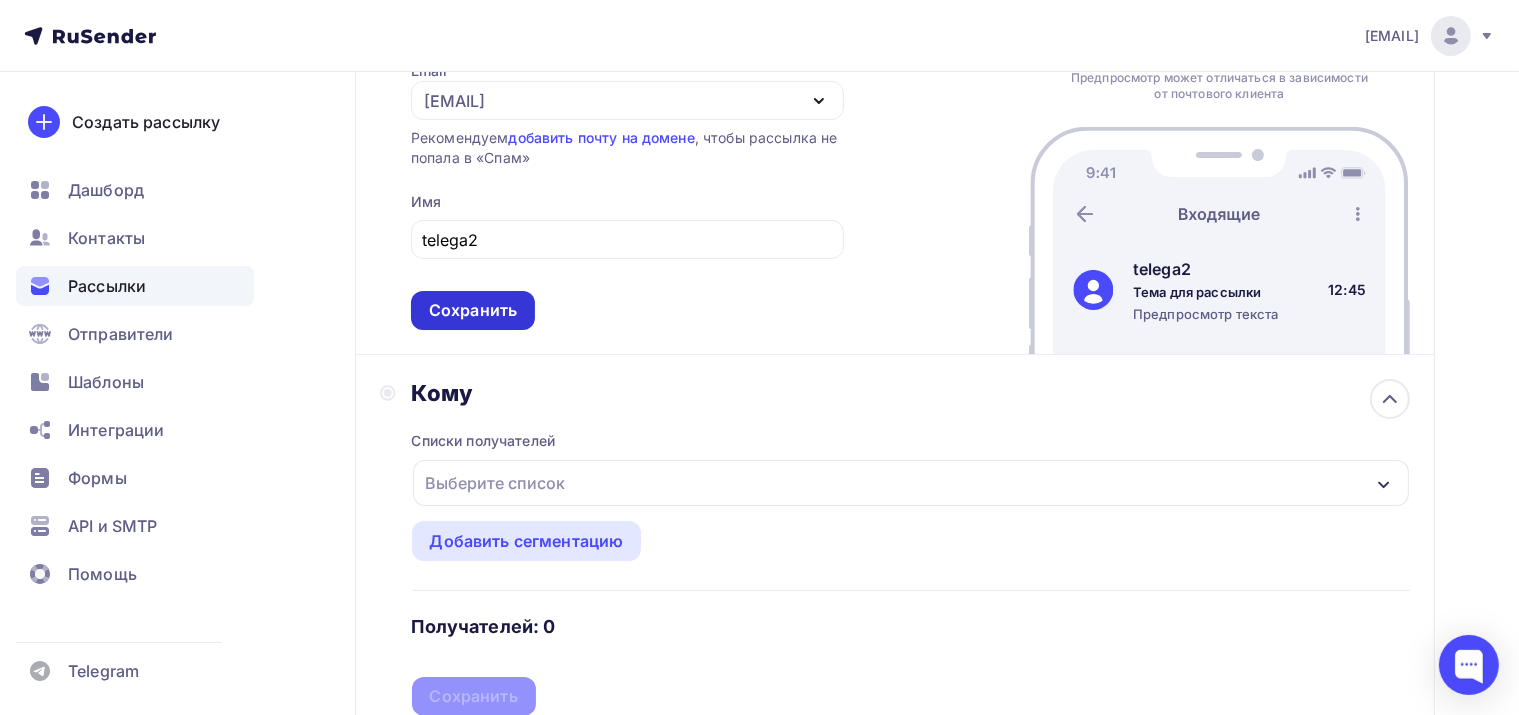 click on "Сохранить" at bounding box center (473, 310) 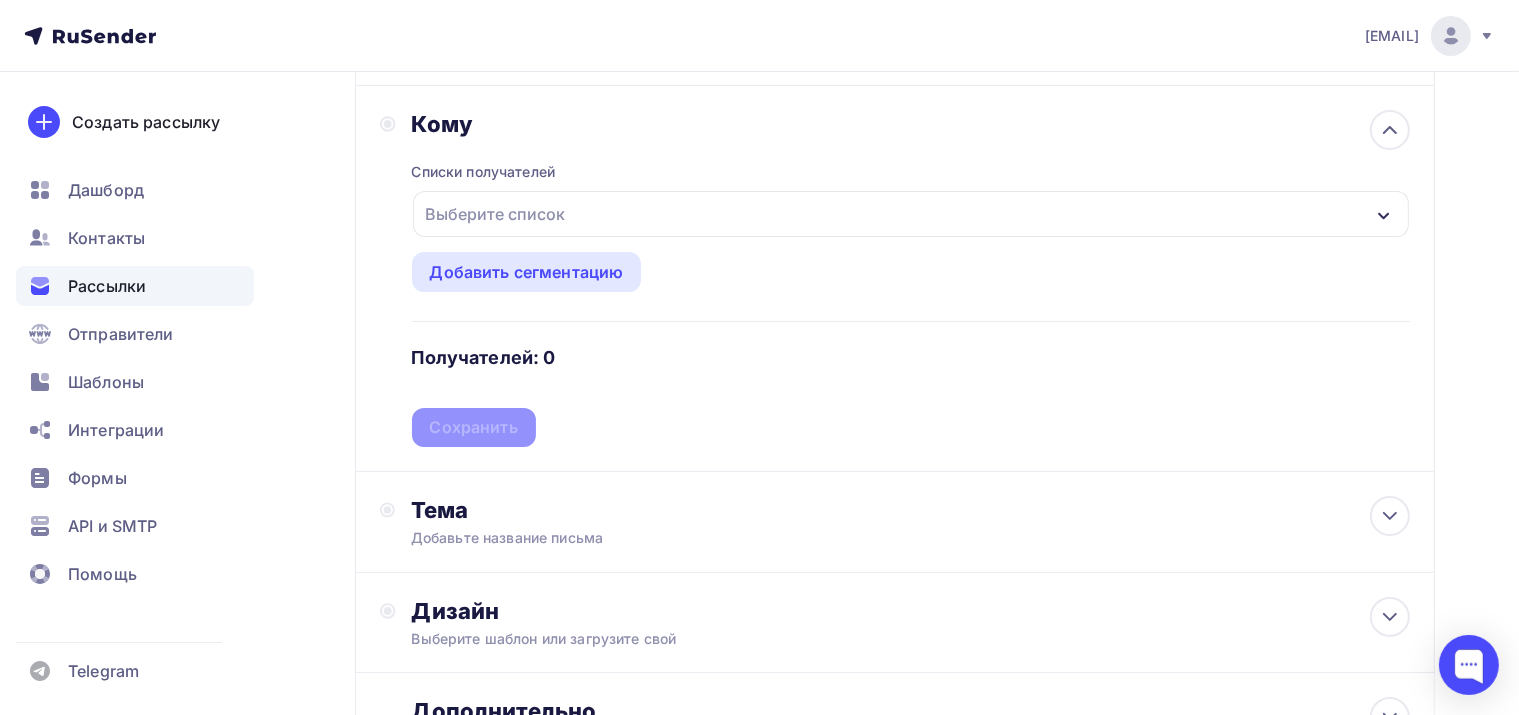 click on "Выберите список" at bounding box center [496, 214] 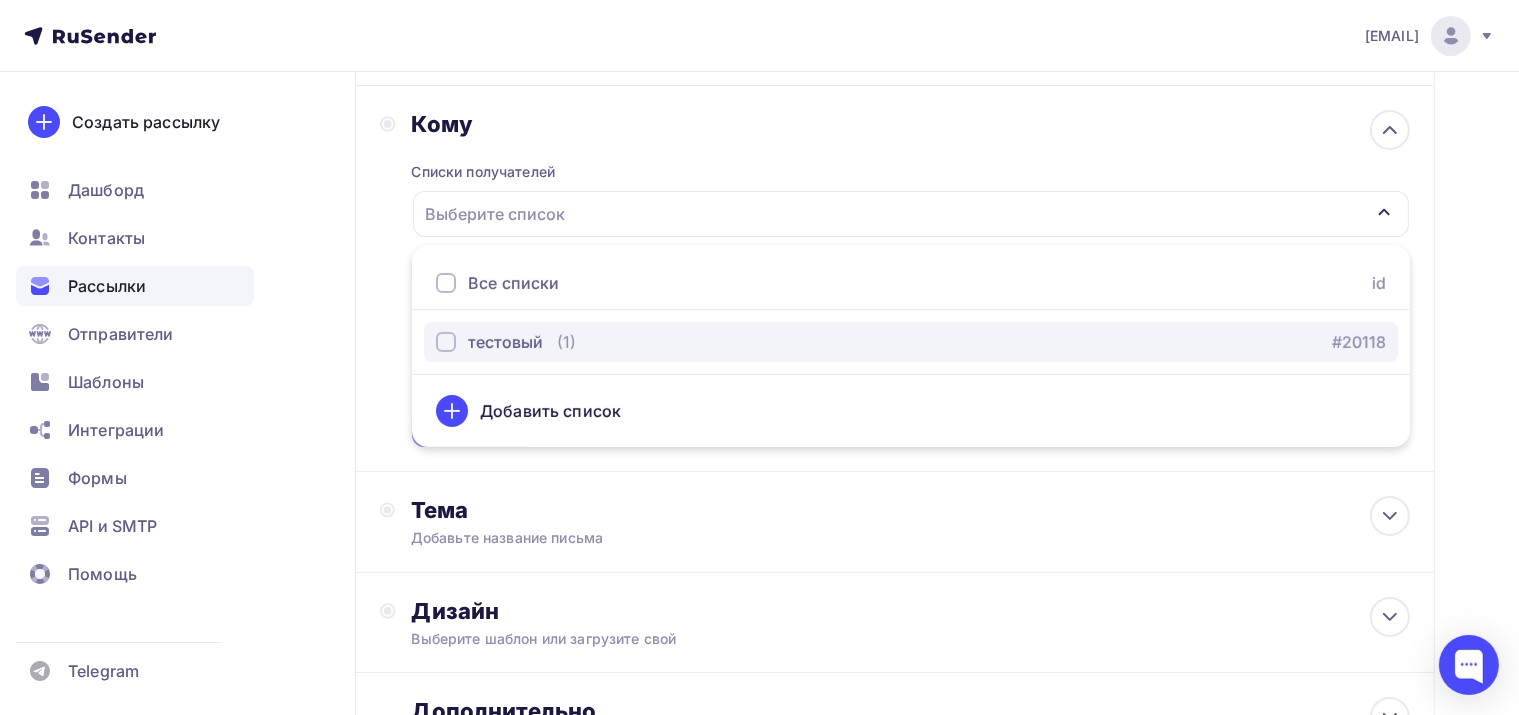 click on "(1)" at bounding box center (566, 342) 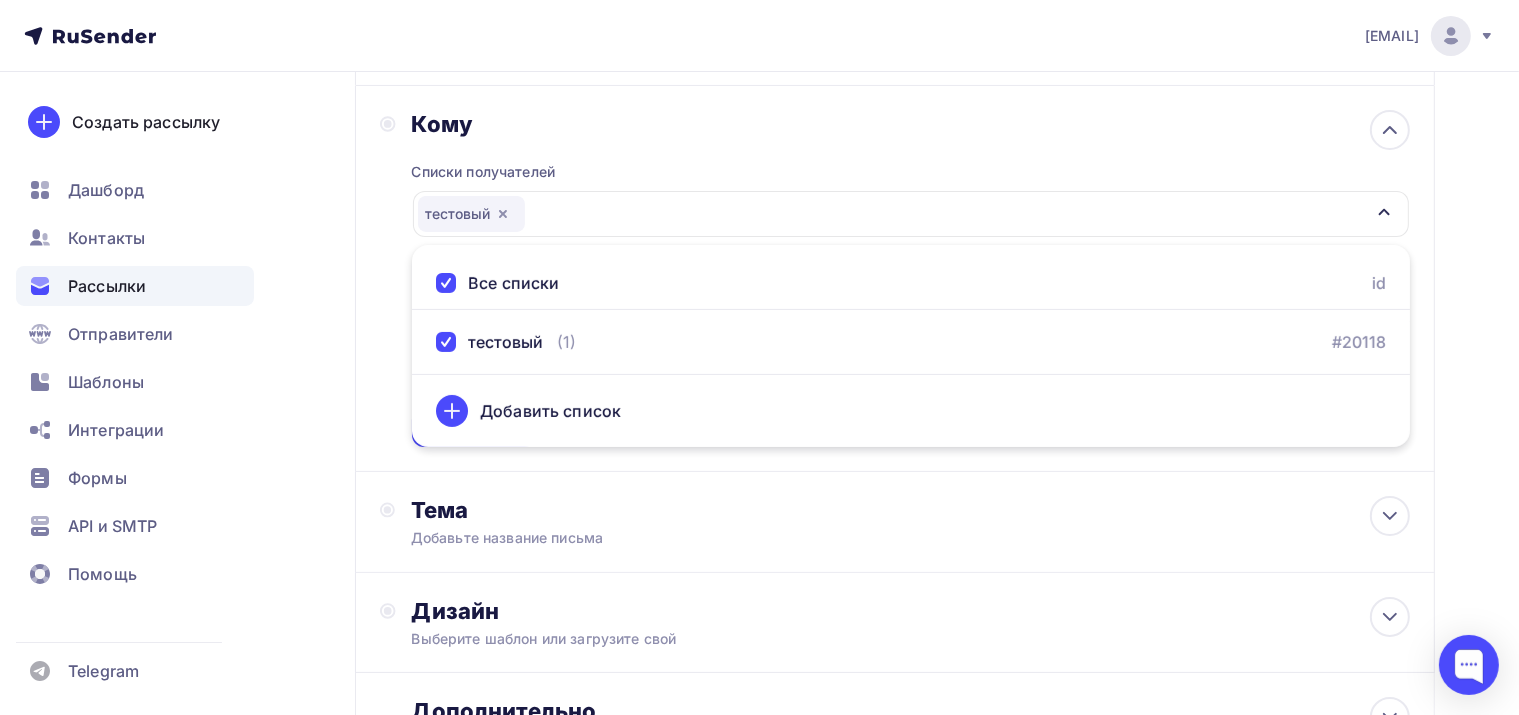 click on "Списки получателей
тестовый
Все списки
id
тестовый
(1)
#20118
Добавить список
Добавить сегментацию
Получателей:
1
Сохранить" at bounding box center [911, 292] 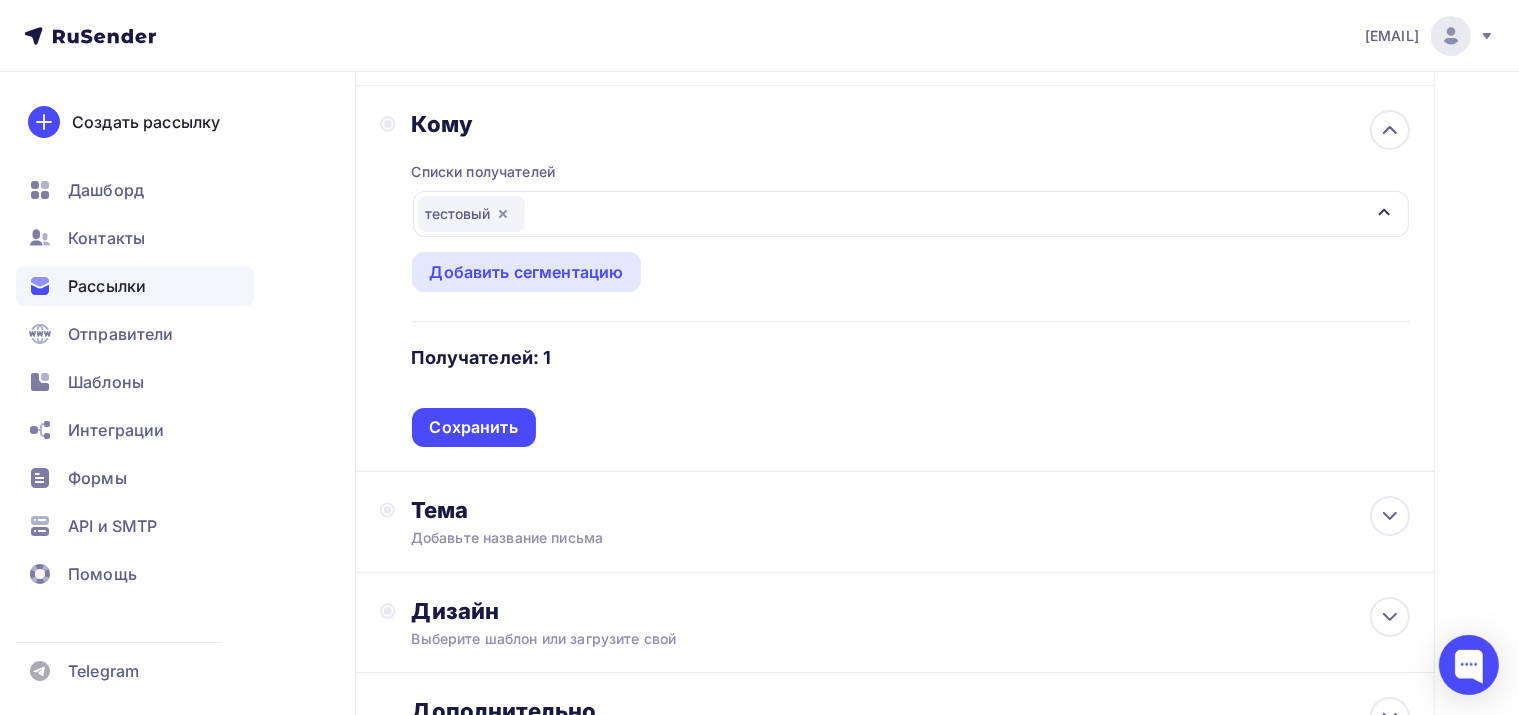 click on "Сохранить" at bounding box center [474, 427] 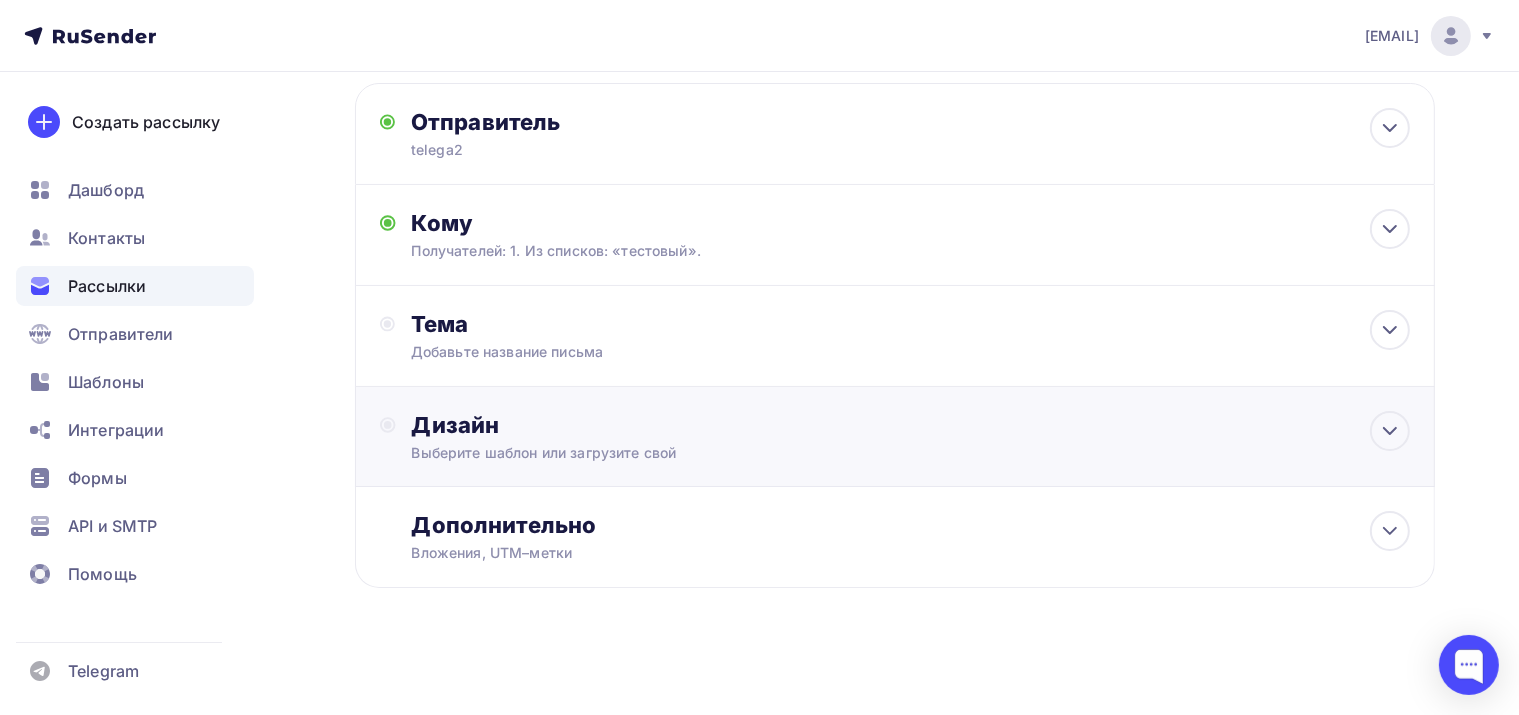 scroll, scrollTop: 100, scrollLeft: 0, axis: vertical 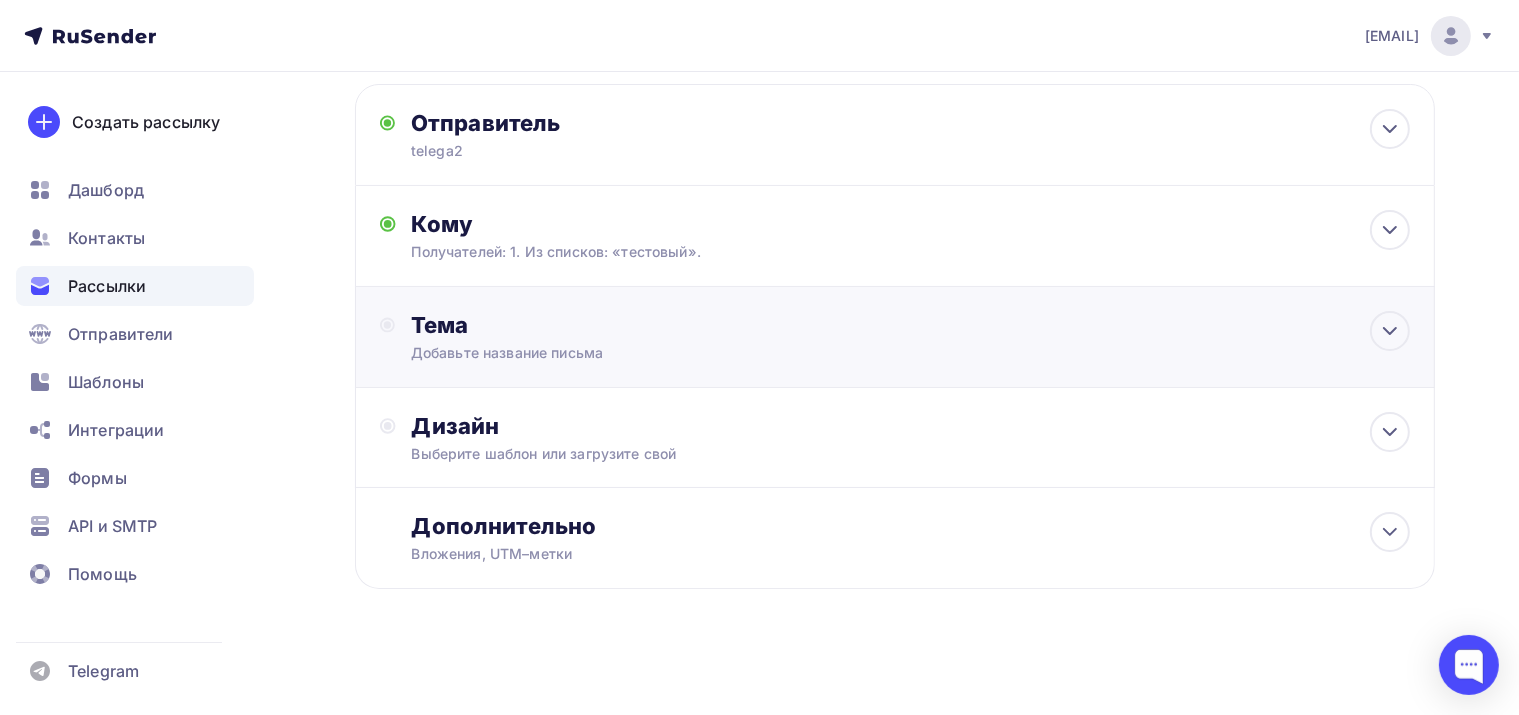 click on "Добавьте название письма" at bounding box center [589, 353] 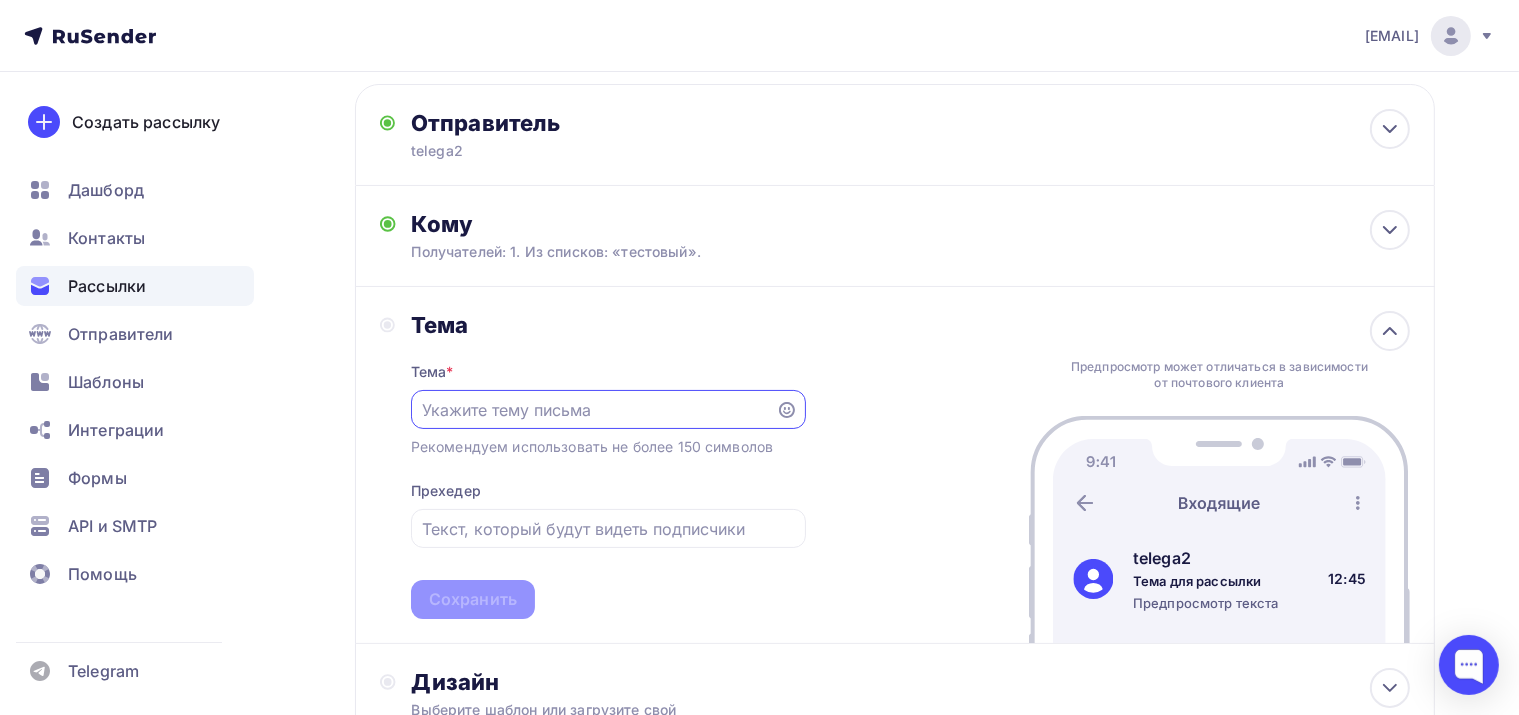 scroll, scrollTop: 0, scrollLeft: 0, axis: both 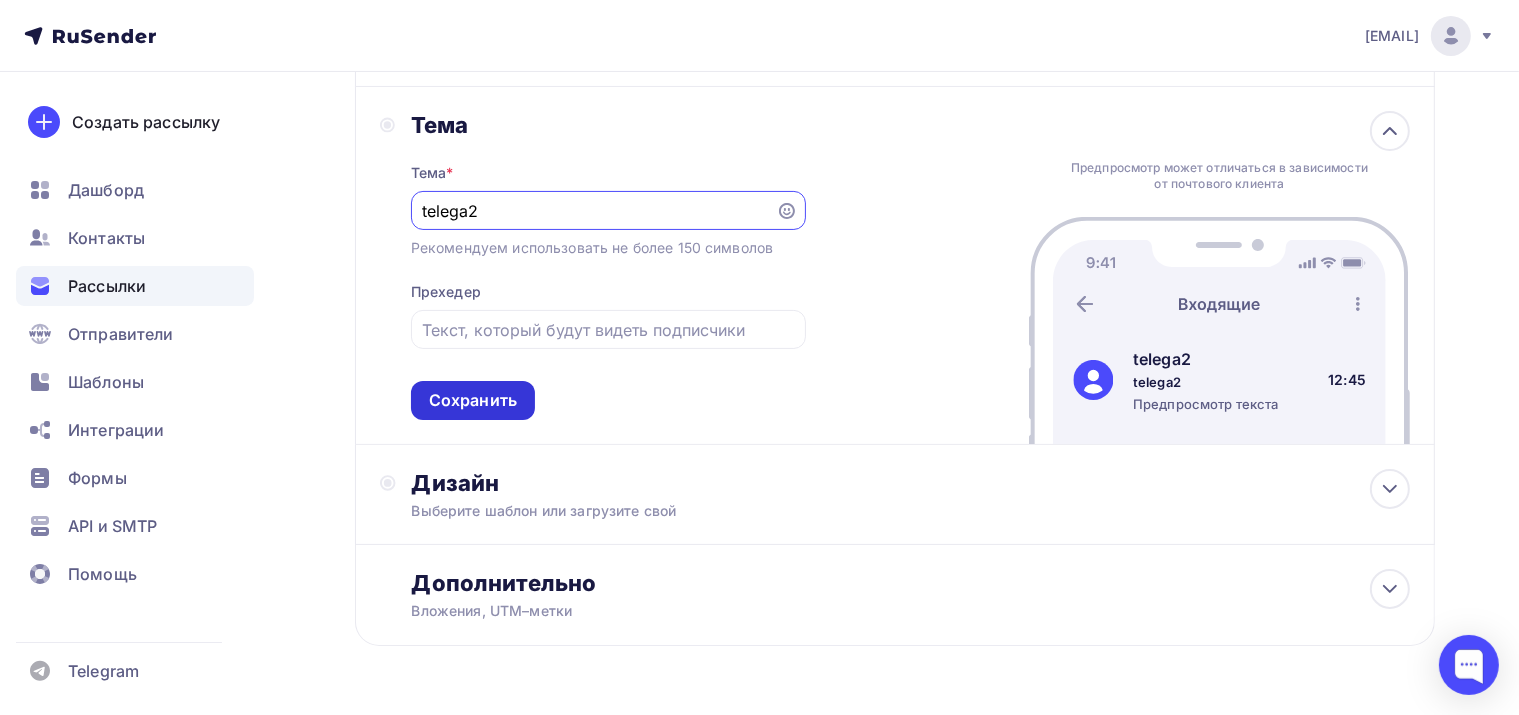 type on "telega2" 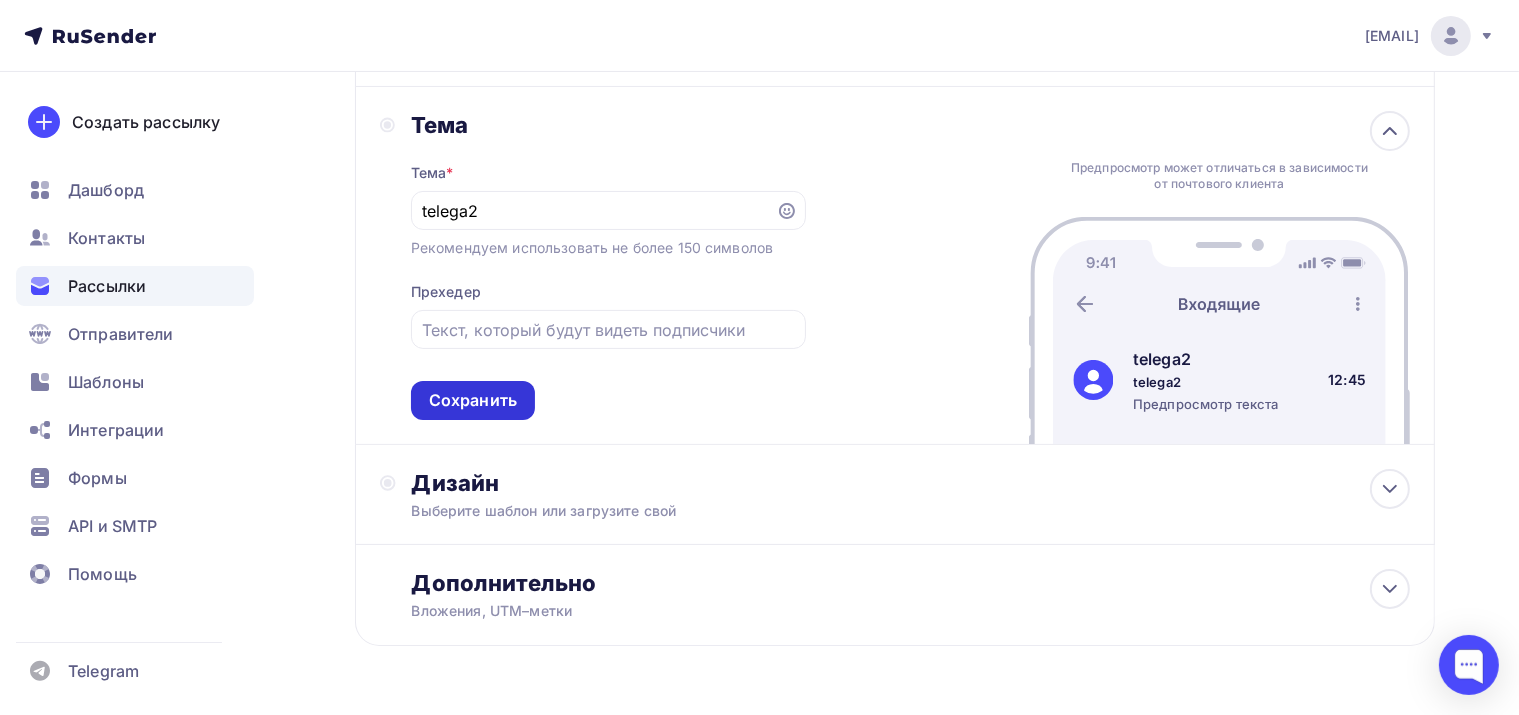 click on "Сохранить" at bounding box center [473, 400] 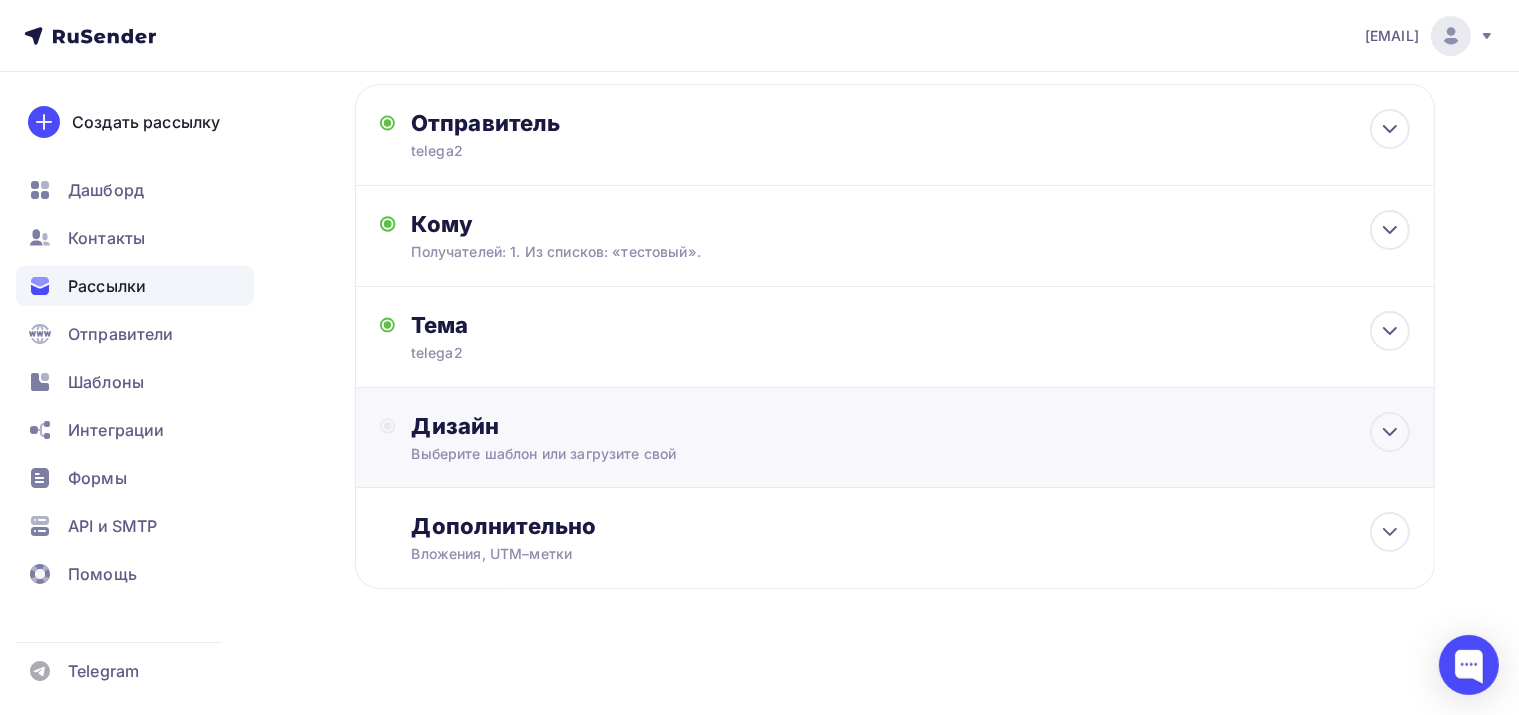 click on "Дизайн" at bounding box center [911, 426] 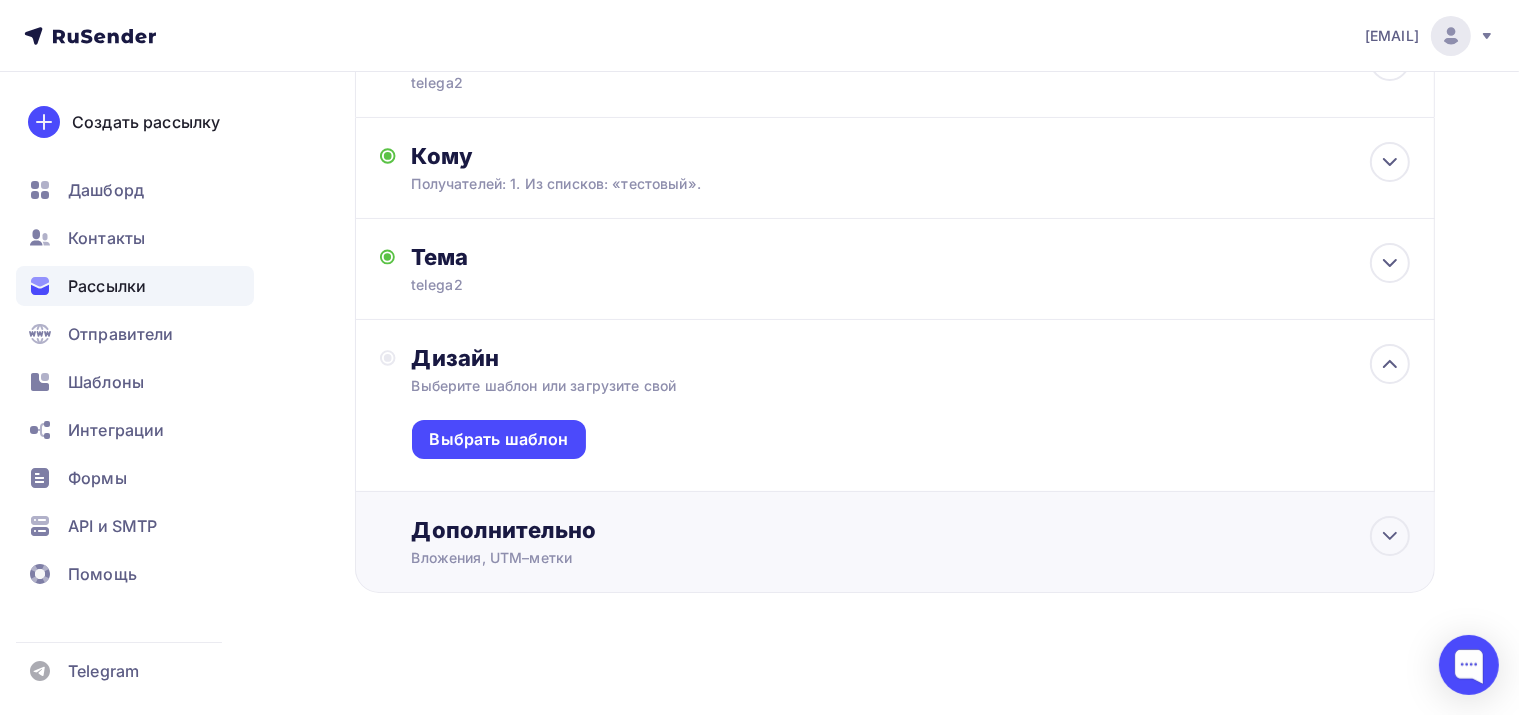 scroll, scrollTop: 172, scrollLeft: 0, axis: vertical 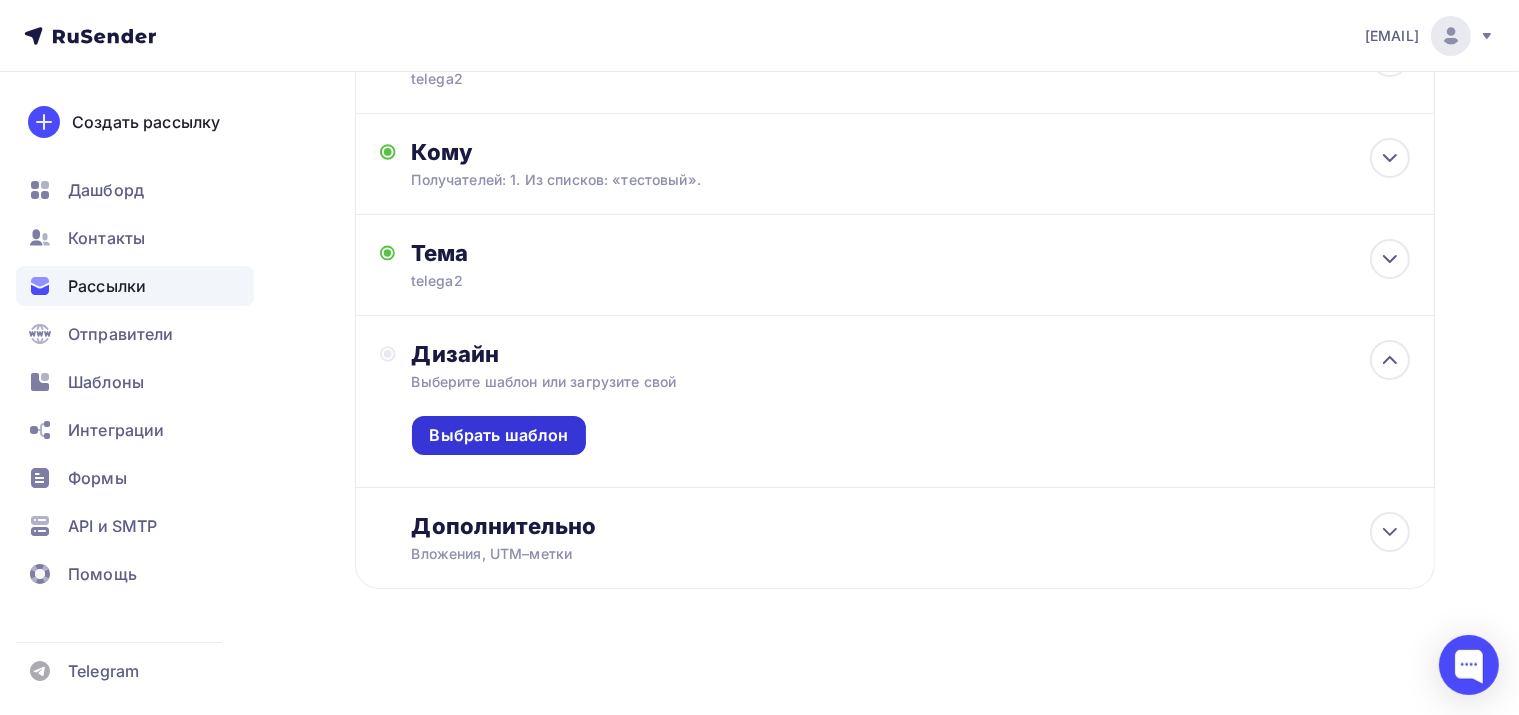 click on "Выбрать шаблон" at bounding box center (499, 435) 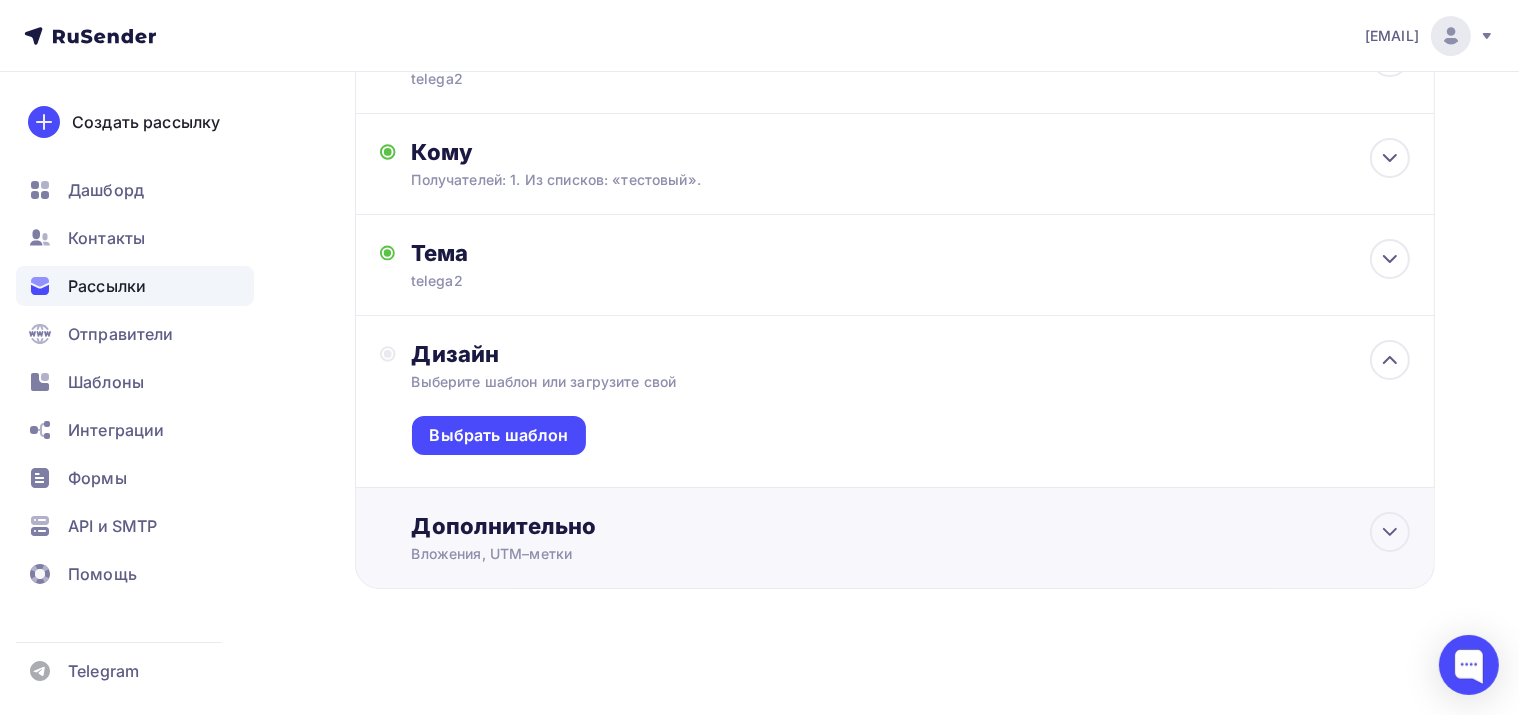 scroll, scrollTop: 0, scrollLeft: 0, axis: both 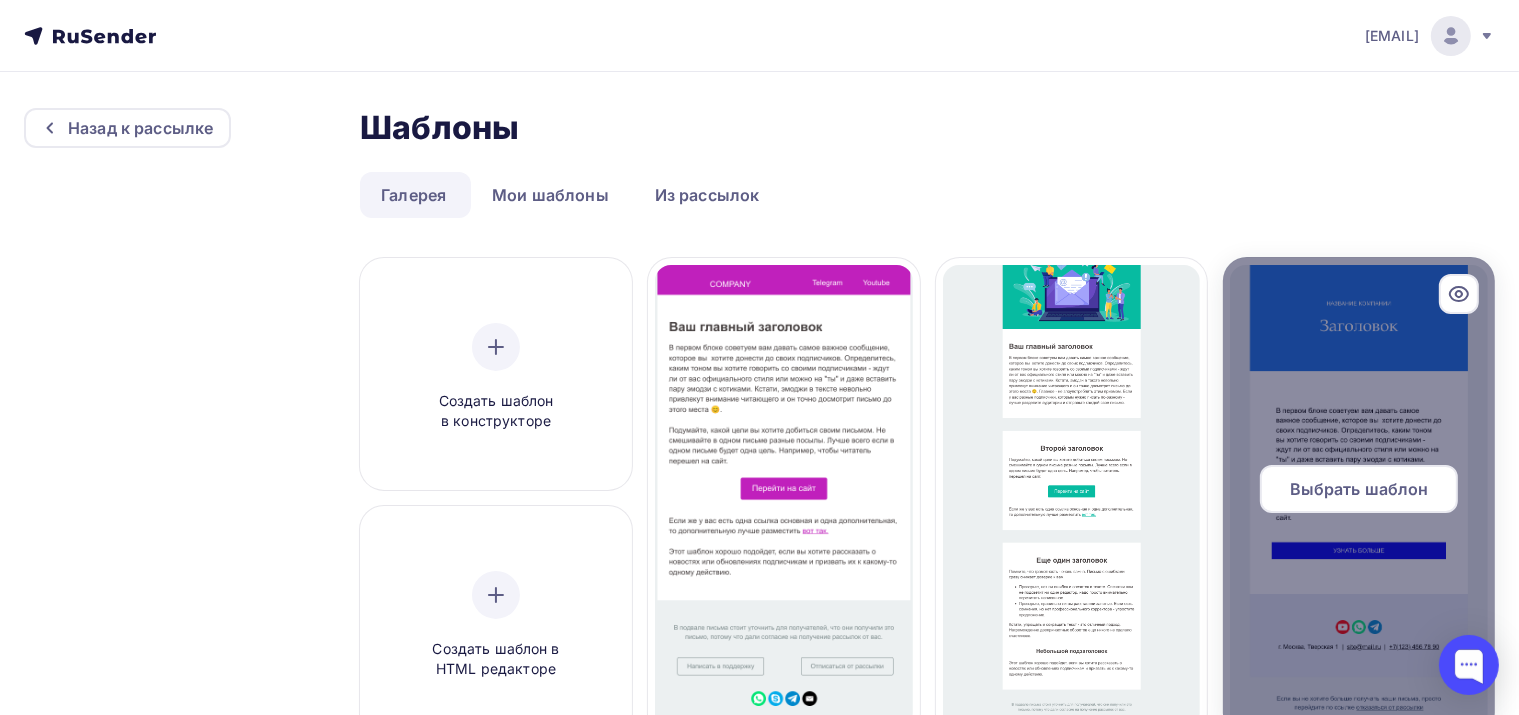 click on "Выбрать шаблон" at bounding box center (1359, 489) 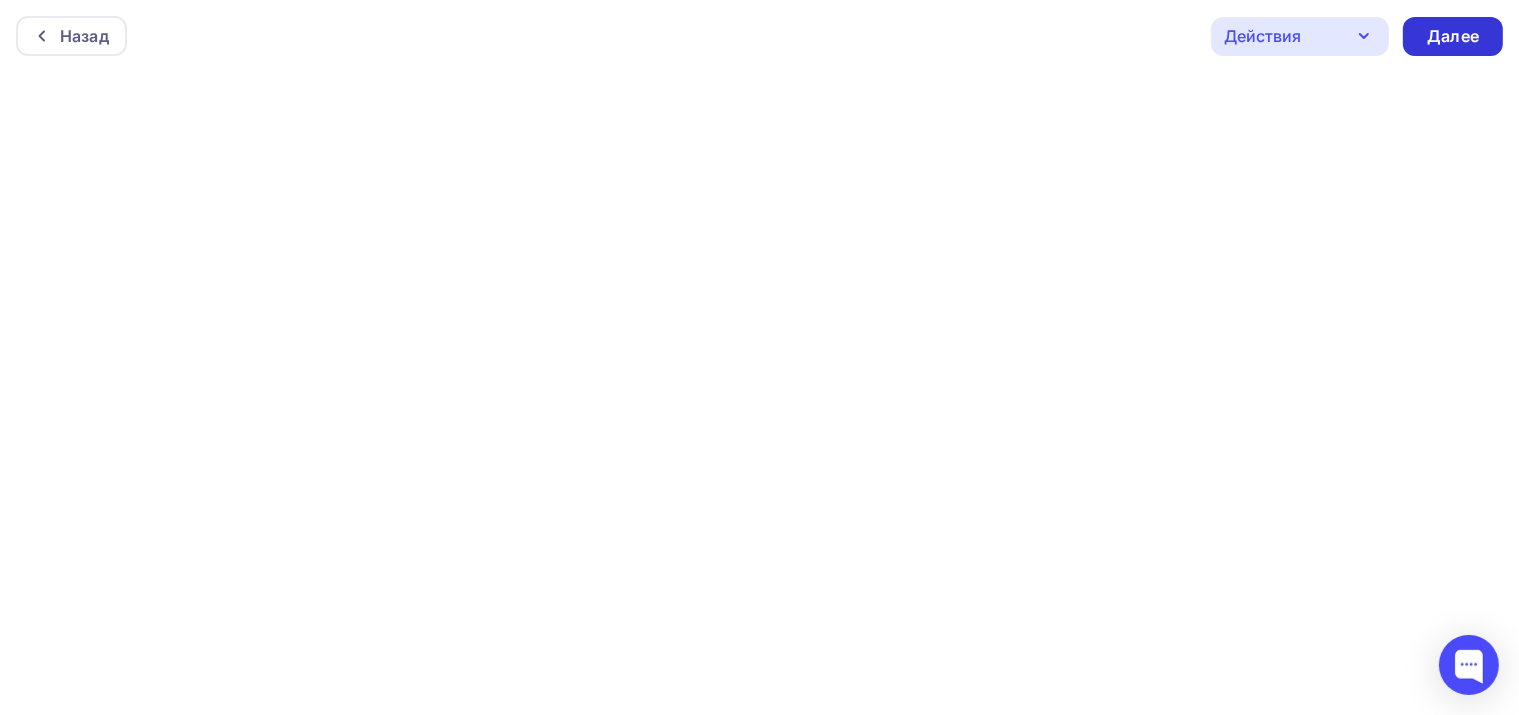 click on "Далее" at bounding box center (1453, 36) 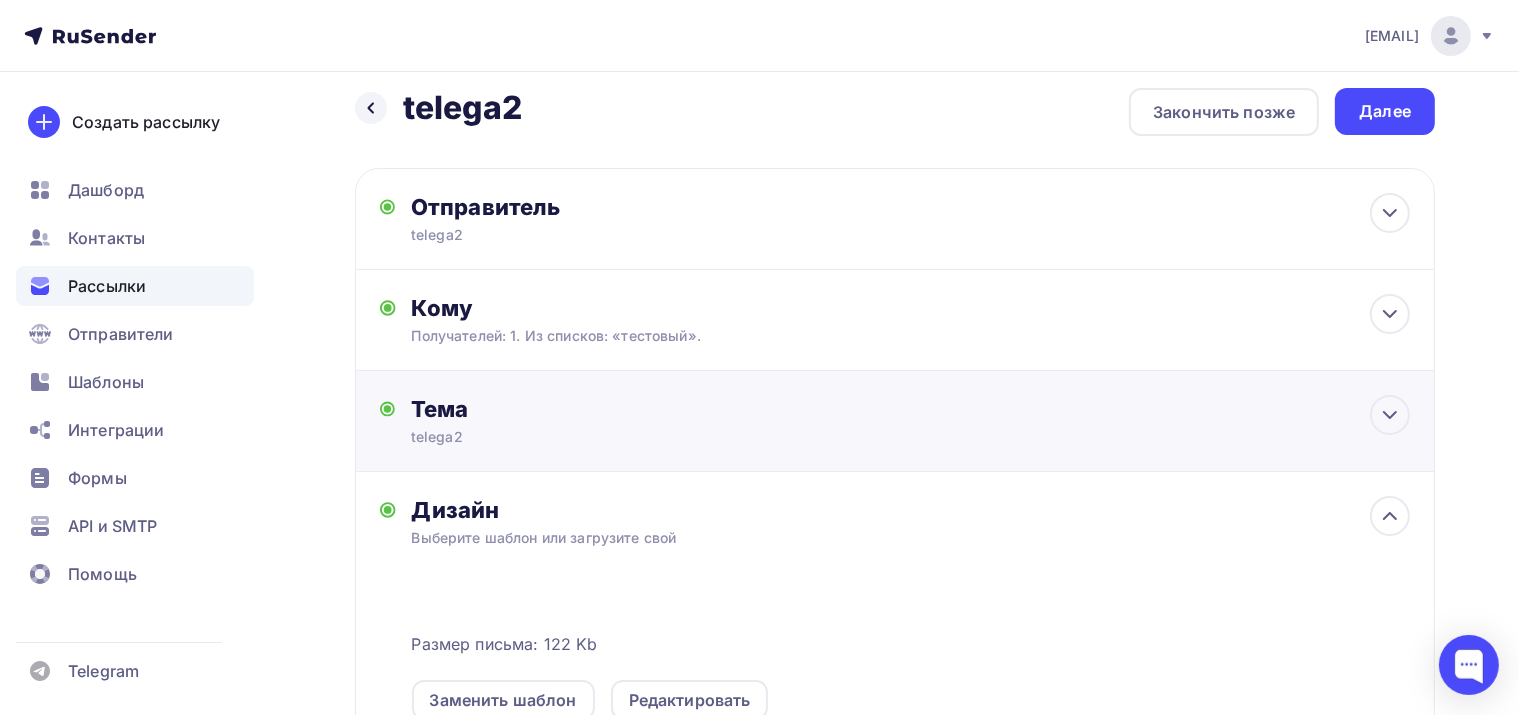 scroll, scrollTop: 0, scrollLeft: 0, axis: both 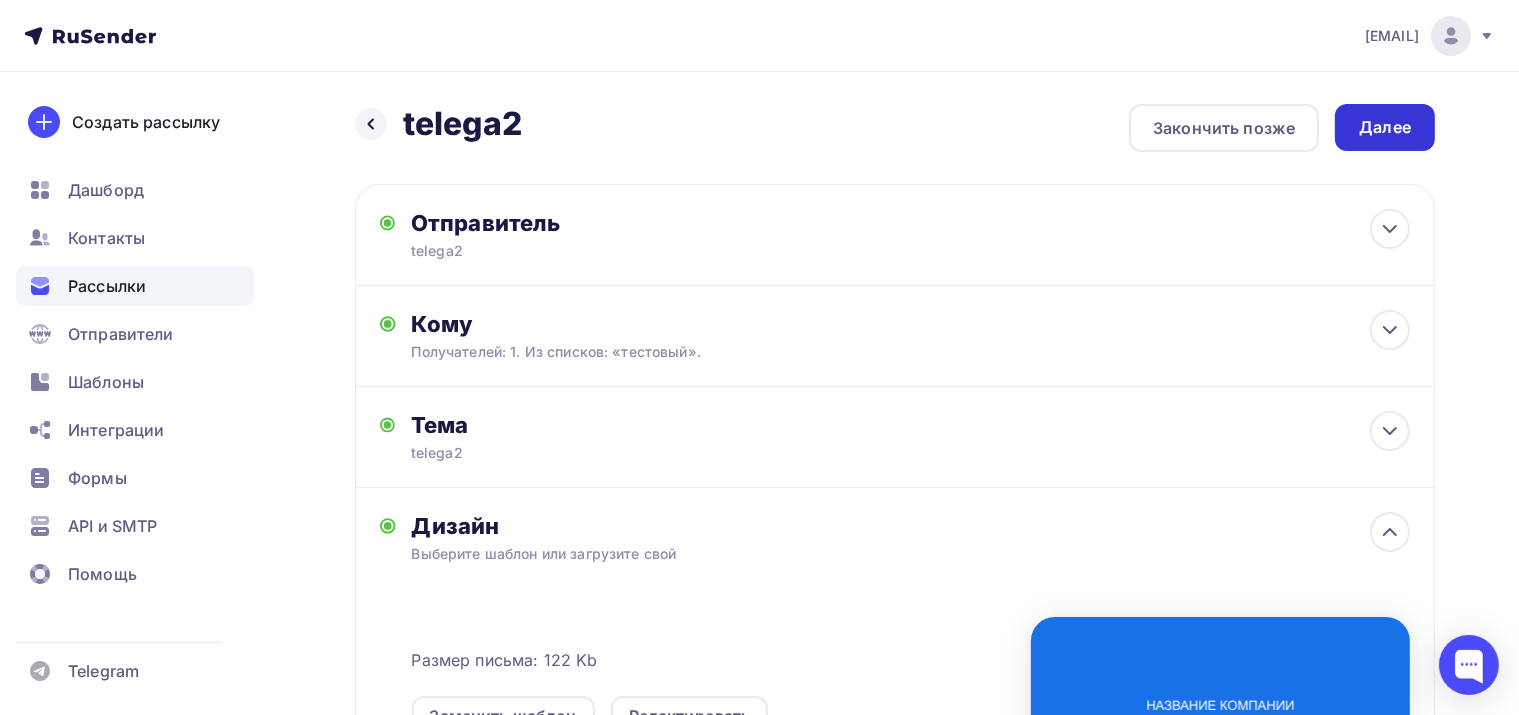 click on "Далее" at bounding box center (1385, 127) 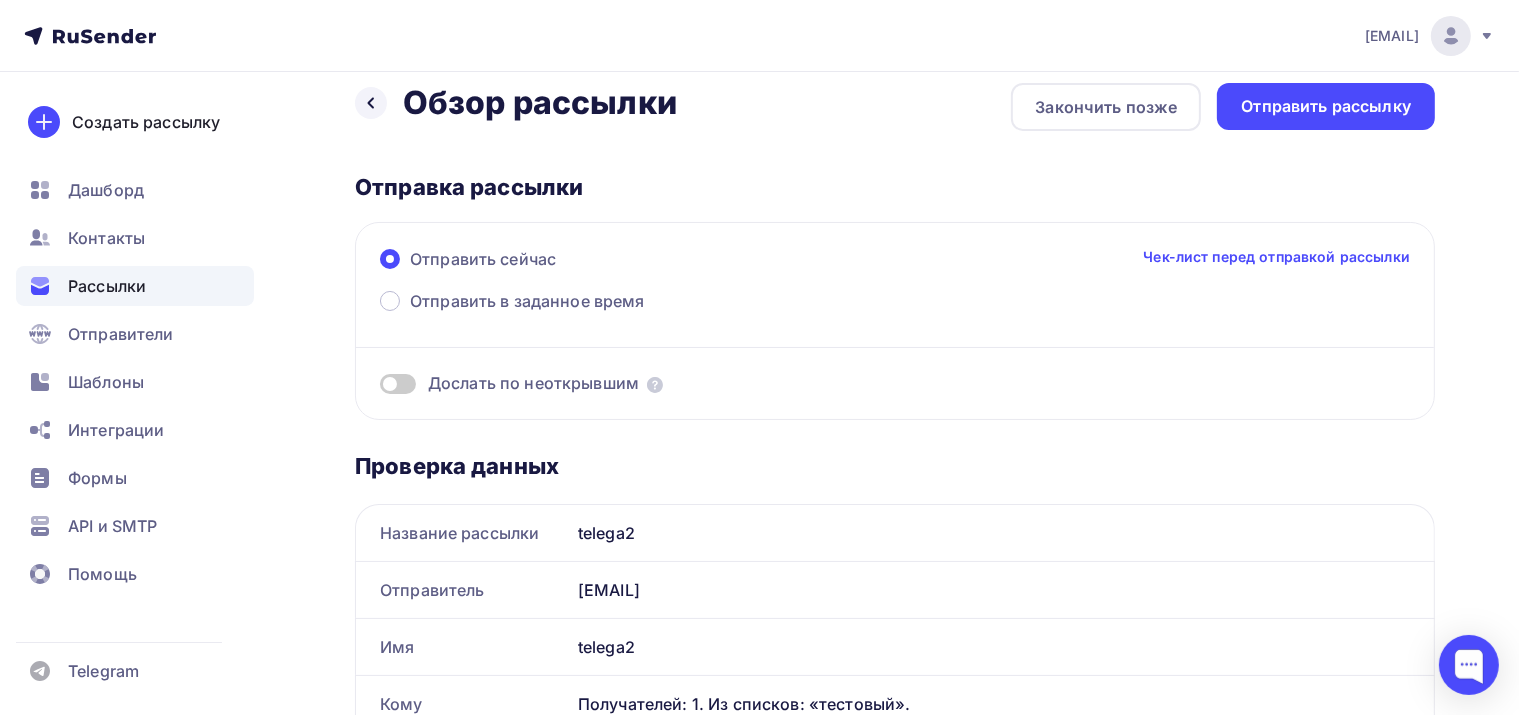 scroll, scrollTop: 0, scrollLeft: 0, axis: both 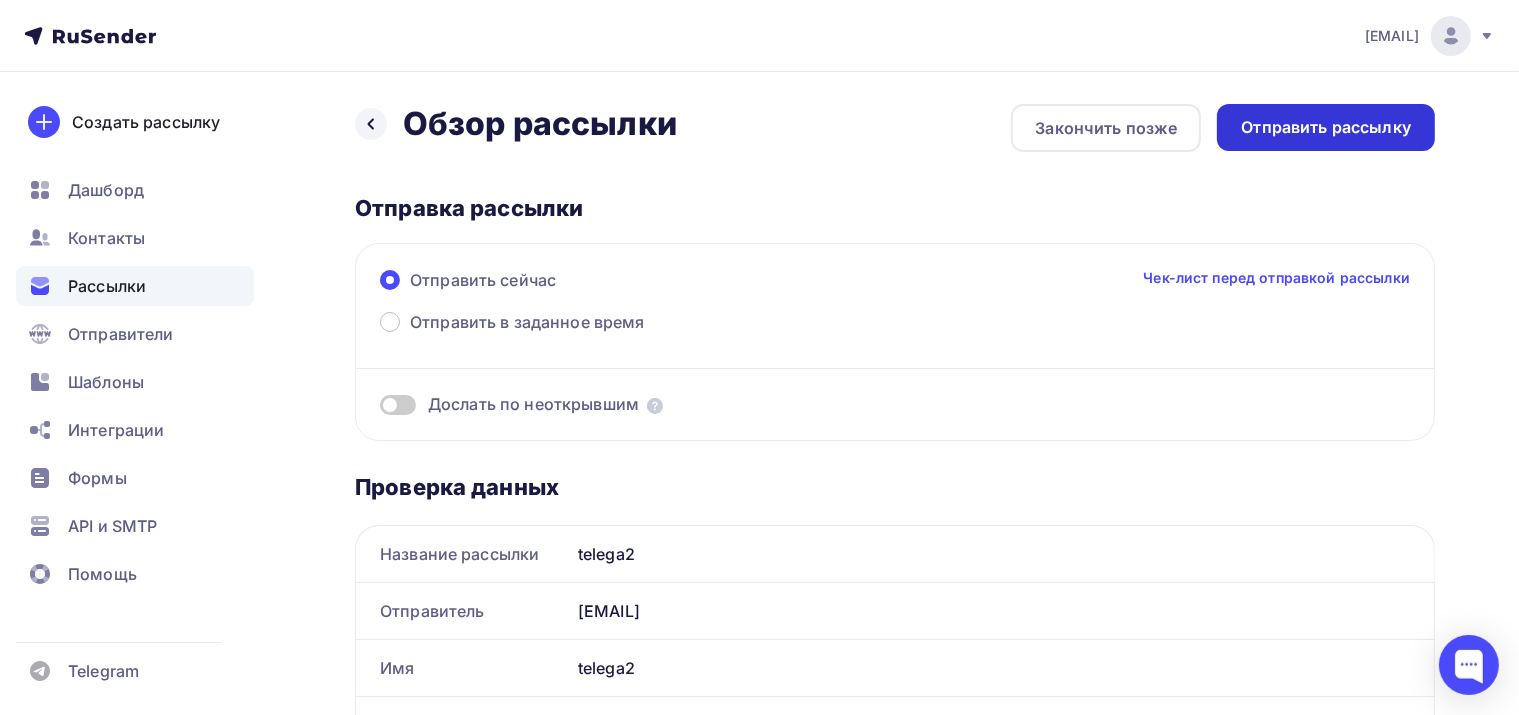 click on "Отправить рассылку" at bounding box center (1326, 127) 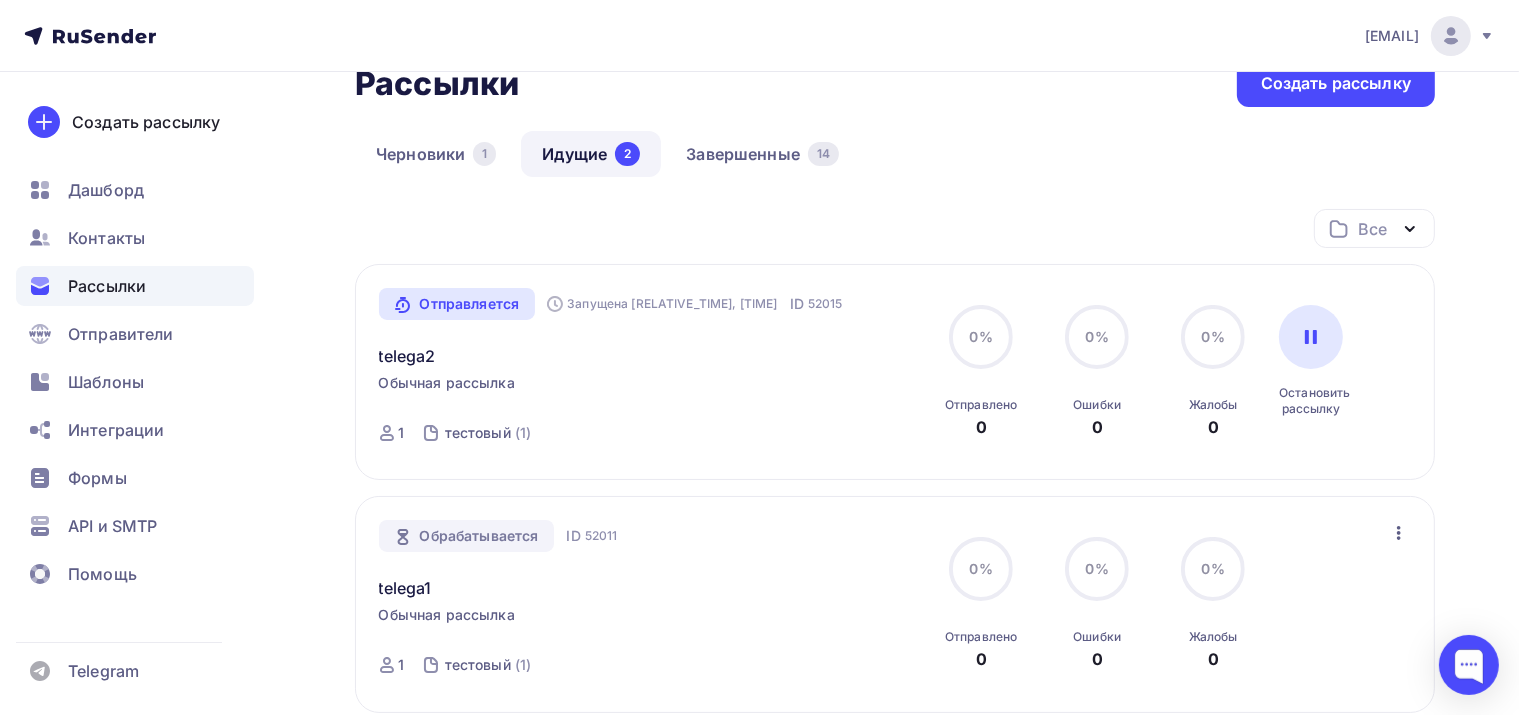 scroll, scrollTop: 0, scrollLeft: 0, axis: both 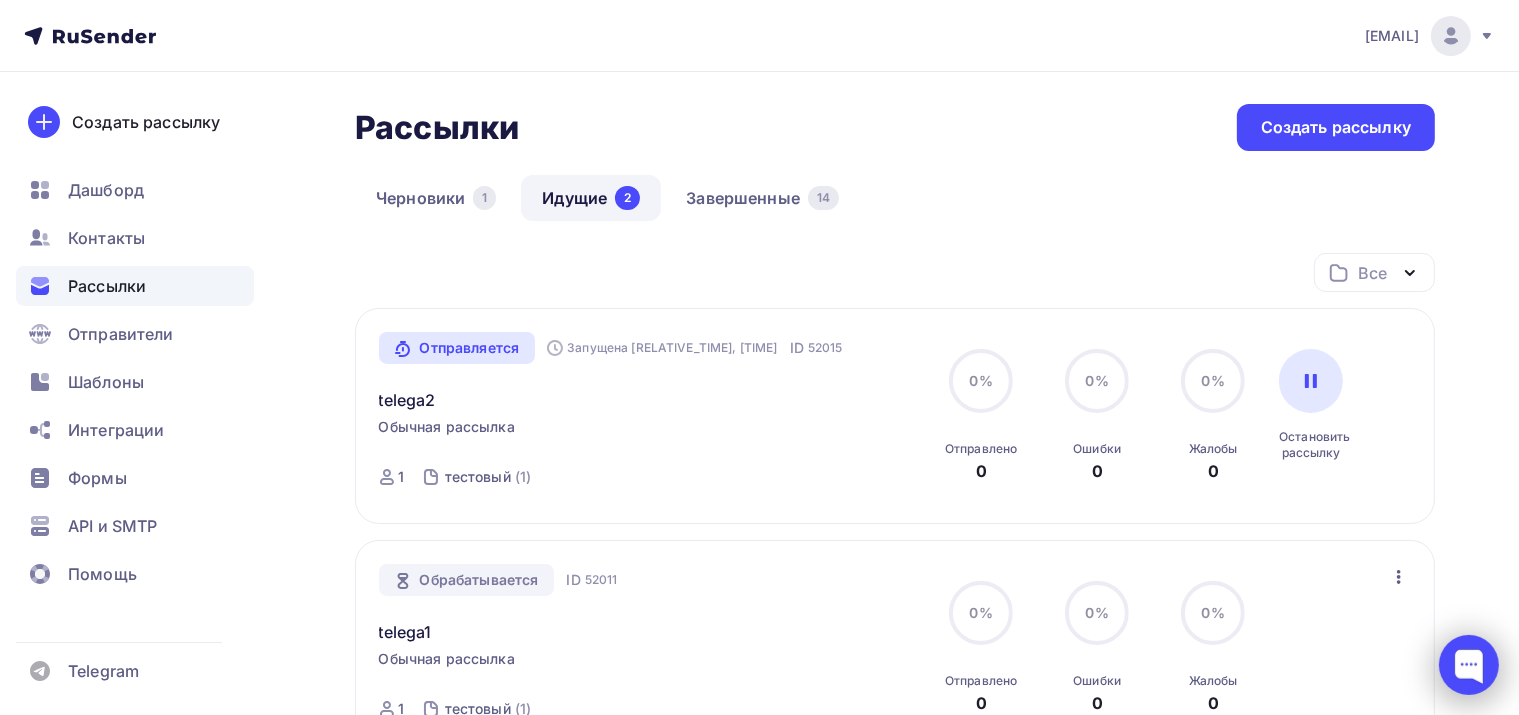 click at bounding box center [1469, 665] 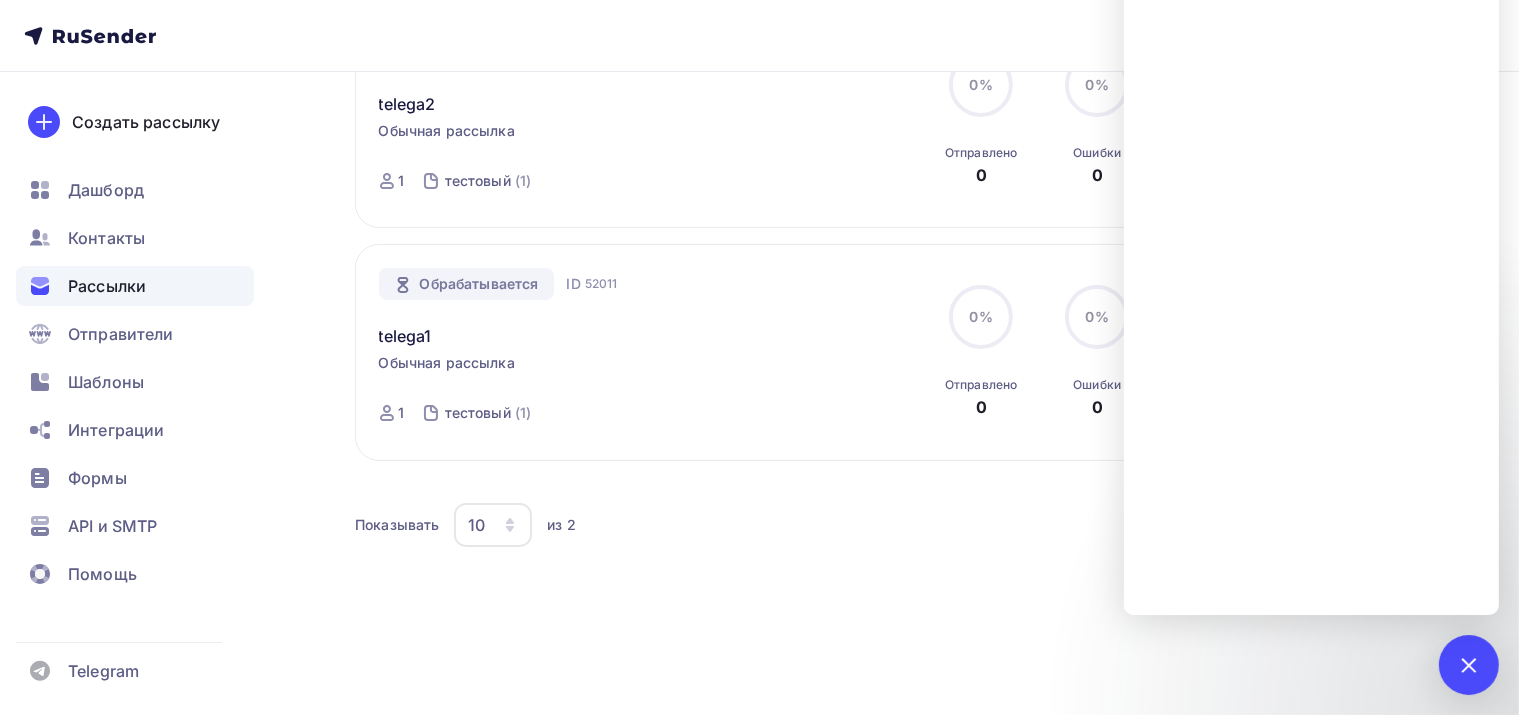 scroll, scrollTop: 300, scrollLeft: 0, axis: vertical 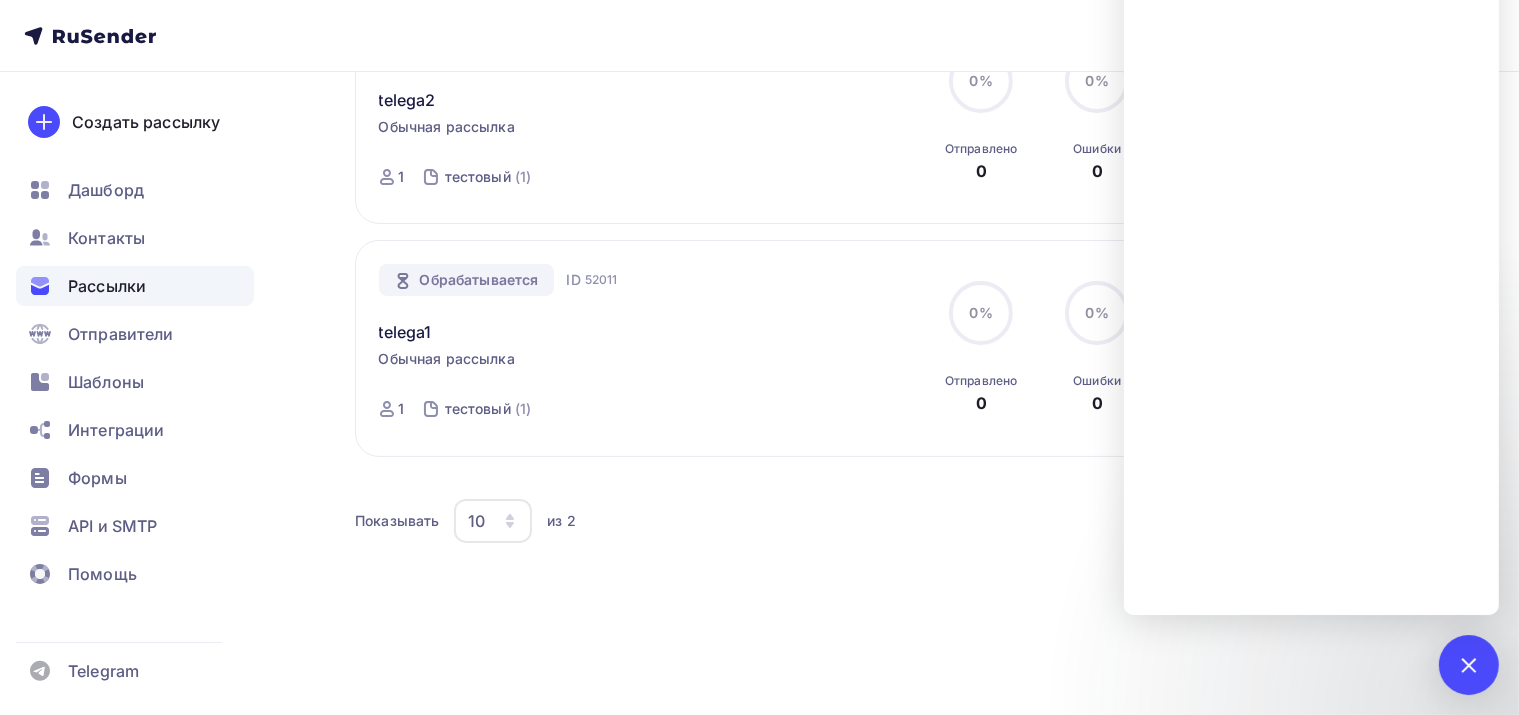click on "Показывать
10
10
20
50
100
из 2" at bounding box center [873, 521] 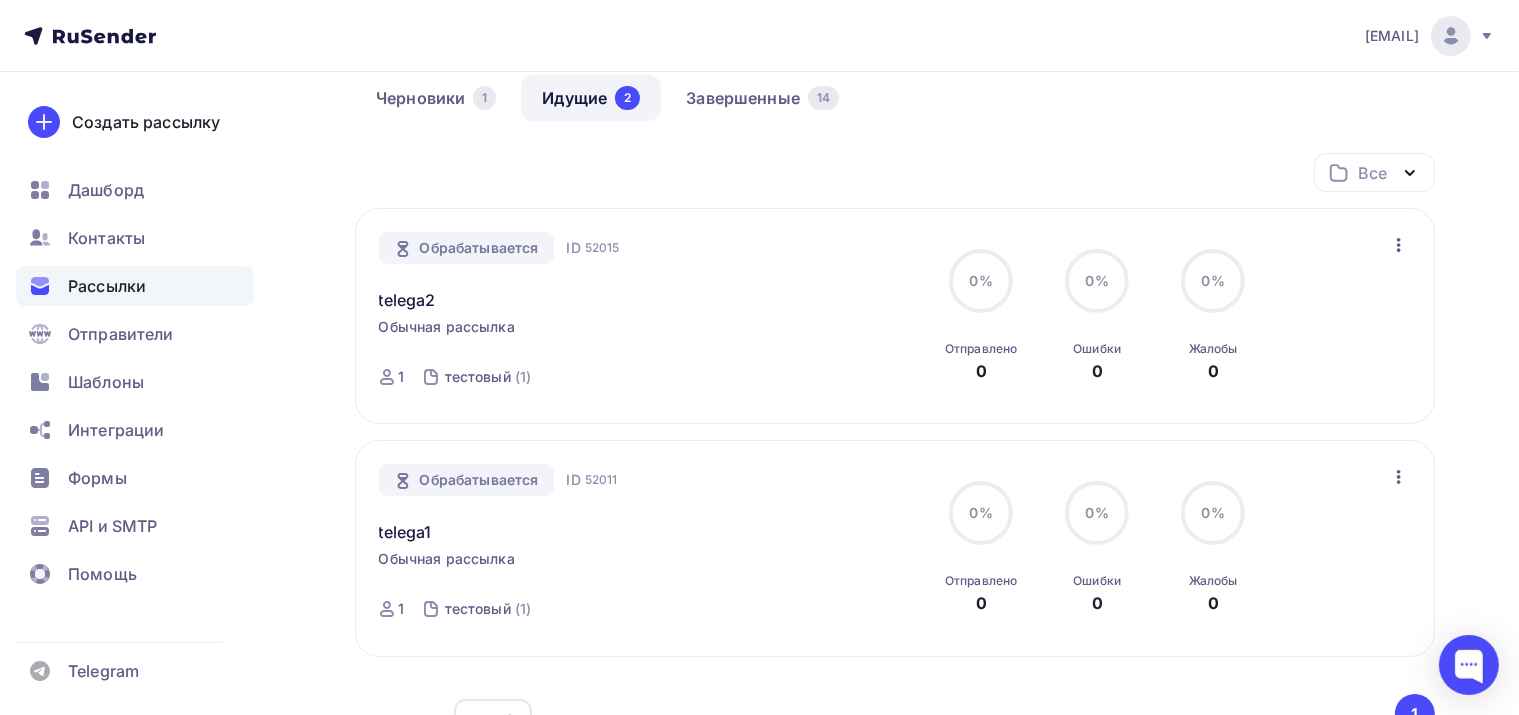 scroll, scrollTop: 300, scrollLeft: 0, axis: vertical 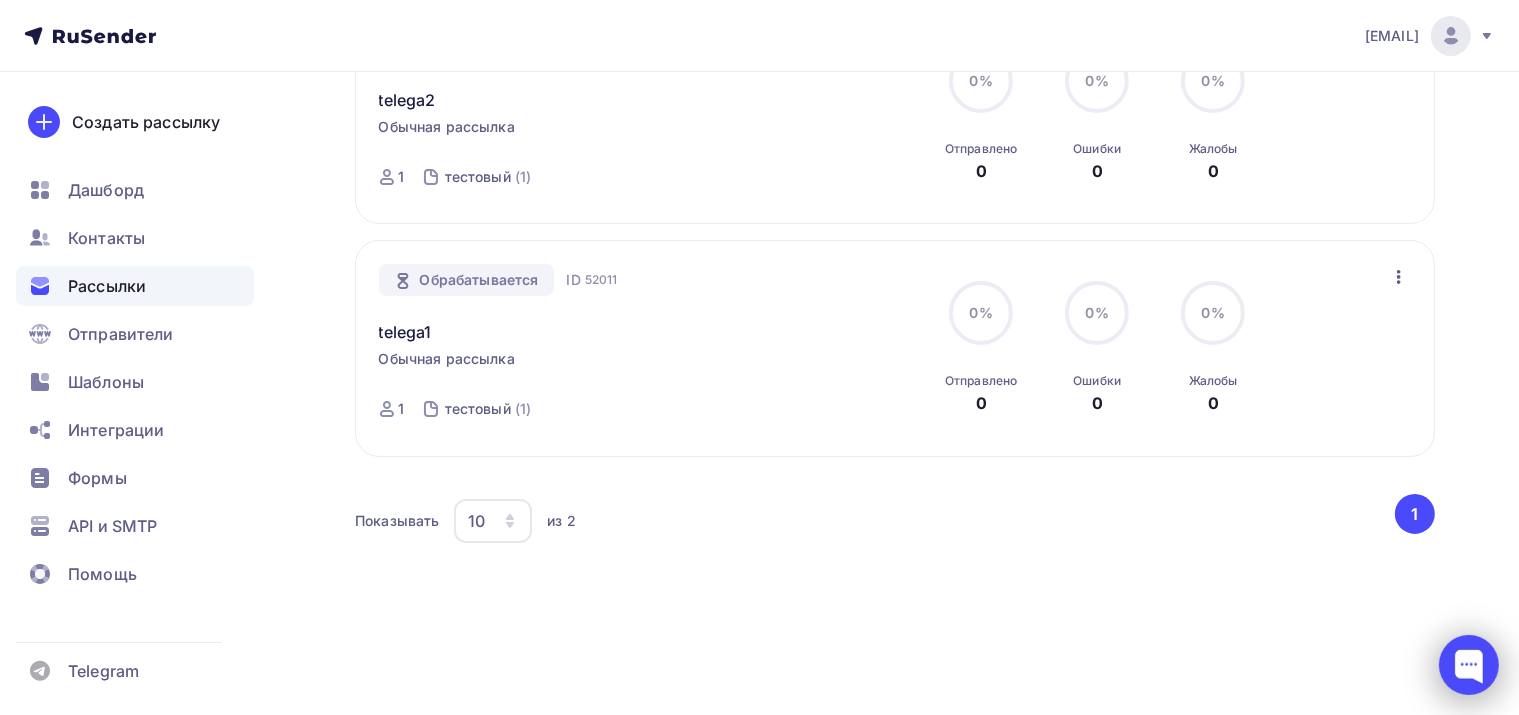 click at bounding box center [1469, 665] 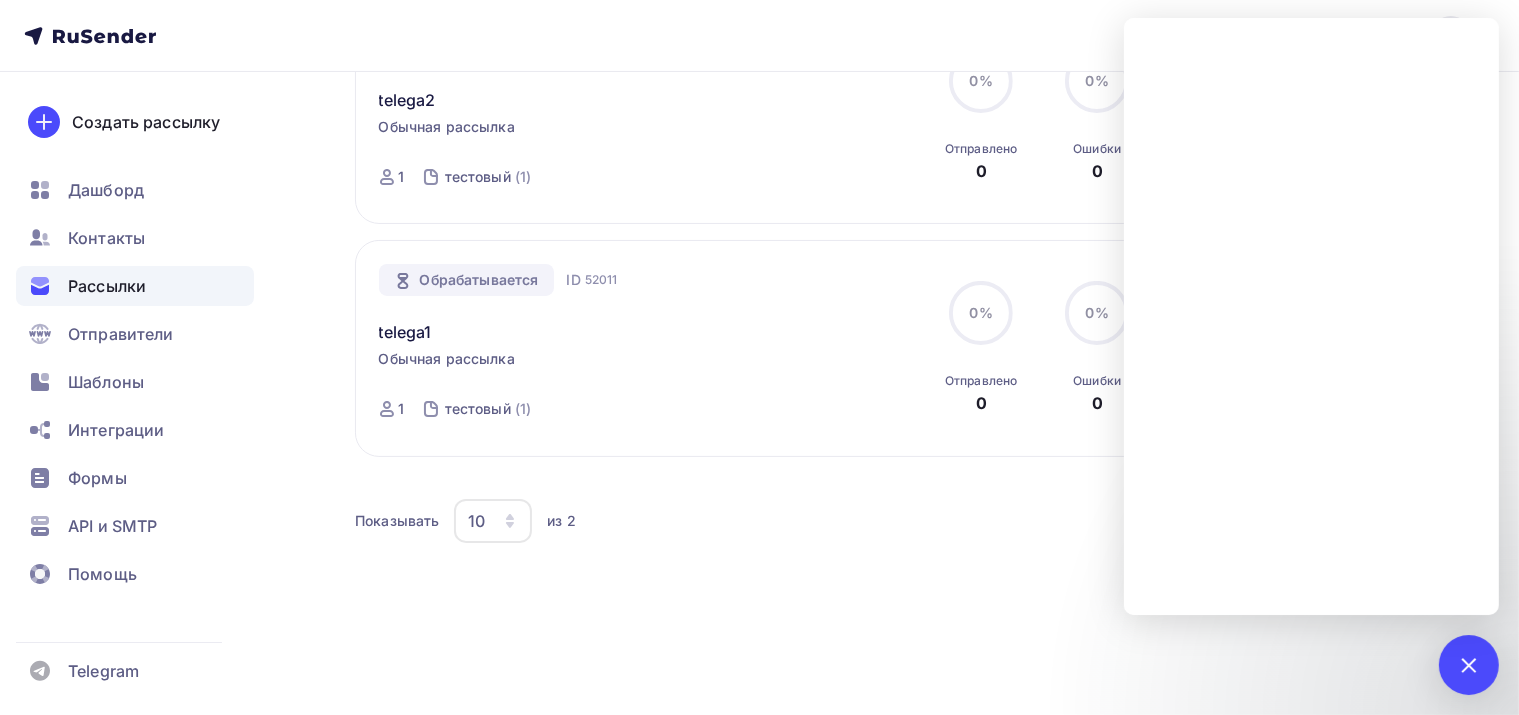 scroll, scrollTop: 330, scrollLeft: 0, axis: vertical 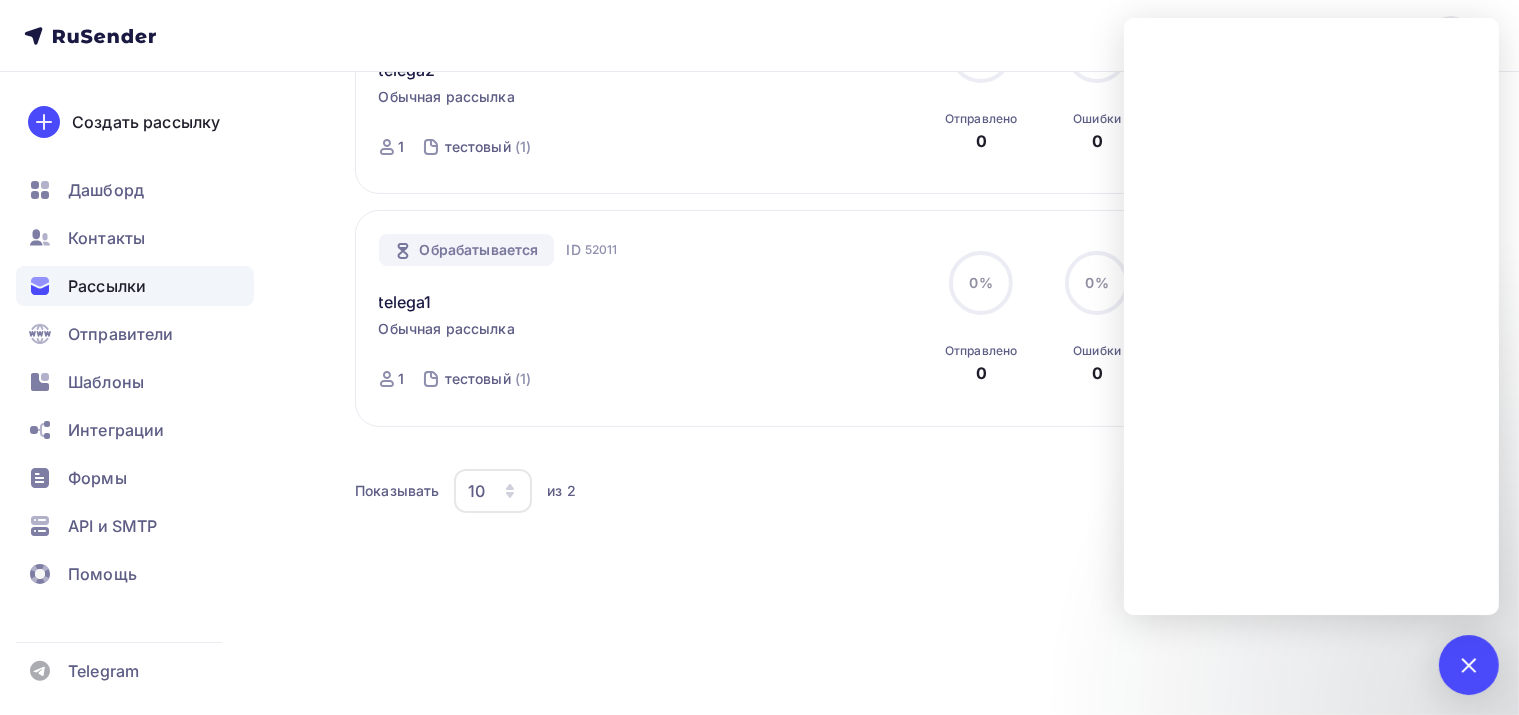 click on "Все
Все папки           Создать новую папку
Обрабатывается
ID   [NUMBER]
[TEXT]
Обычная рассылка
Отправлена
Сегодня, [TIME]
ID   [NUMBER]
[NUMBER]
[TEXT] 0%   0%
Отправлено
[NUMBER]
0%   0%
Ошибки
[NUMBER]
0%   0%
Жалобы
[NUMBER]
Изменить время отправки
Отменить рассылку
Добавить в папку
Обрабатывается
ID   [NUMBER]
[TEXT]
Обычная рассылка        ID   [NUMBER]
[NUMBER]
[TEXT]" at bounding box center [895, 280] 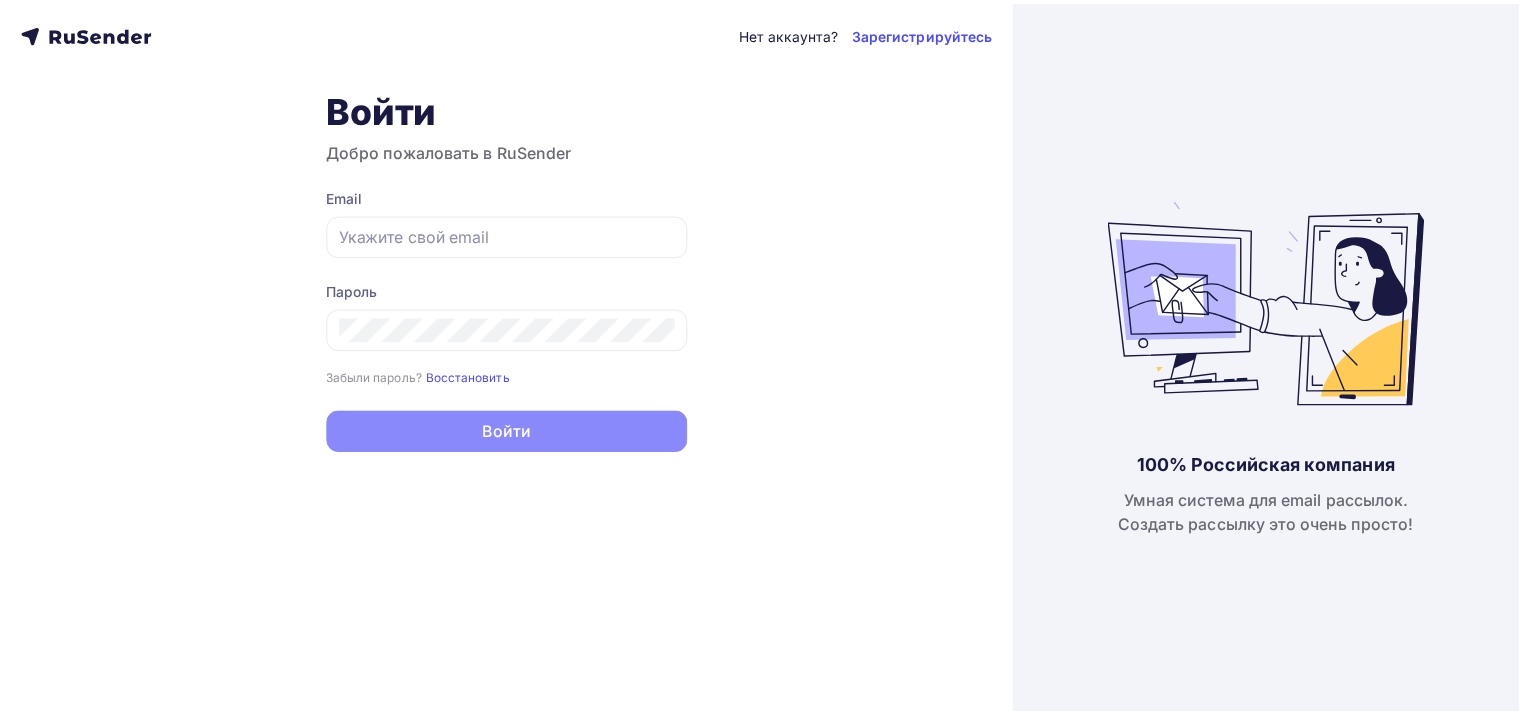 scroll, scrollTop: 0, scrollLeft: 0, axis: both 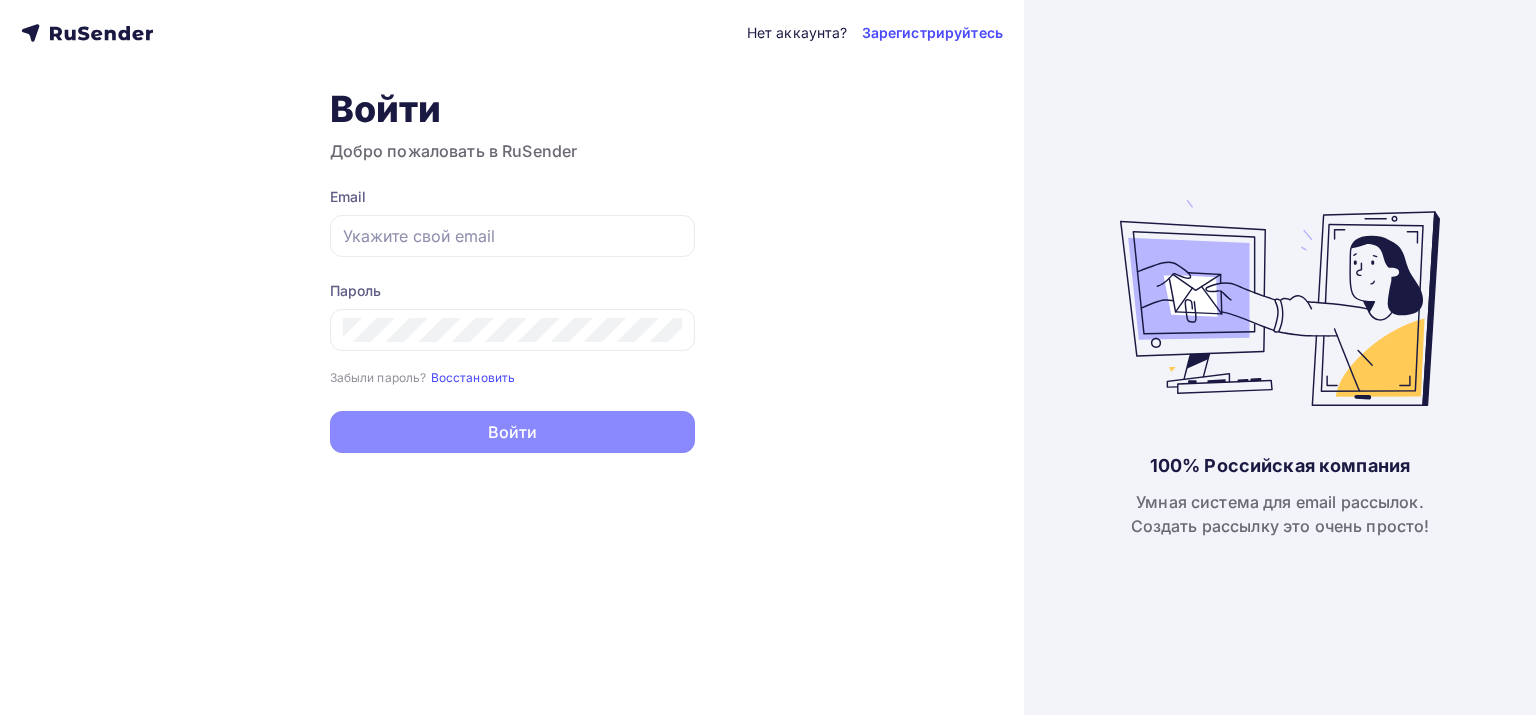 type on "[EMAIL]" 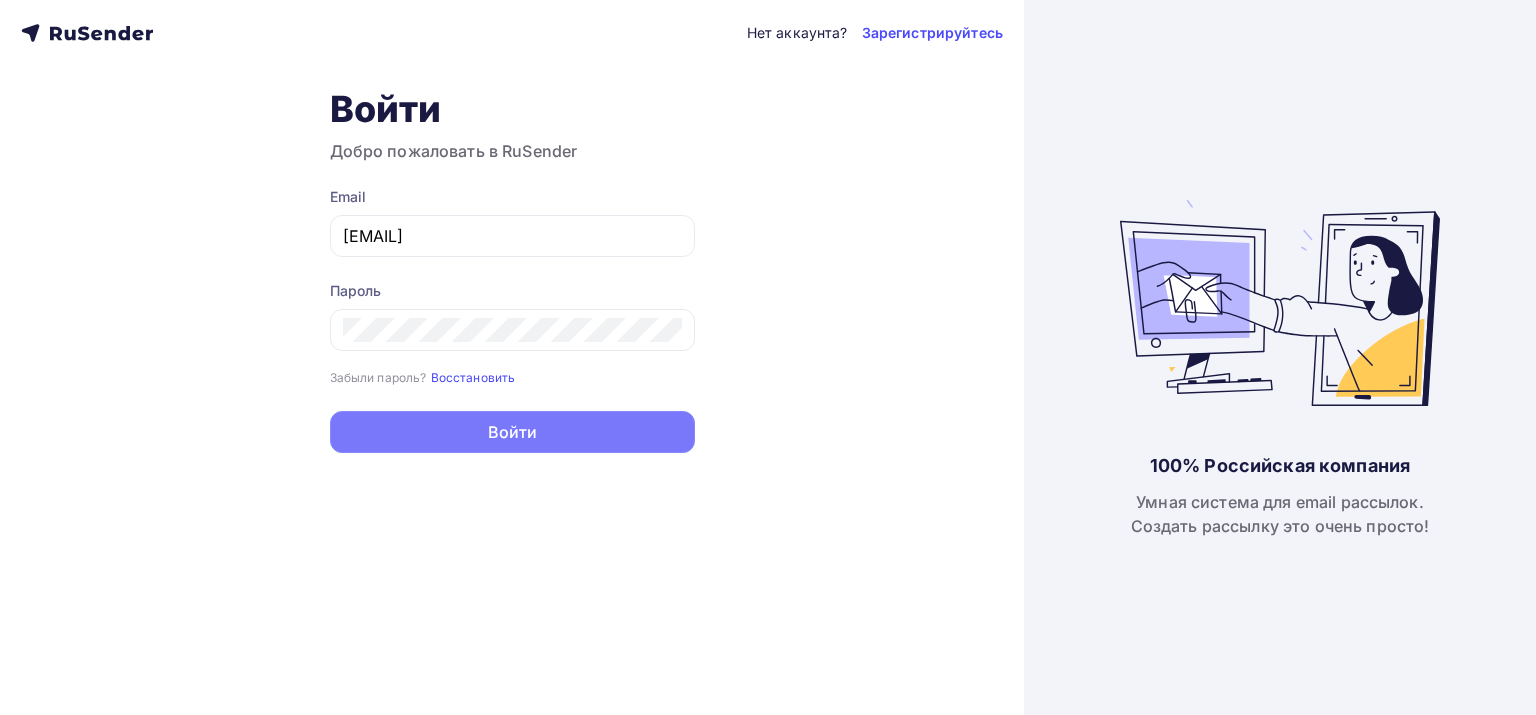 click on "Войти" at bounding box center (512, 432) 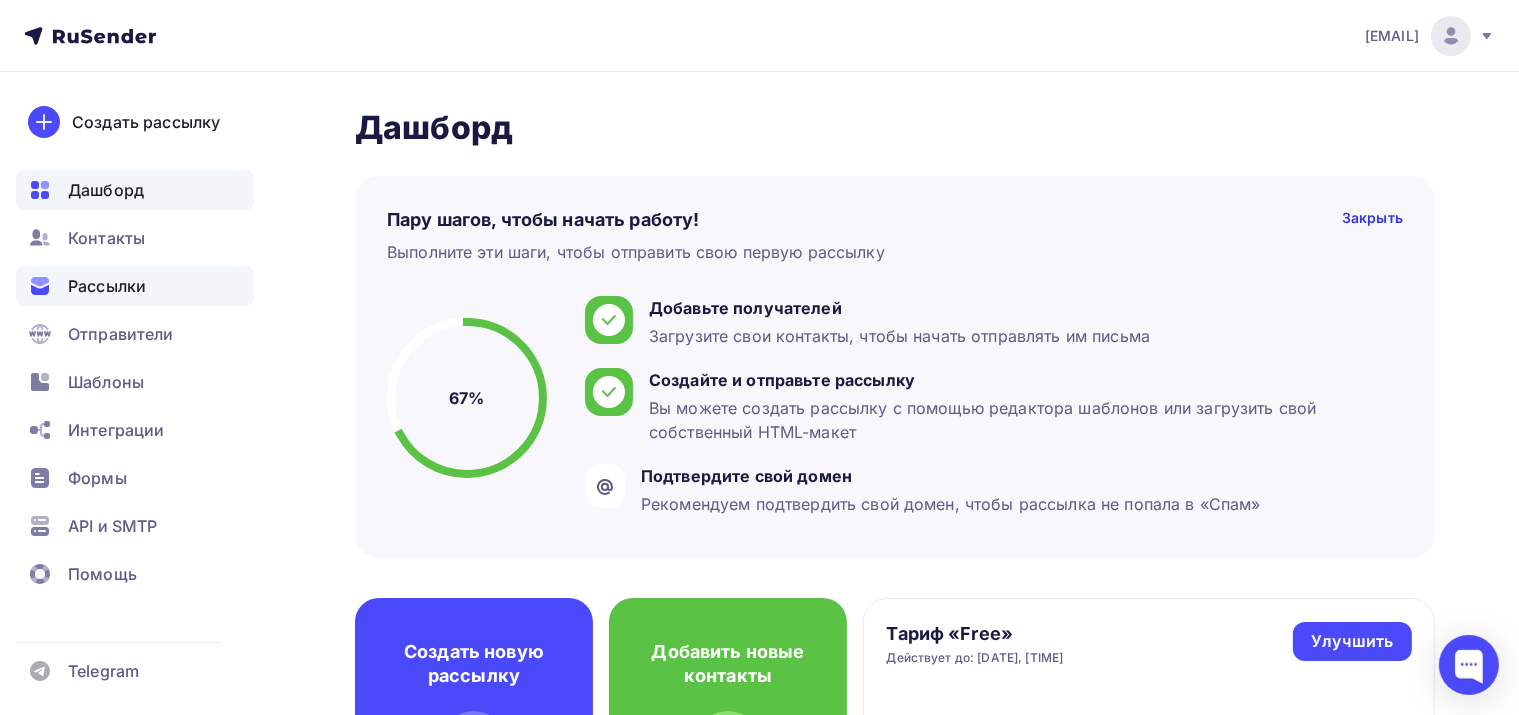 click on "Рассылки" at bounding box center [107, 286] 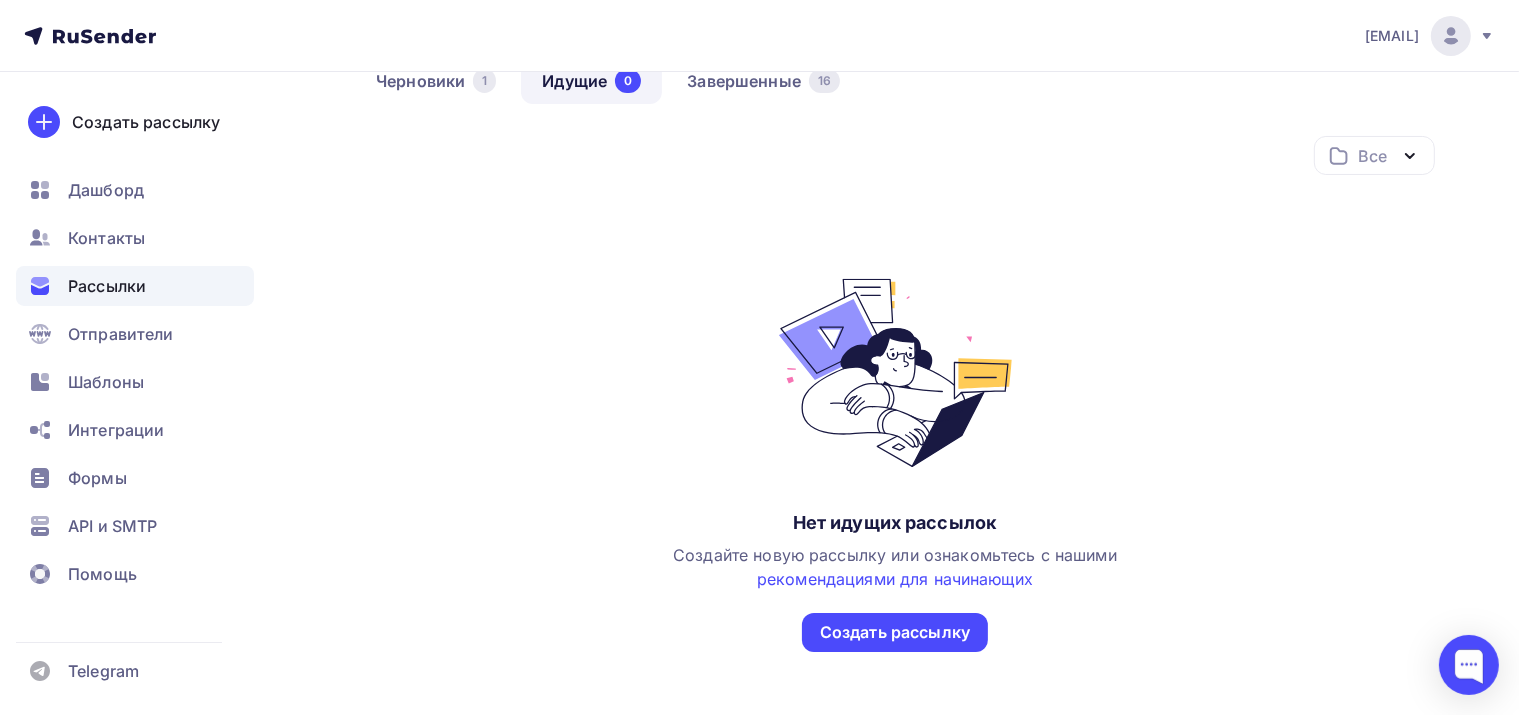 scroll, scrollTop: 0, scrollLeft: 0, axis: both 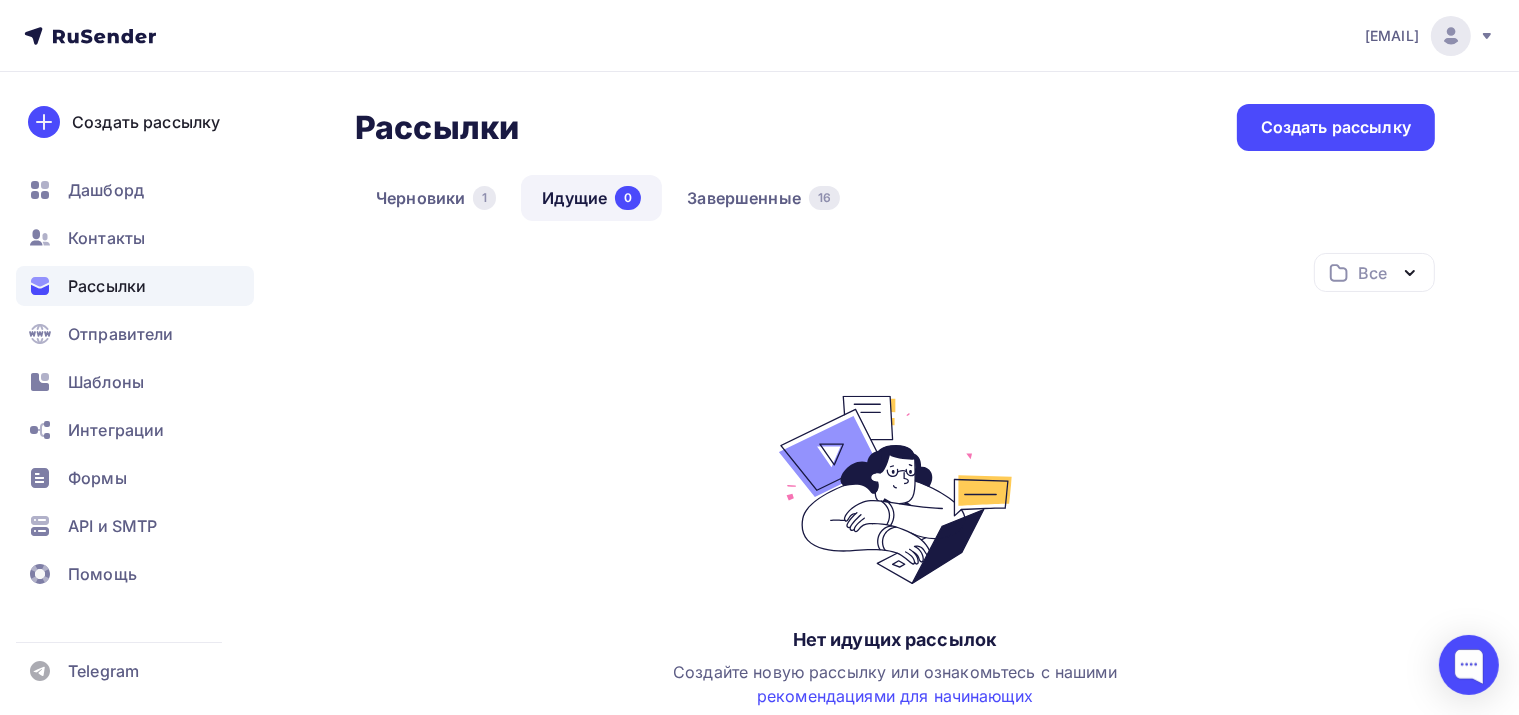 click on "Рассылки" at bounding box center [107, 286] 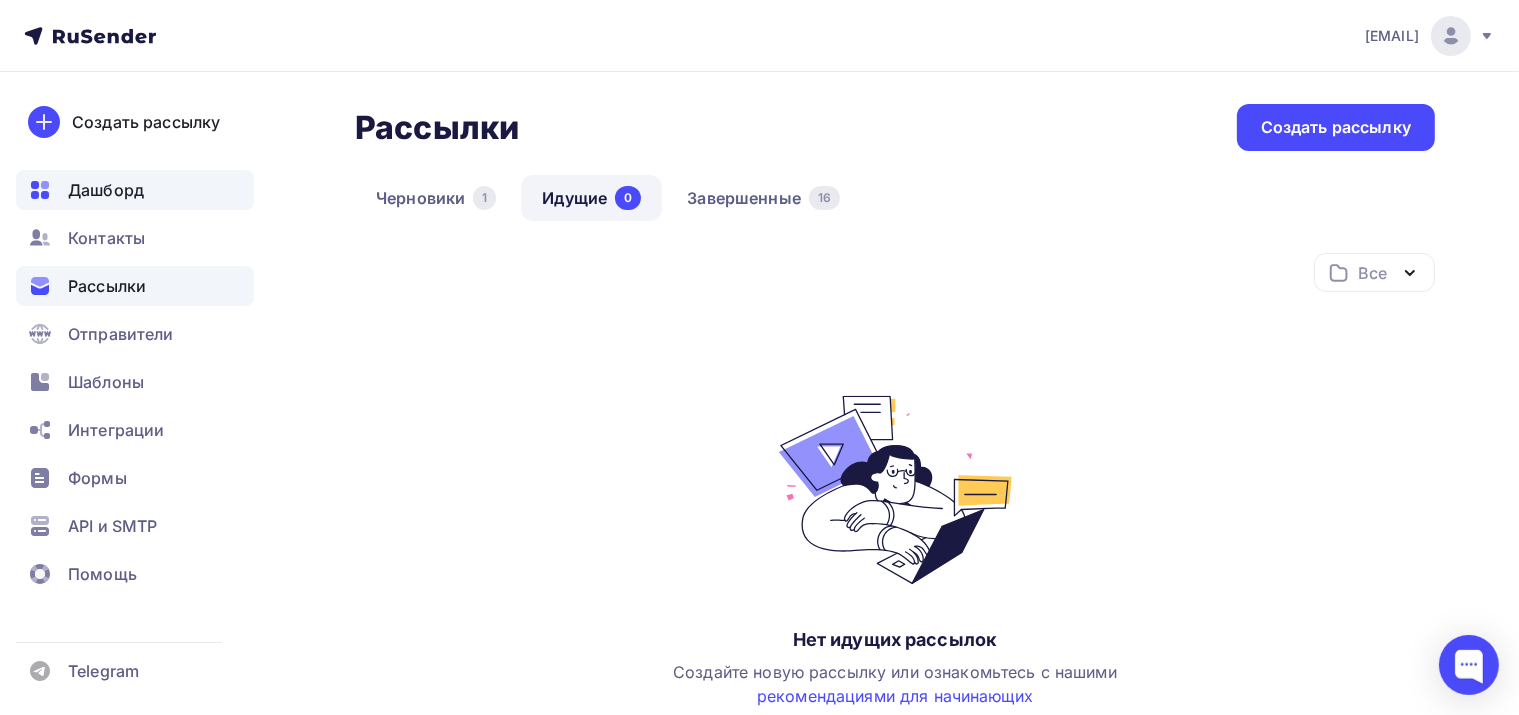 click on "Дашборд" at bounding box center (135, 190) 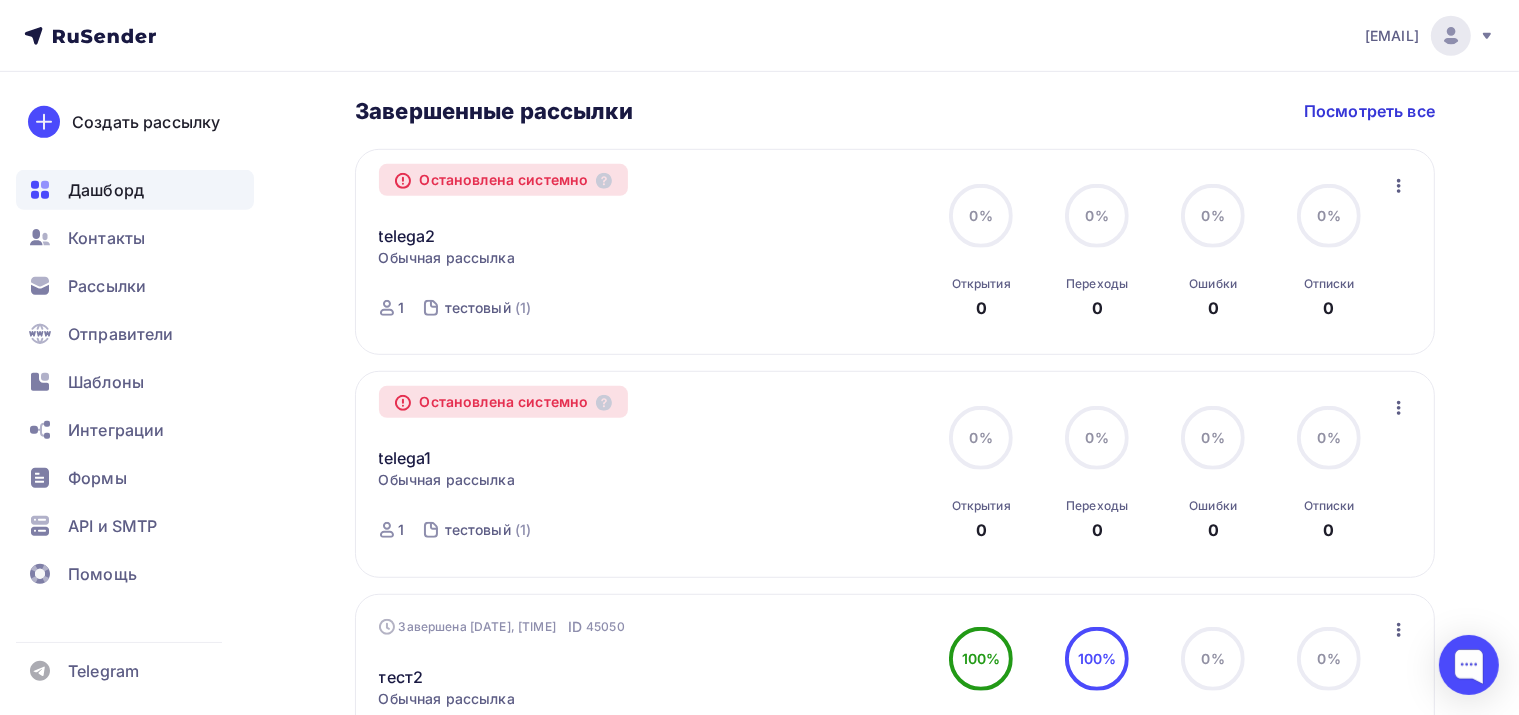 scroll, scrollTop: 1200, scrollLeft: 0, axis: vertical 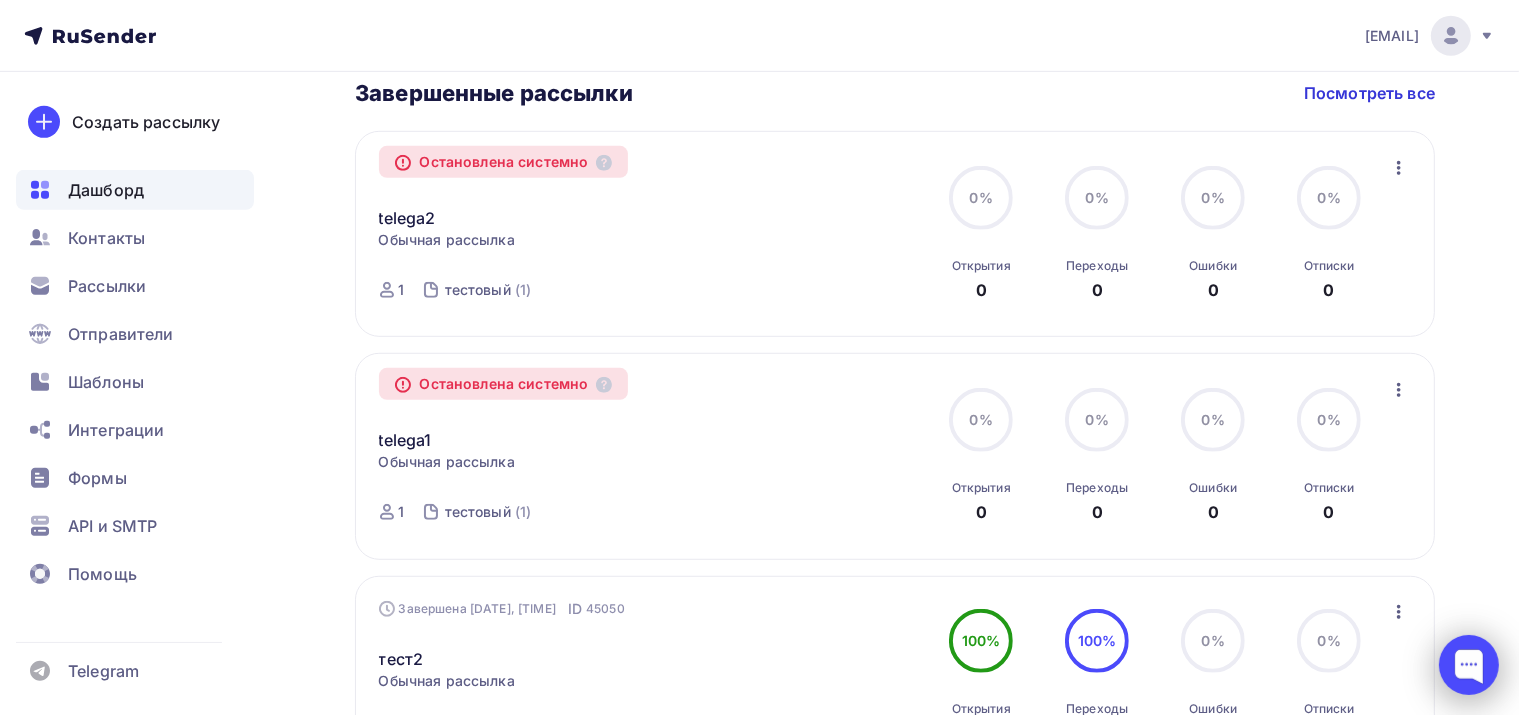 click at bounding box center [1469, 665] 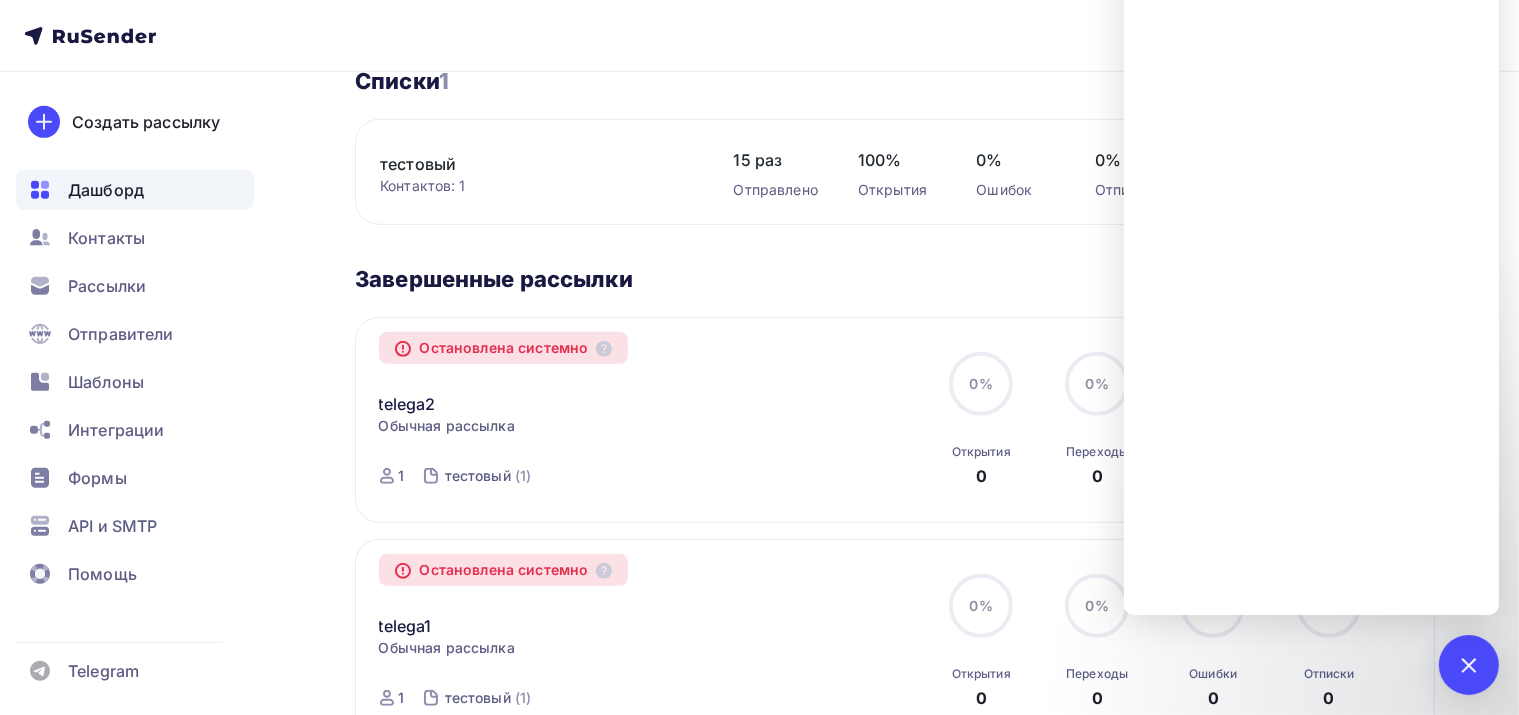 scroll, scrollTop: 914, scrollLeft: 0, axis: vertical 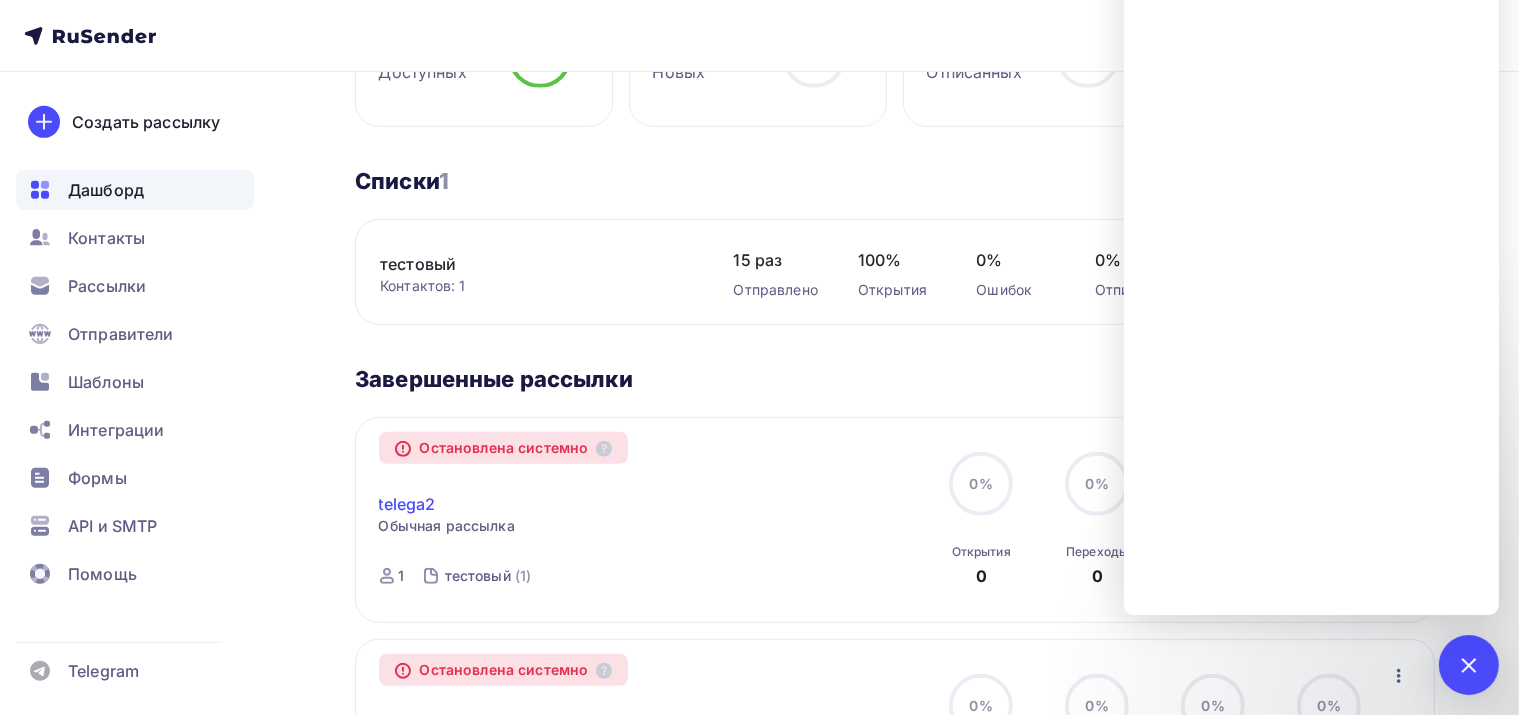 click on "telega2" at bounding box center [407, 504] 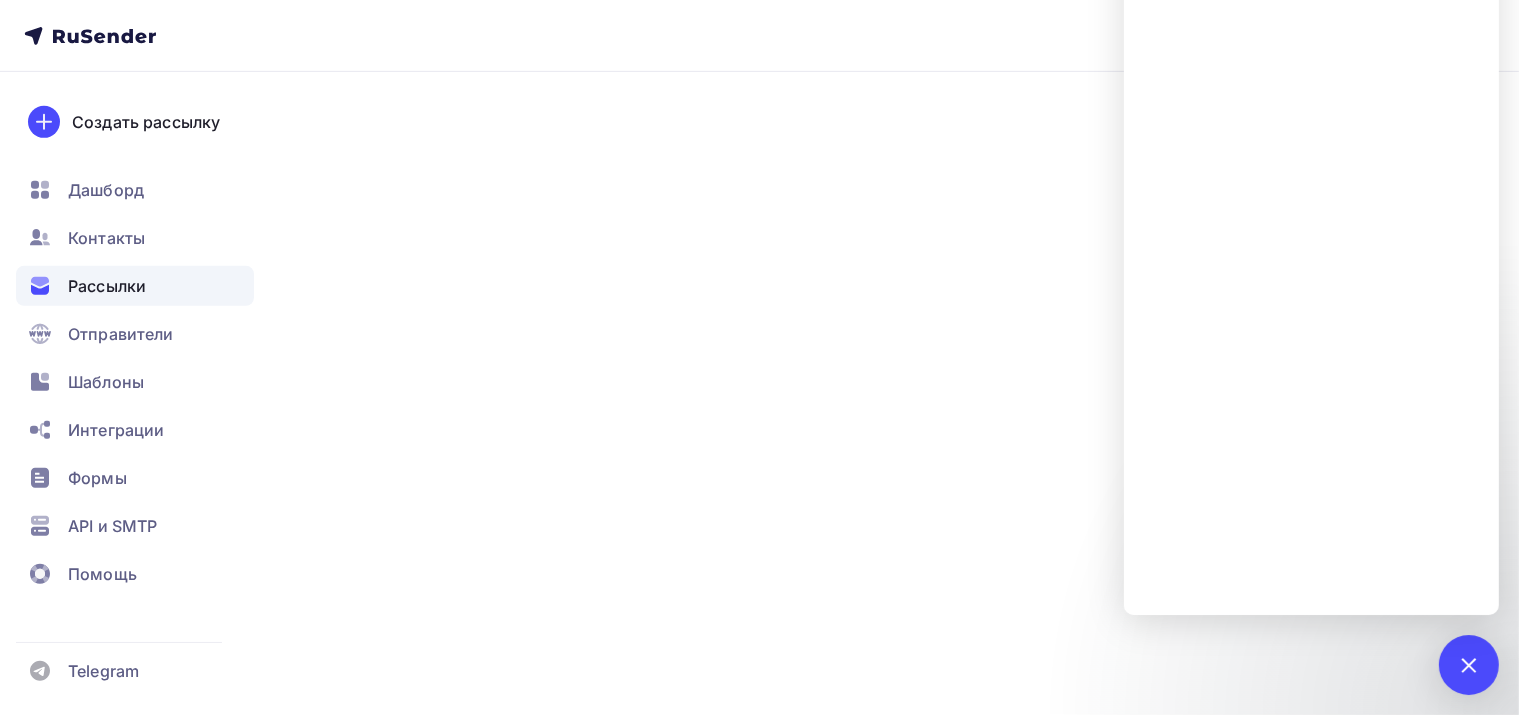scroll, scrollTop: 0, scrollLeft: 0, axis: both 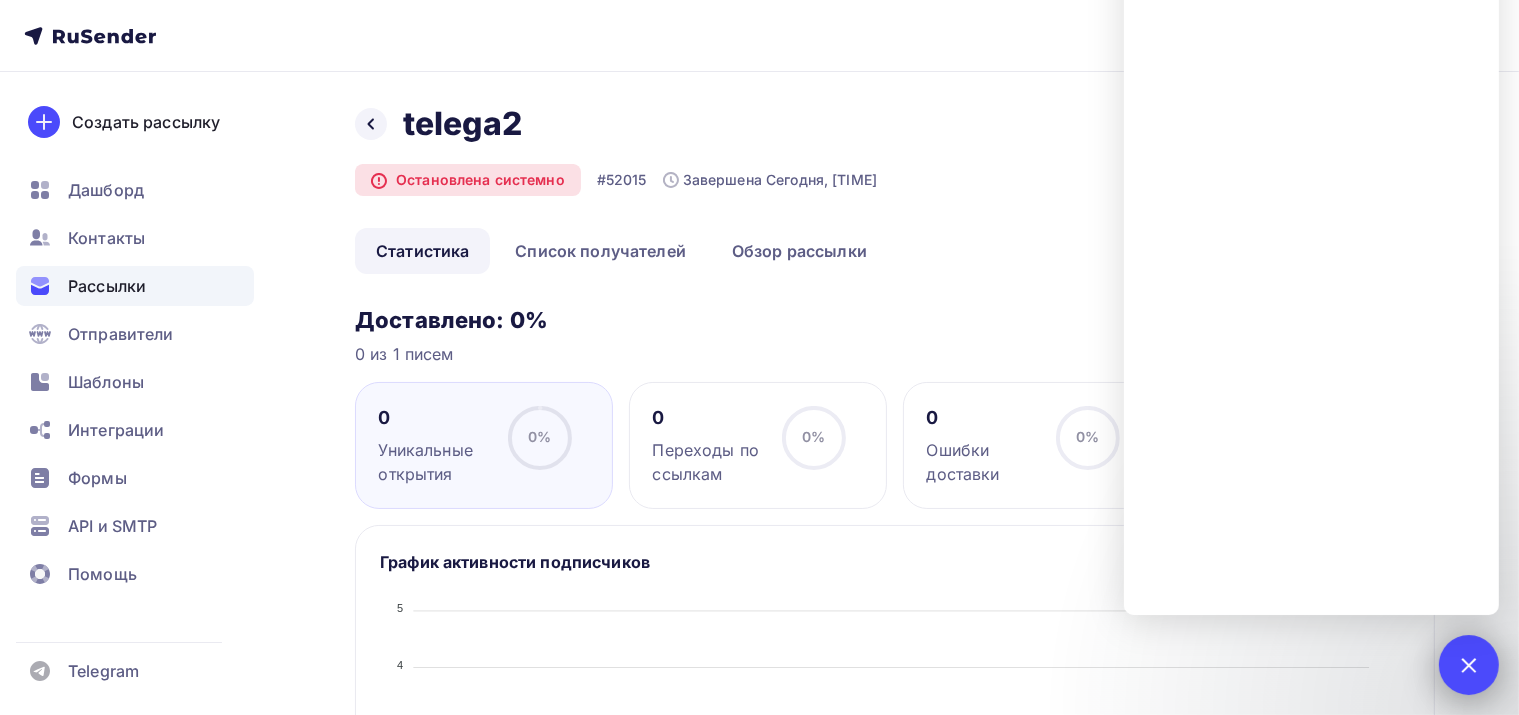 click at bounding box center [1468, 664] 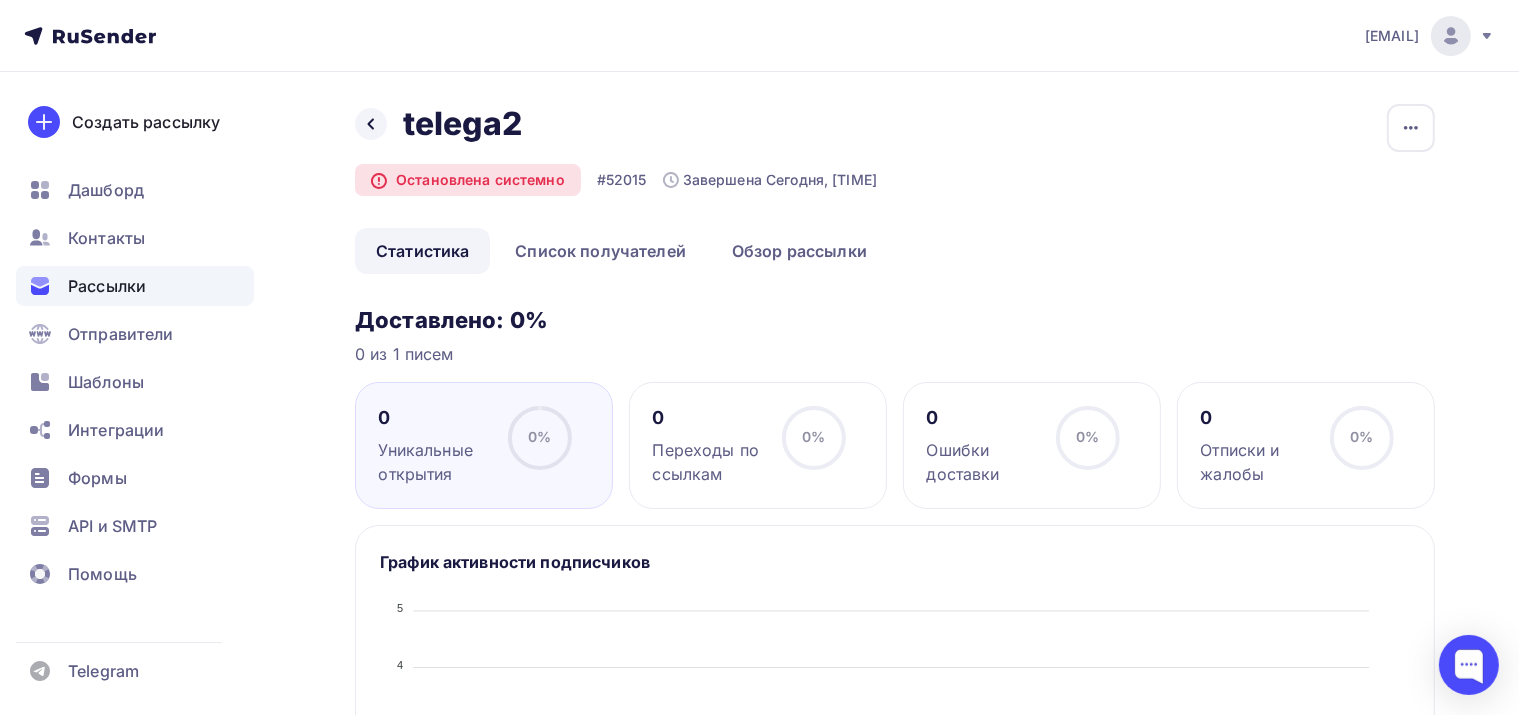 scroll, scrollTop: 0, scrollLeft: 0, axis: both 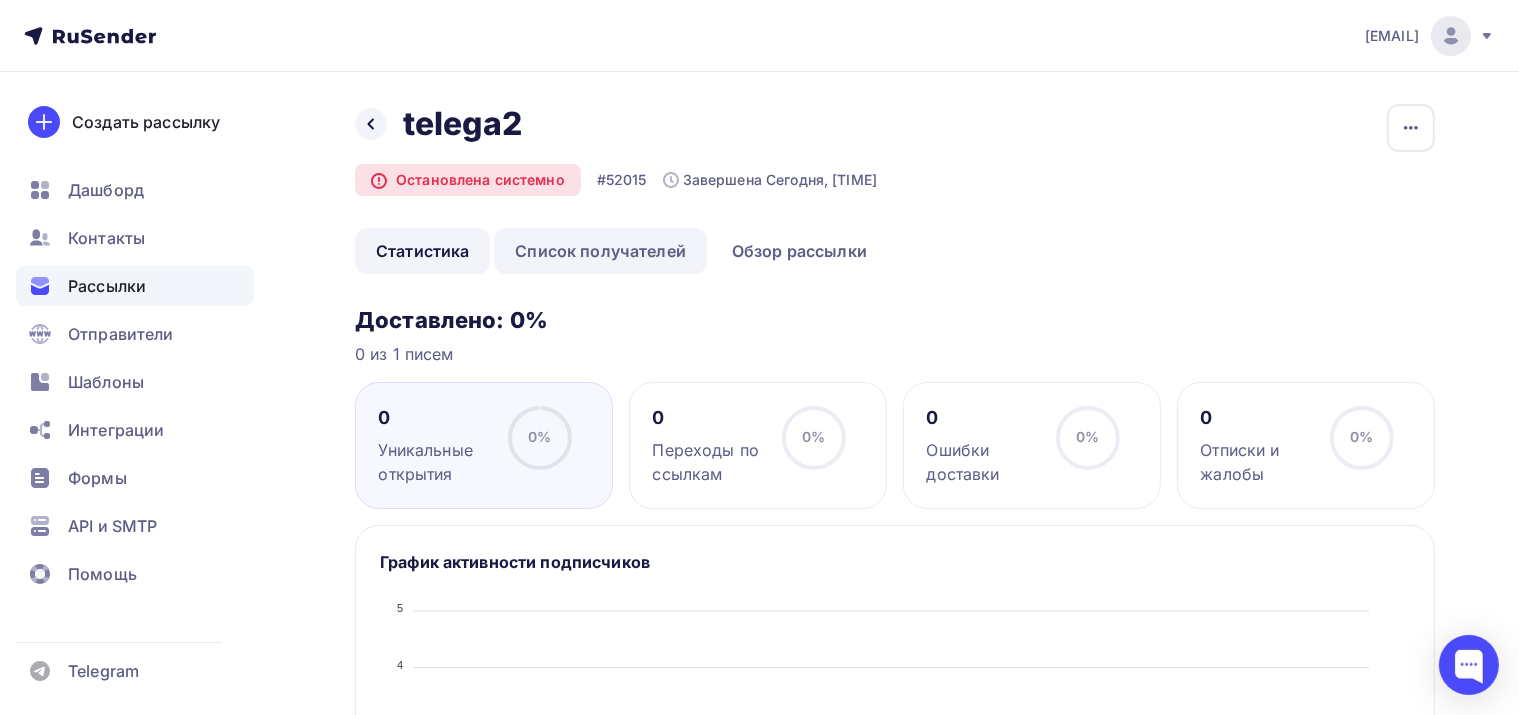 click on "Список получателей" at bounding box center [600, 251] 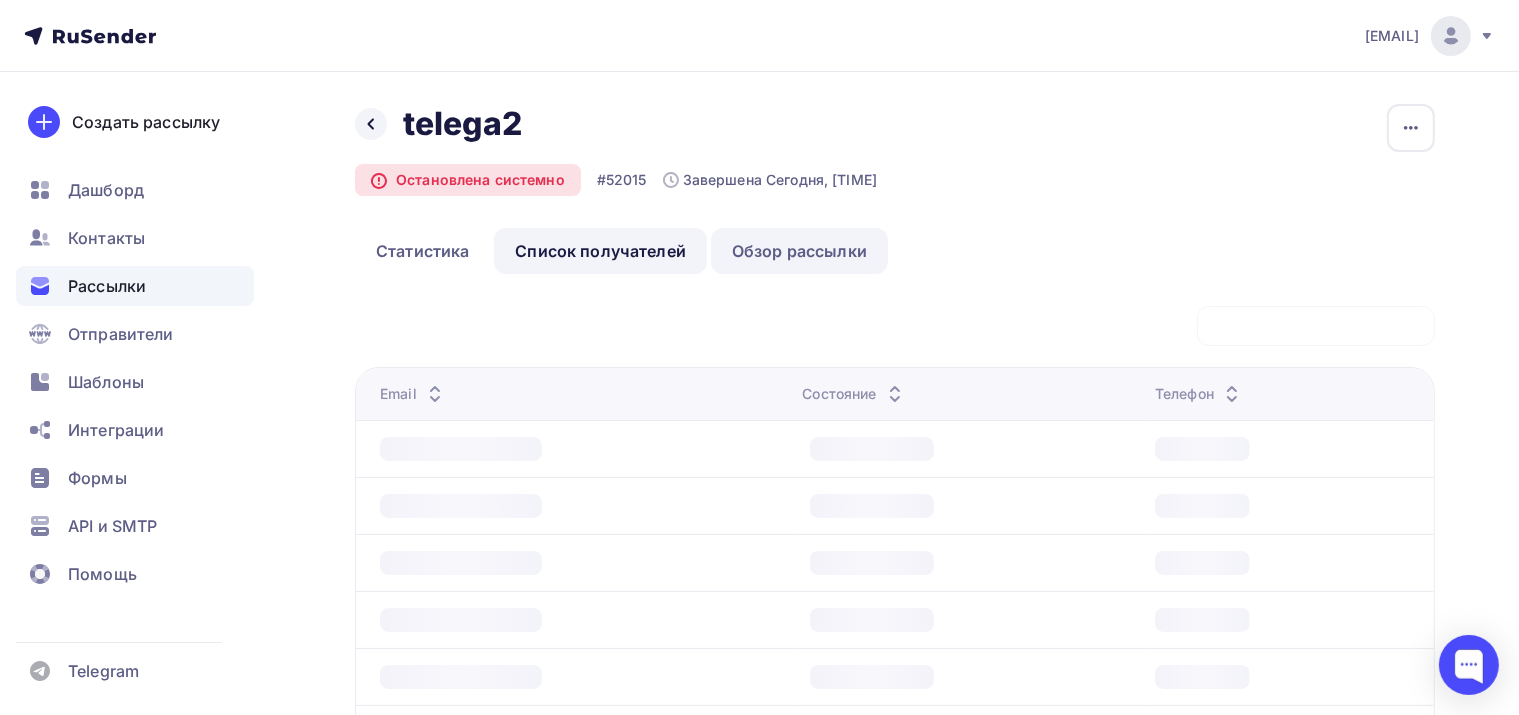 click on "Обзор рассылки" at bounding box center (799, 251) 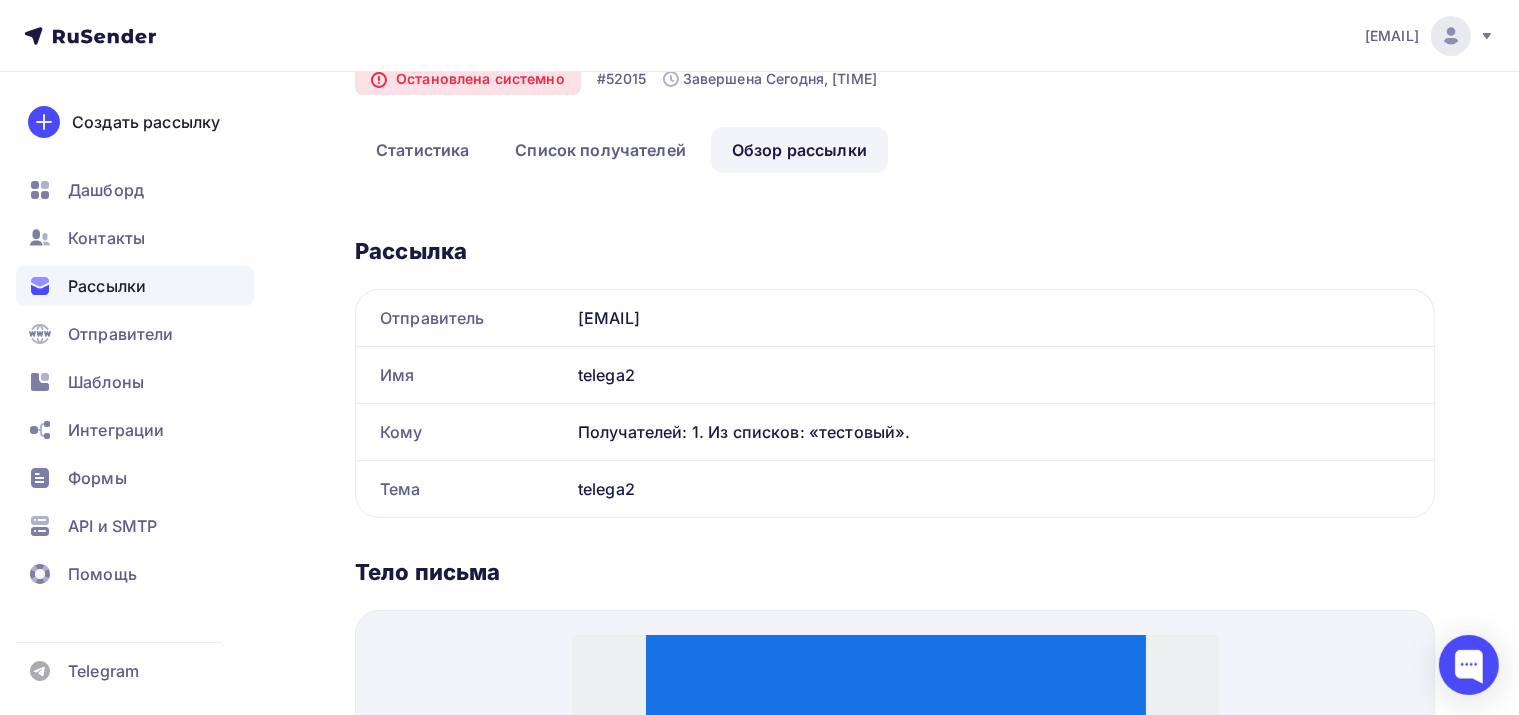 scroll, scrollTop: 100, scrollLeft: 0, axis: vertical 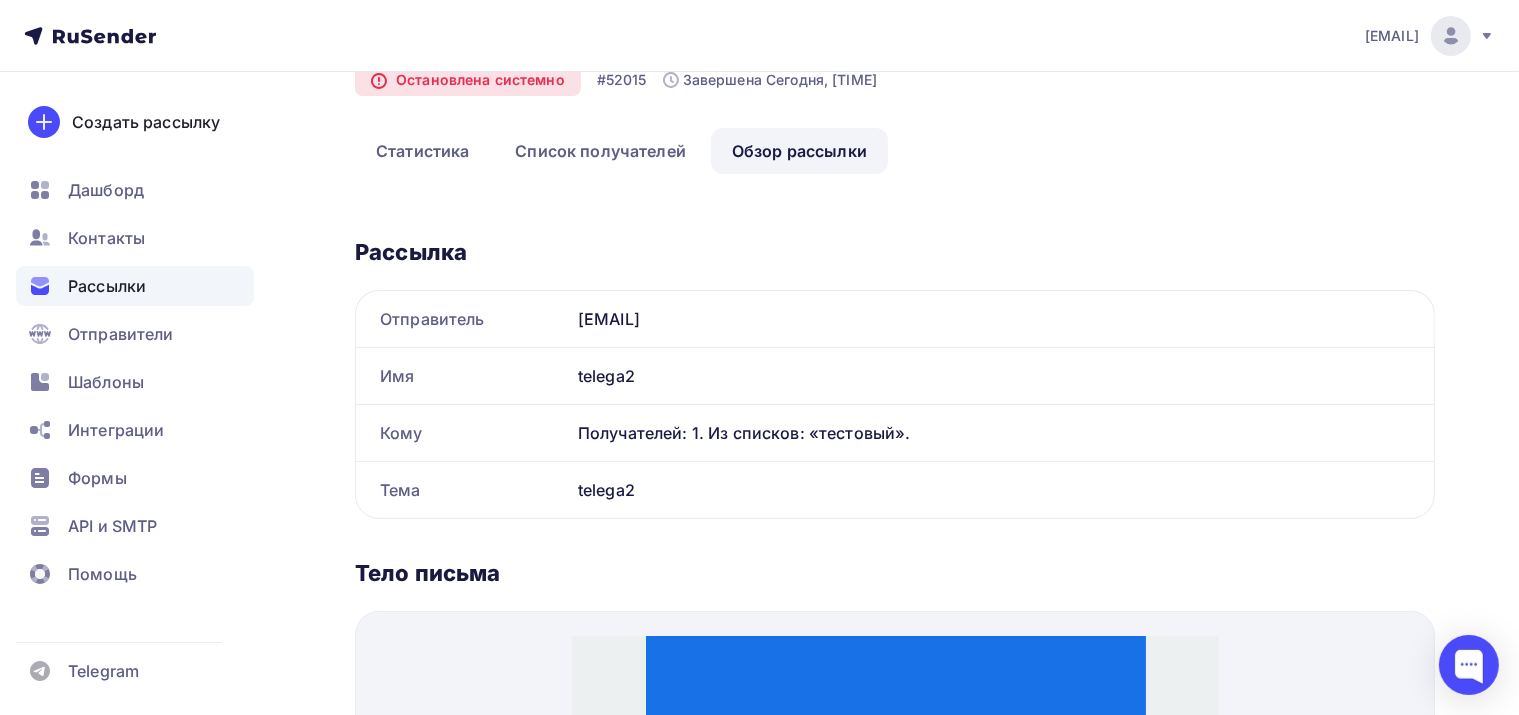 click on "Рассылки" at bounding box center [107, 286] 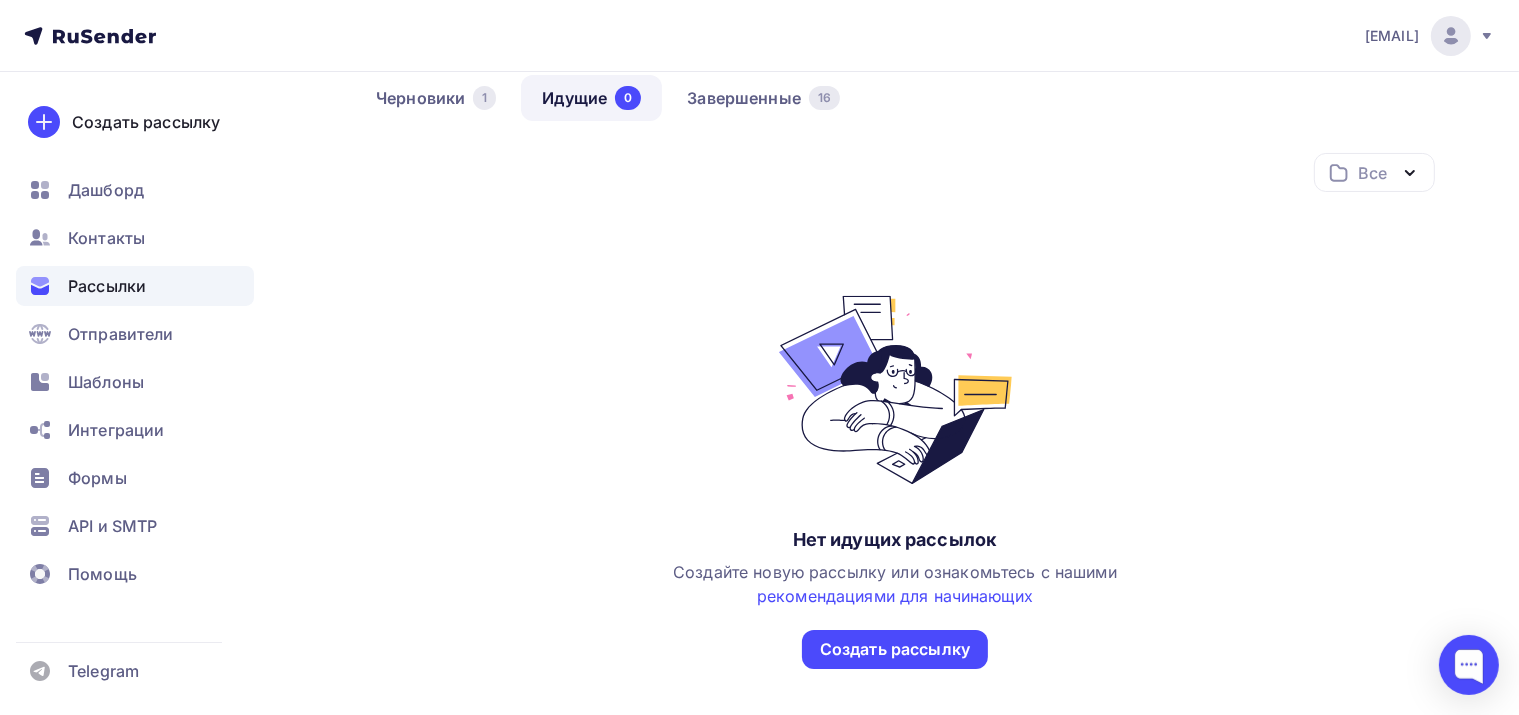 scroll, scrollTop: 0, scrollLeft: 0, axis: both 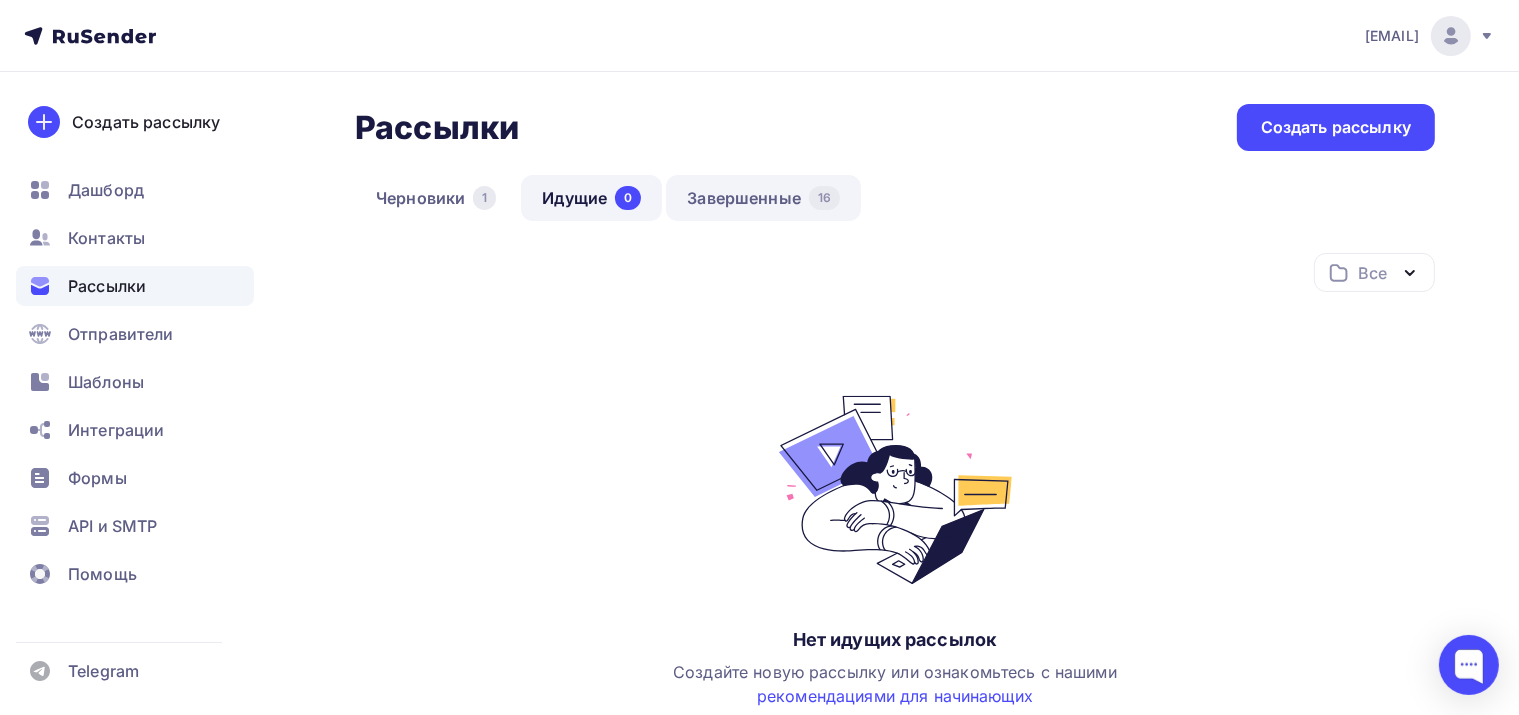 click on "Завершенные
16" at bounding box center [763, 198] 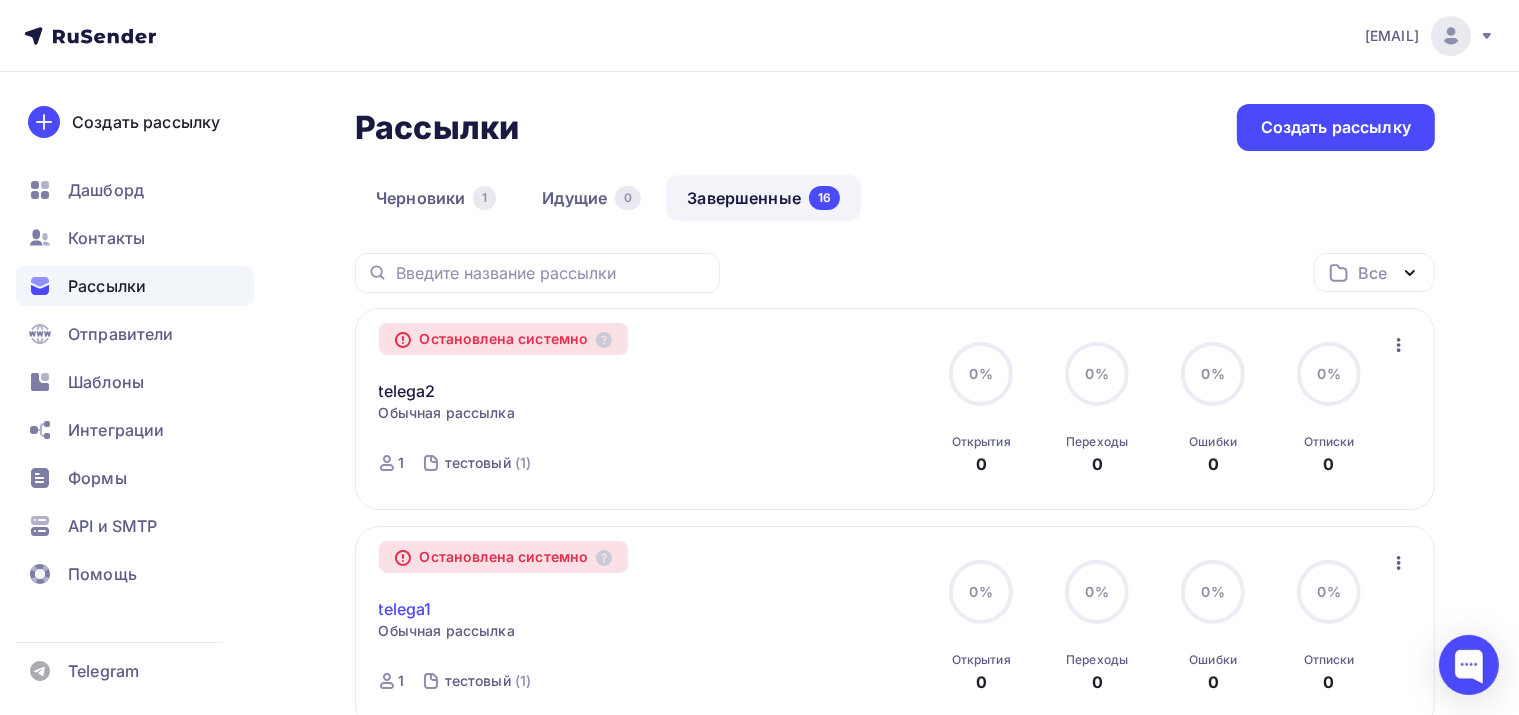 click on "telega1" at bounding box center [405, 609] 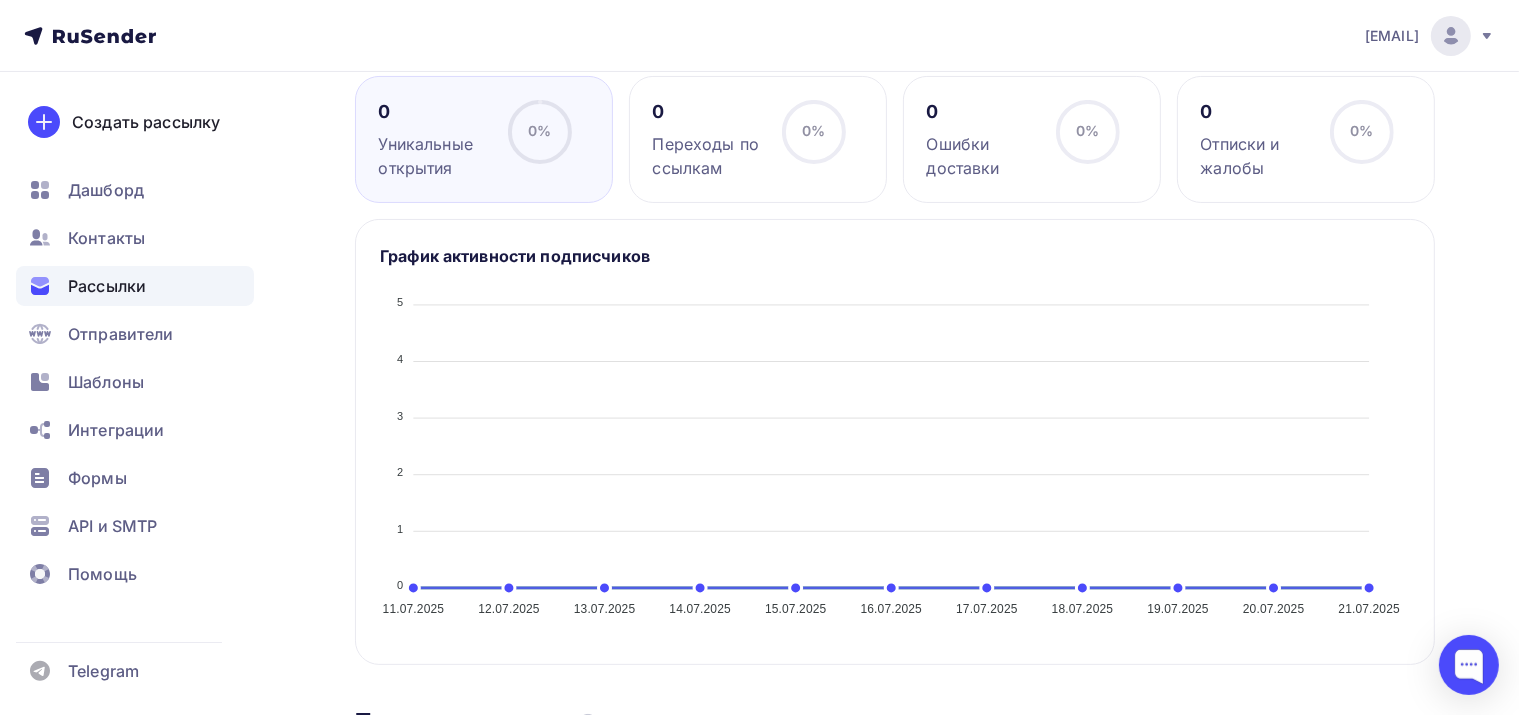 scroll, scrollTop: 6, scrollLeft: 0, axis: vertical 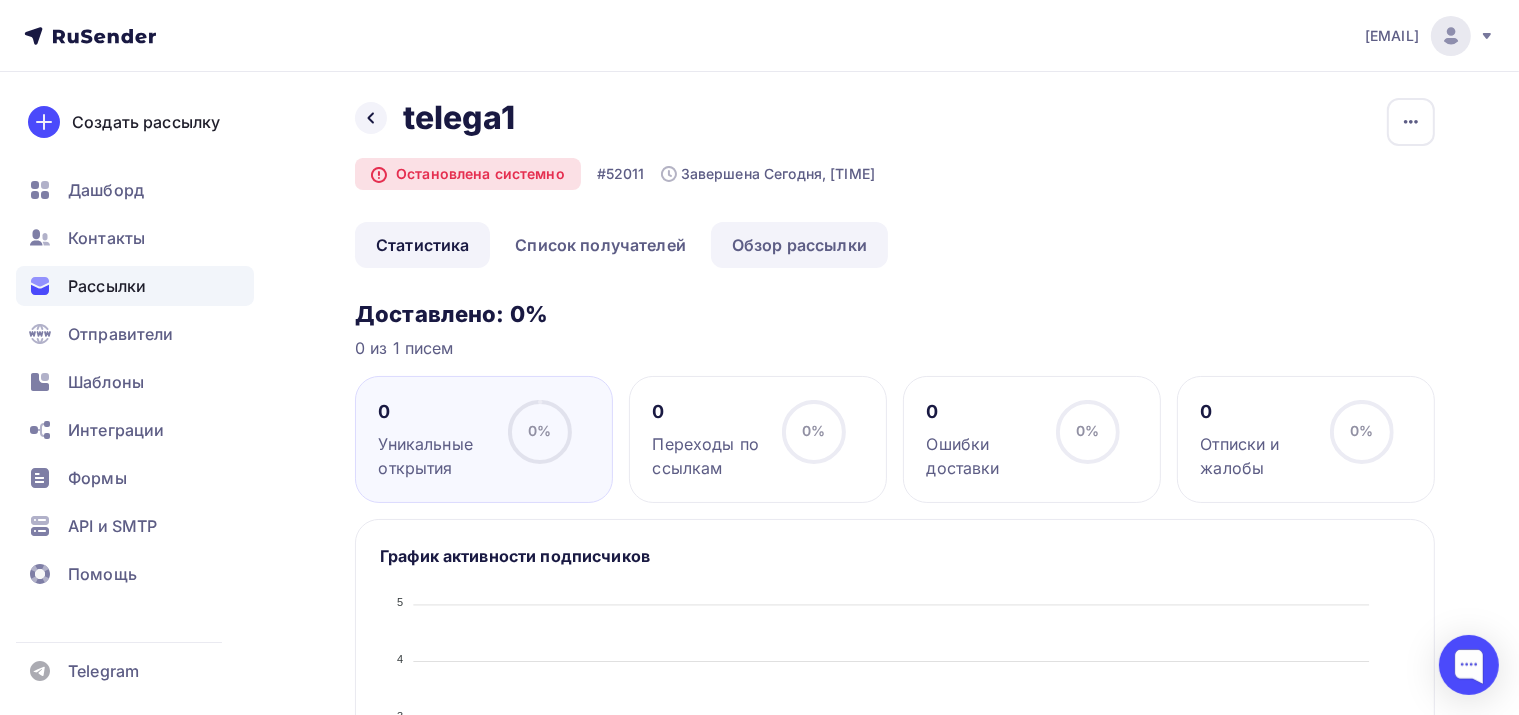 click on "Обзор рассылки" at bounding box center (799, 245) 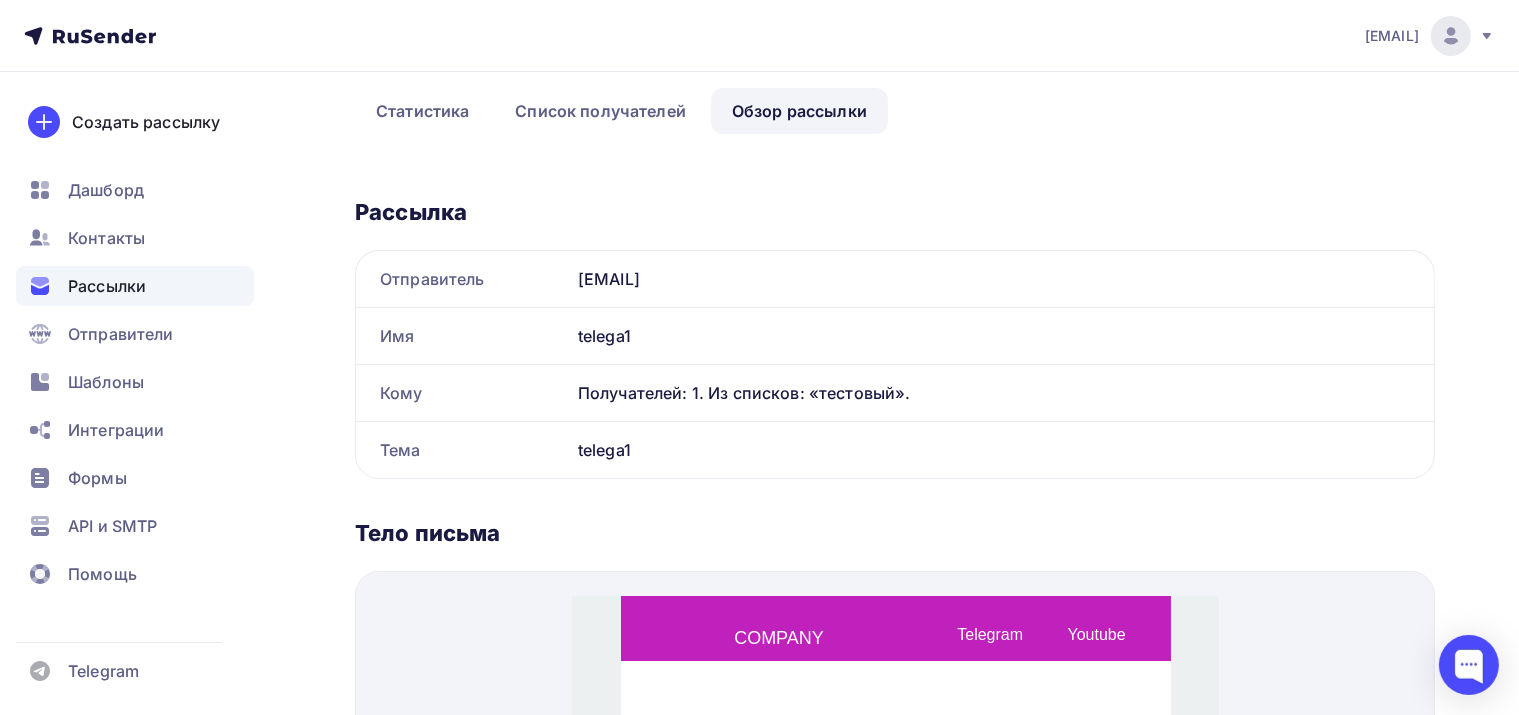scroll, scrollTop: 0, scrollLeft: 0, axis: both 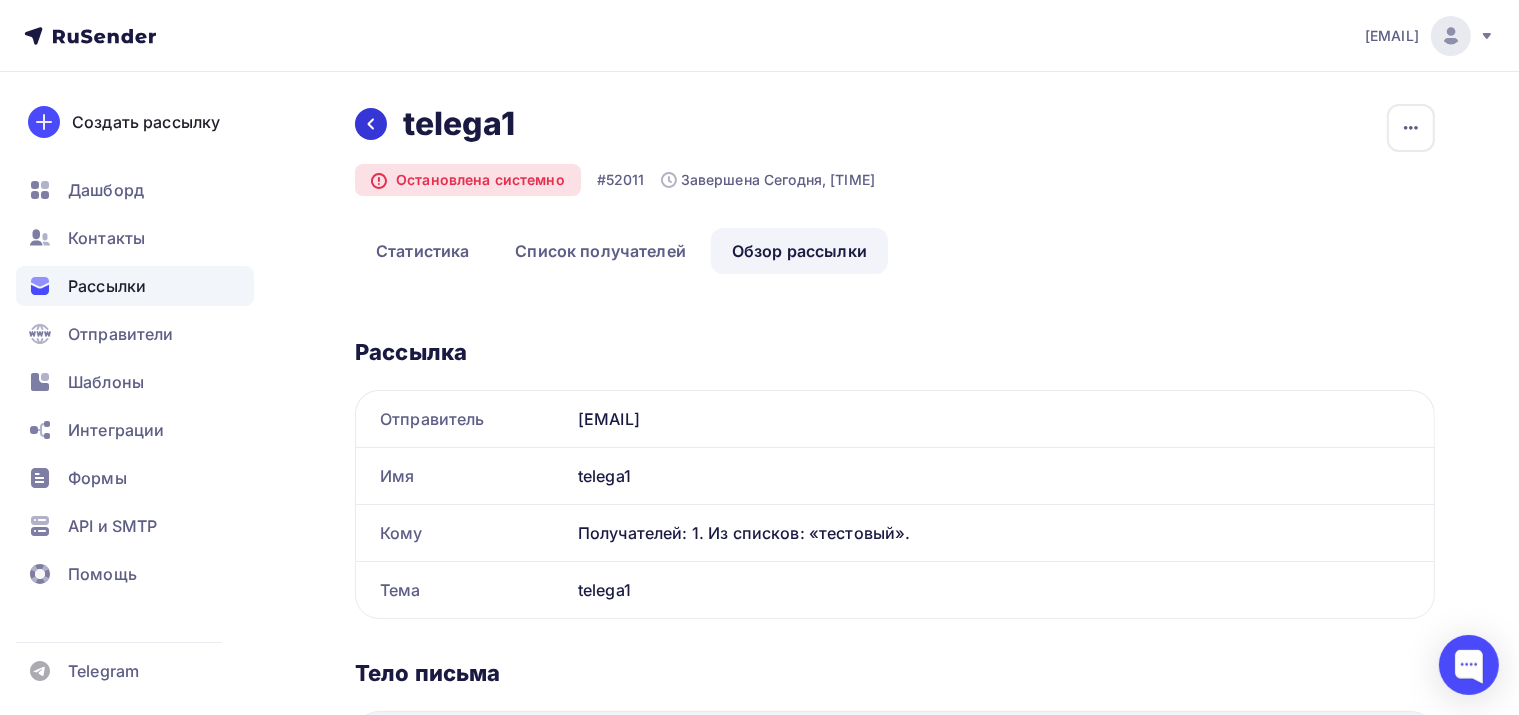 click at bounding box center [371, 124] 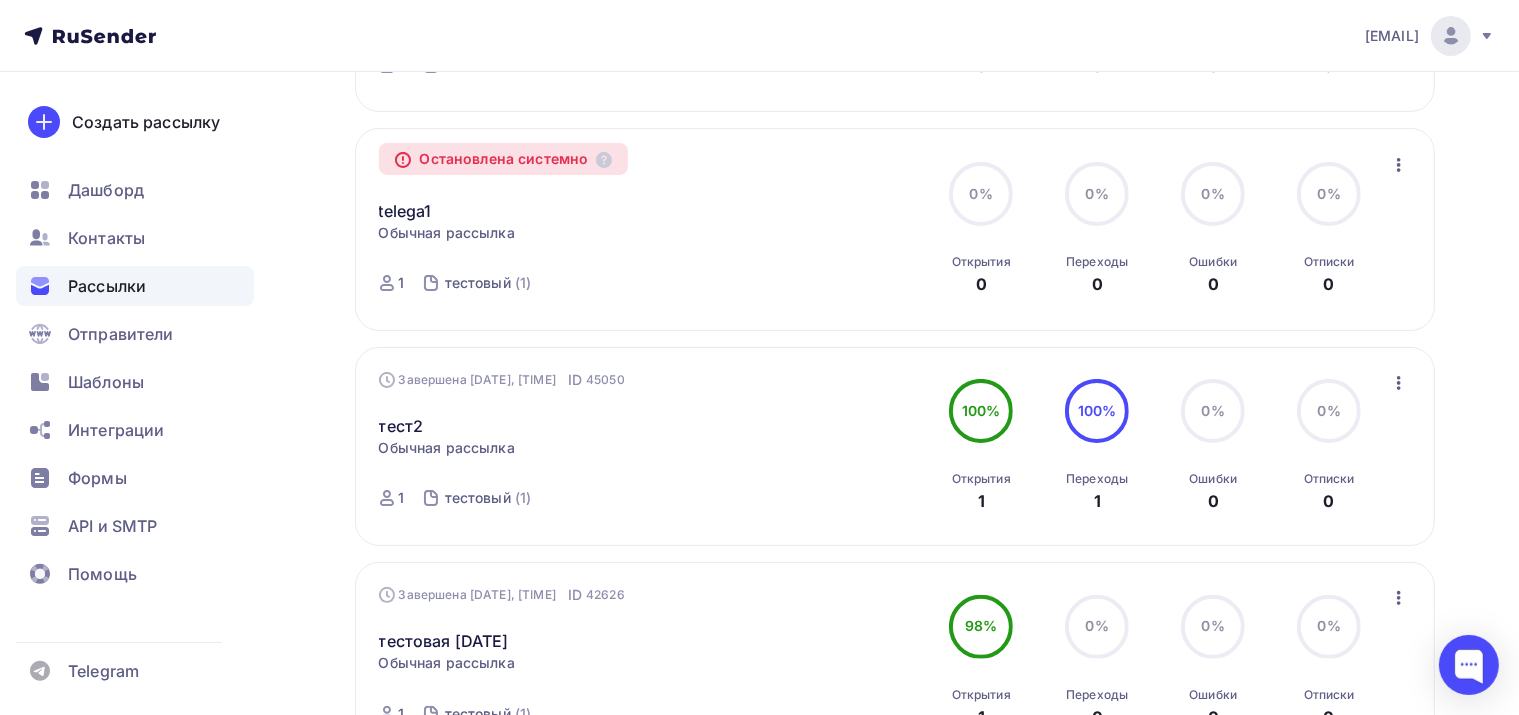 scroll, scrollTop: 500, scrollLeft: 0, axis: vertical 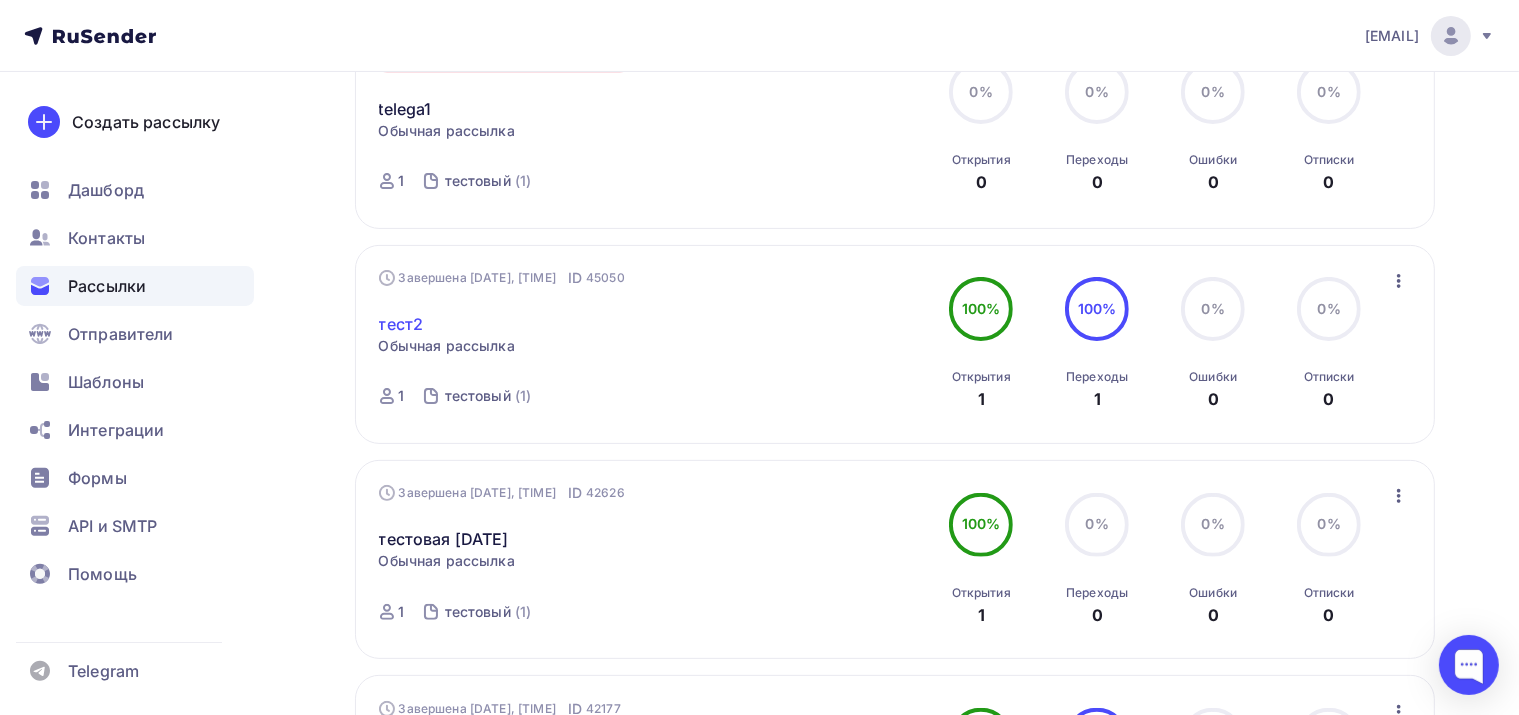 click on "тест2" at bounding box center (401, 324) 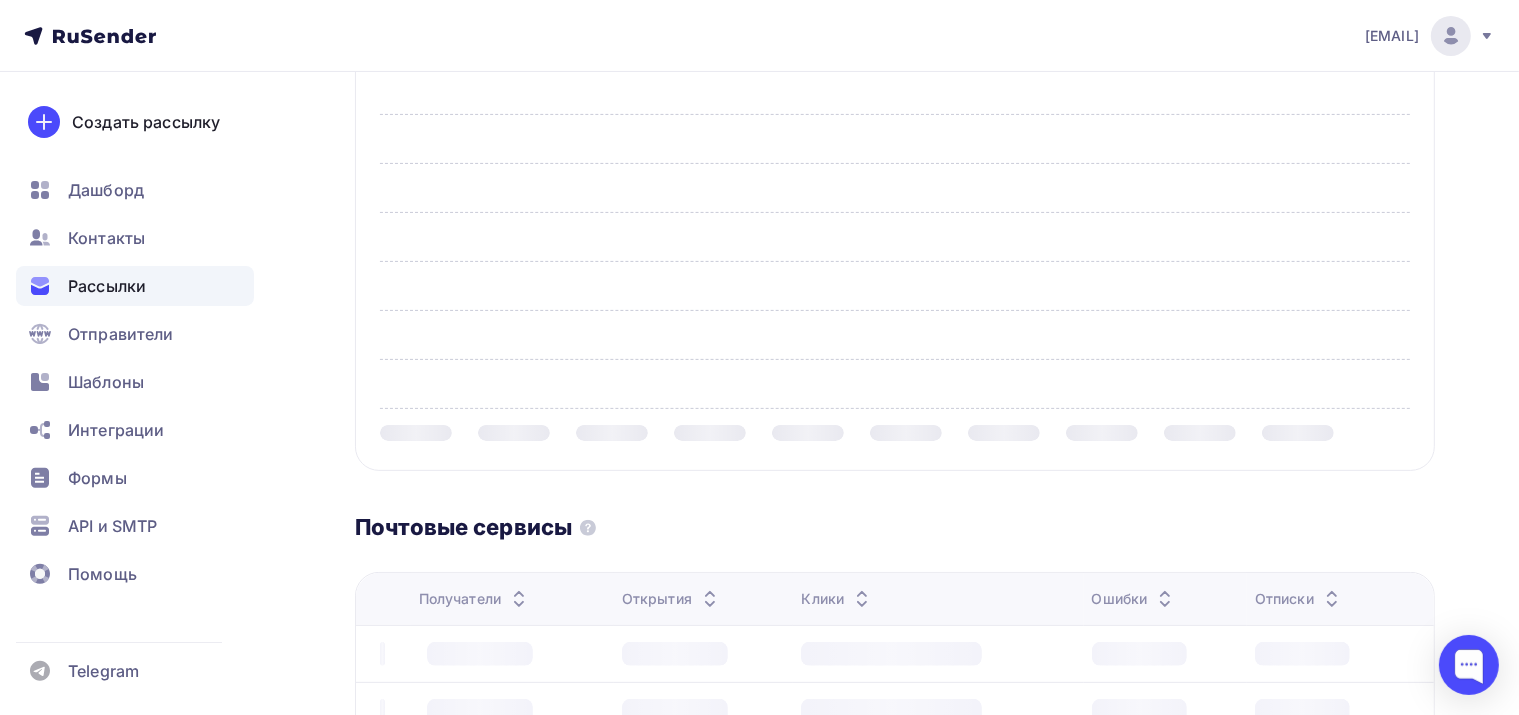 scroll, scrollTop: 0, scrollLeft: 0, axis: both 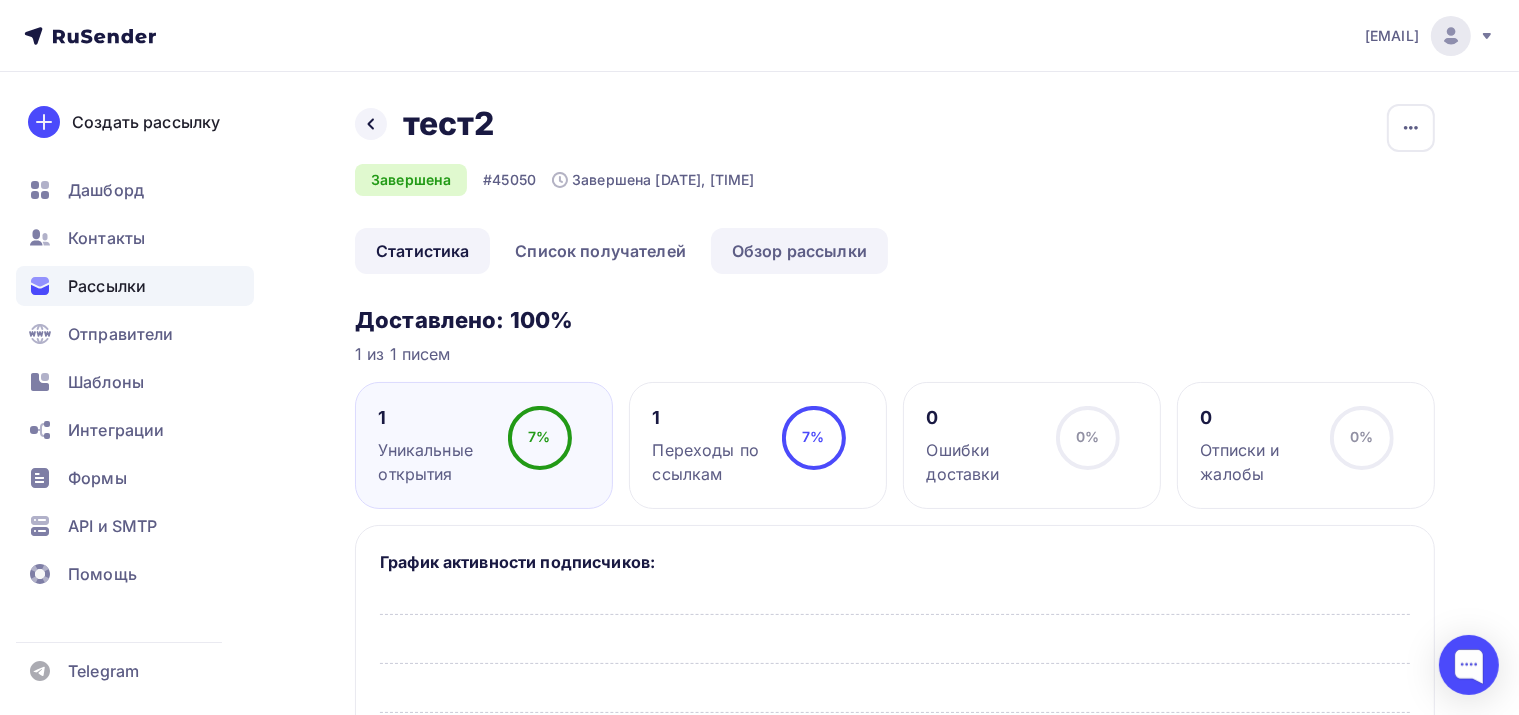 click on "Обзор рассылки" at bounding box center [799, 251] 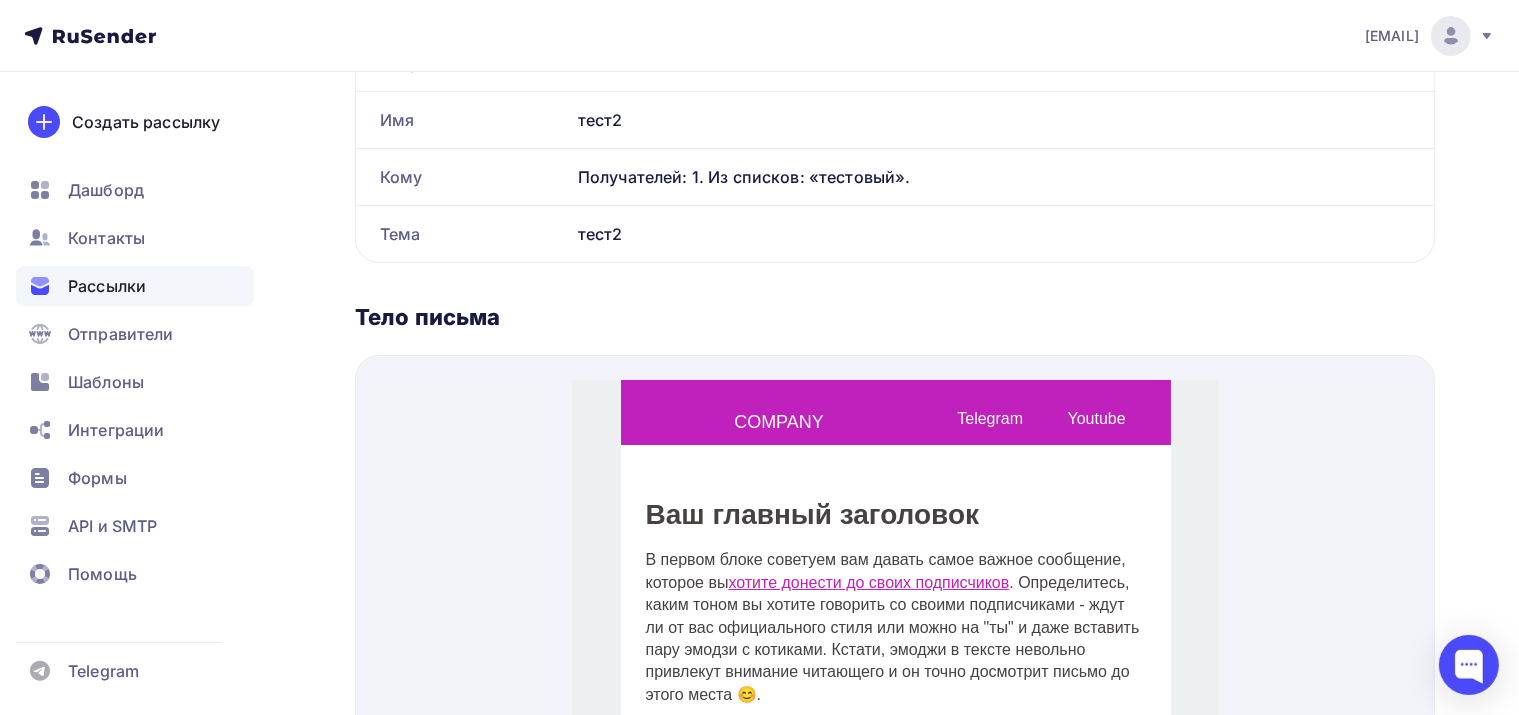 scroll, scrollTop: 300, scrollLeft: 0, axis: vertical 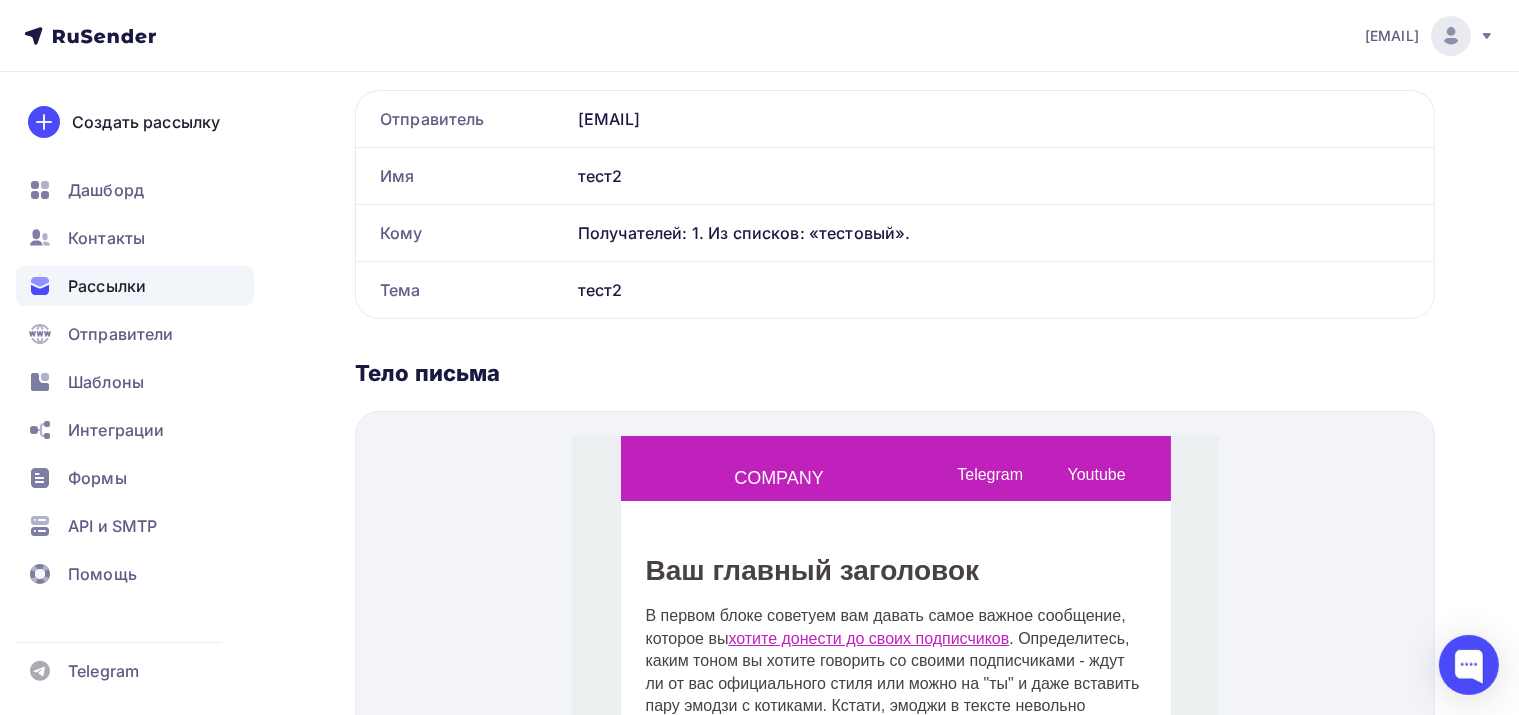 drag, startPoint x: 576, startPoint y: 178, endPoint x: 634, endPoint y: 189, distance: 59.03389 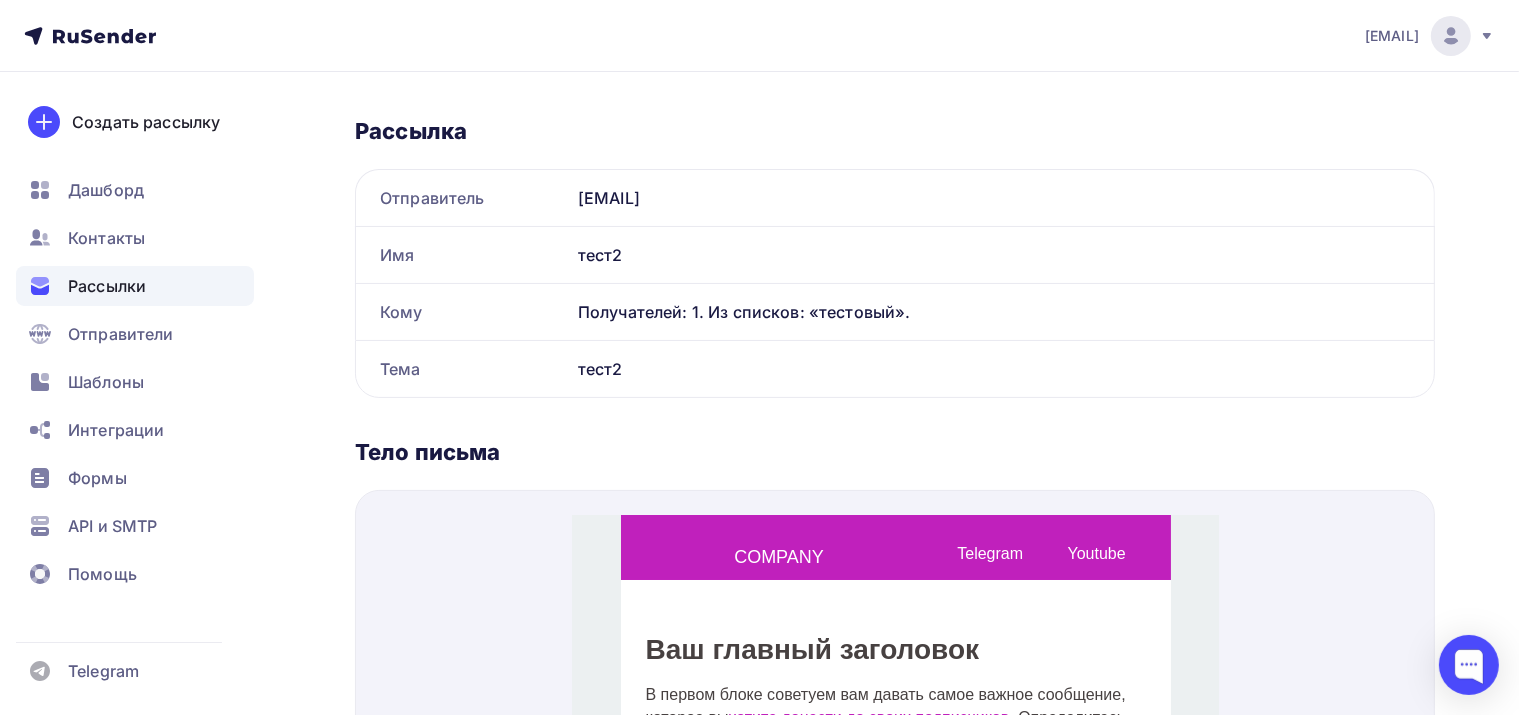 scroll, scrollTop: 200, scrollLeft: 0, axis: vertical 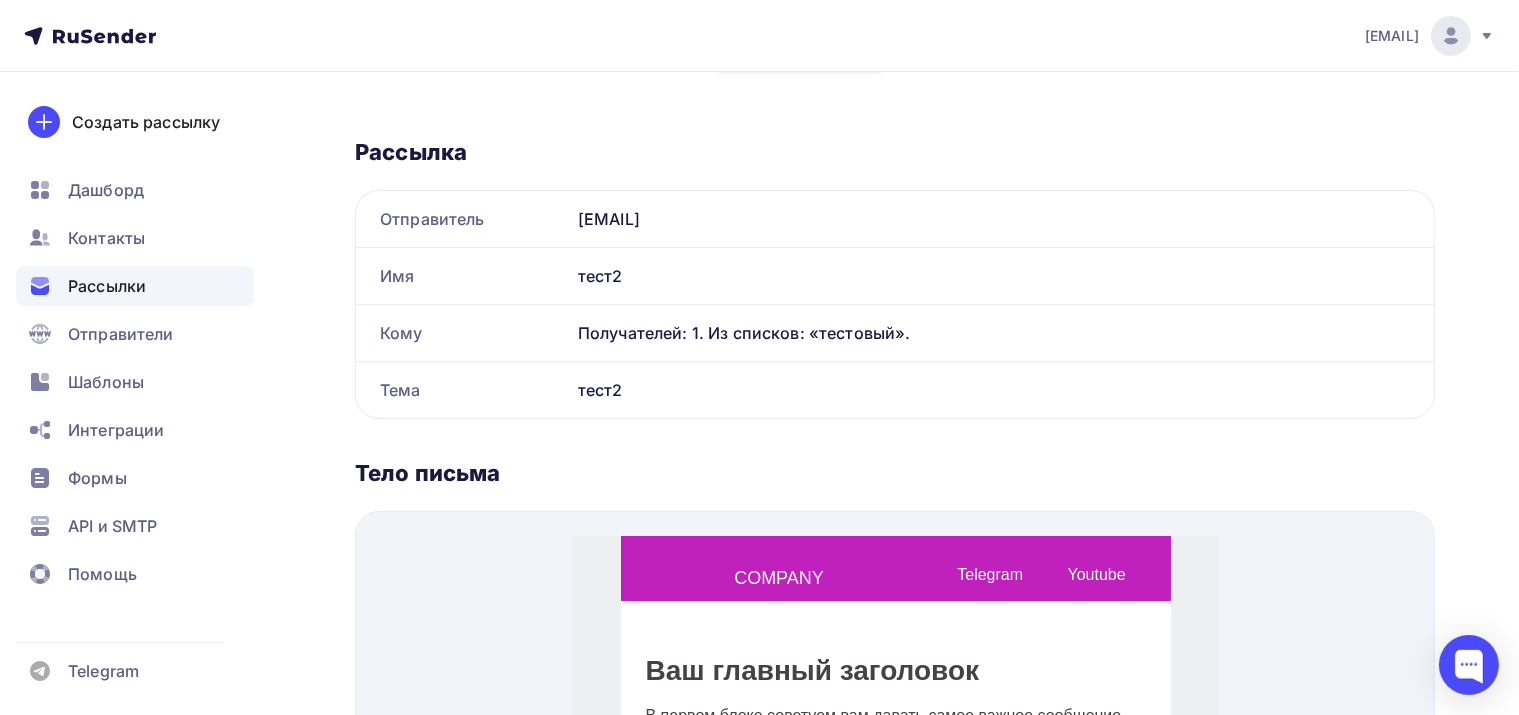 copy on "тест2" 